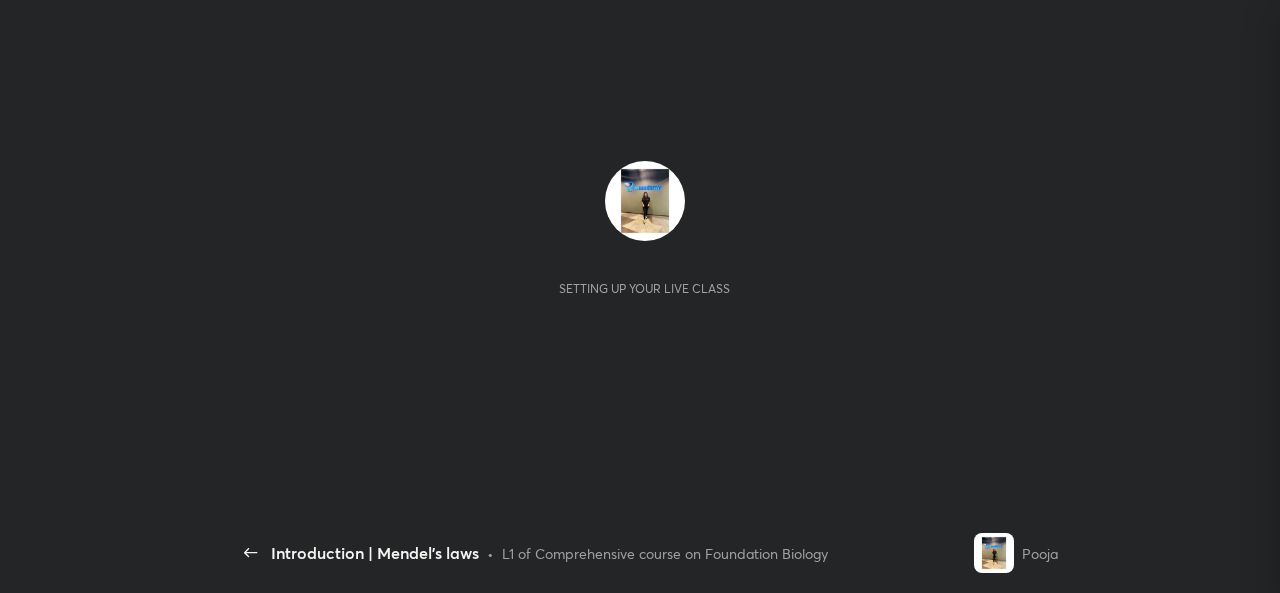 scroll, scrollTop: 0, scrollLeft: 0, axis: both 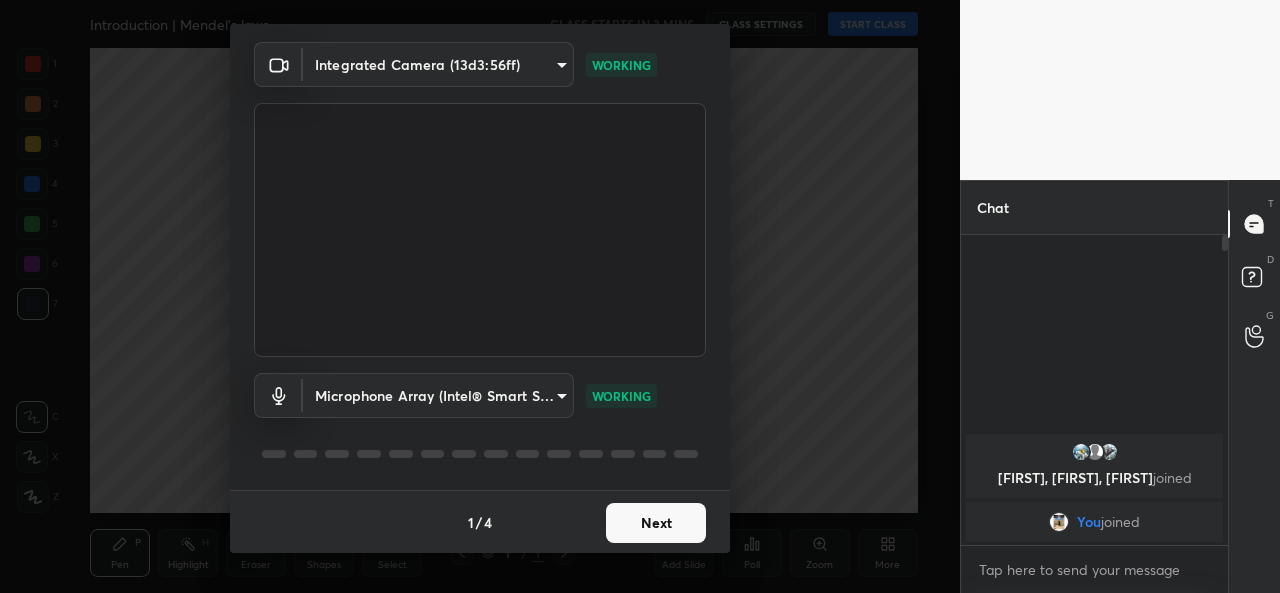 click on "Next" at bounding box center (656, 523) 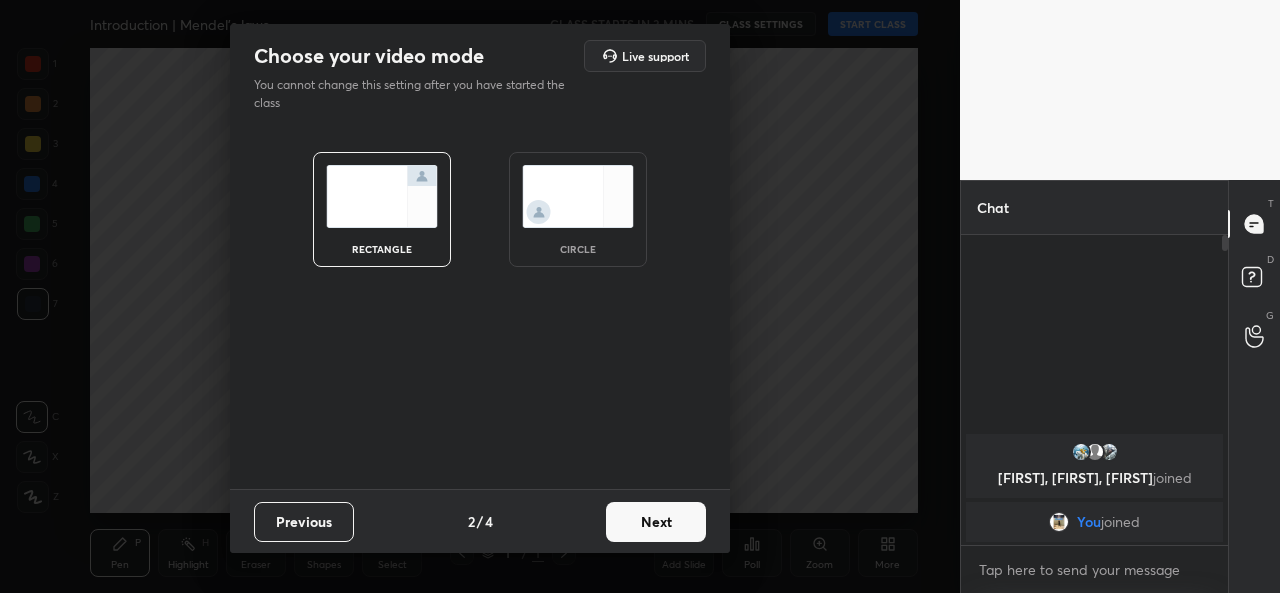 click at bounding box center [578, 196] 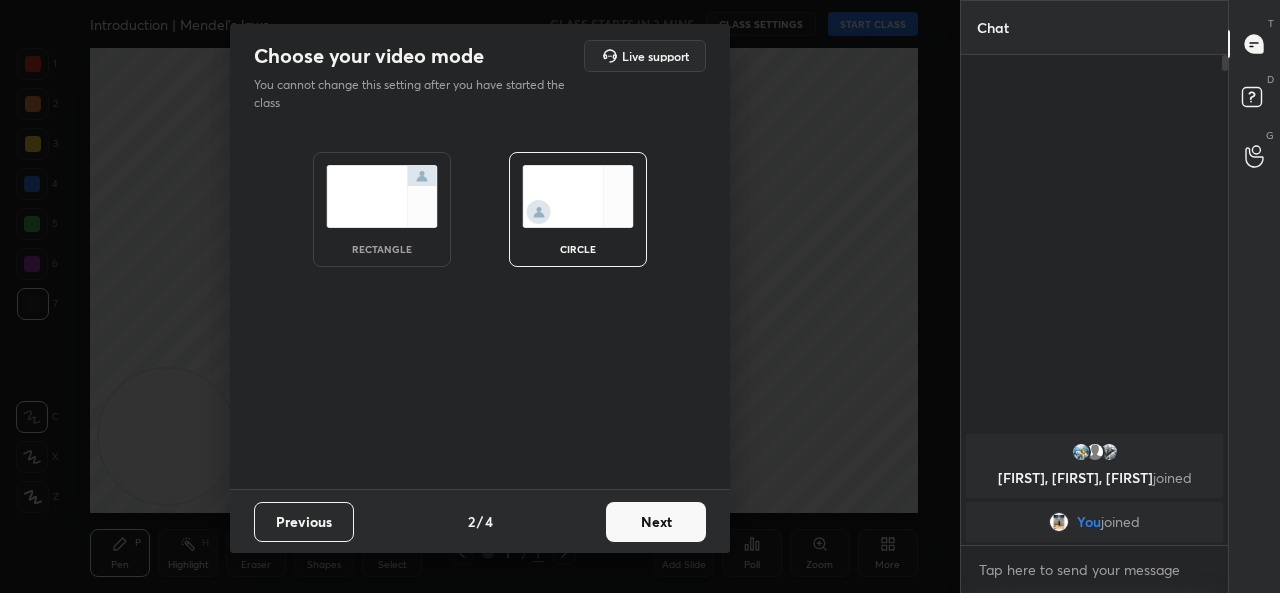 scroll, scrollTop: 7, scrollLeft: 6, axis: both 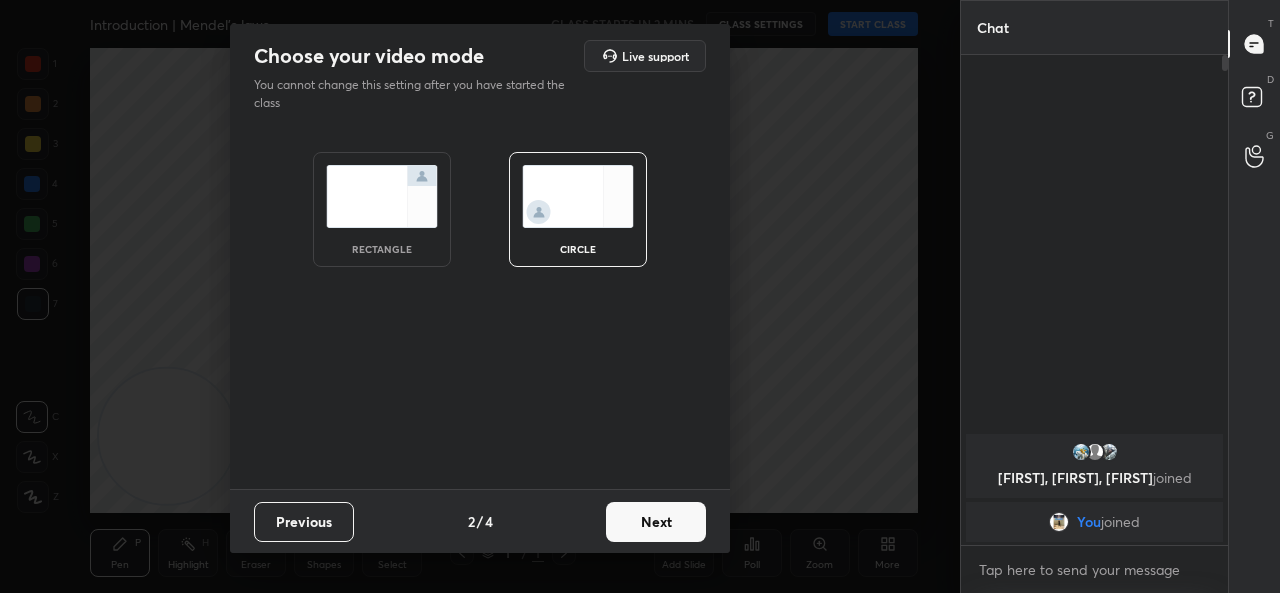 click on "Next" at bounding box center (656, 522) 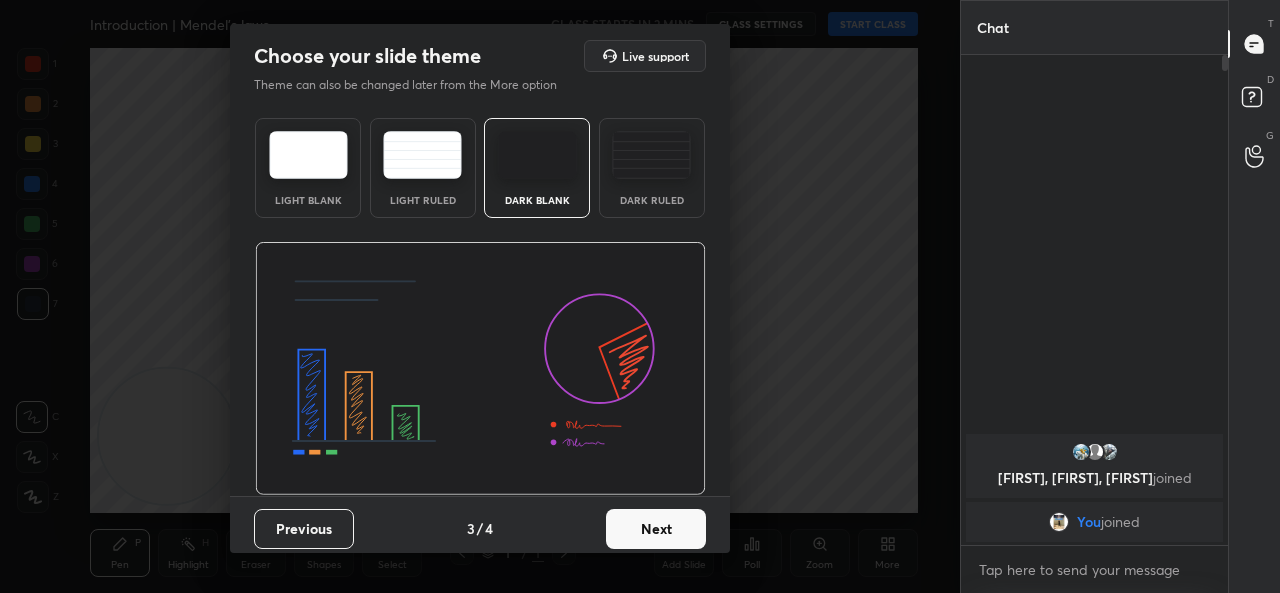 click on "Next" at bounding box center (656, 529) 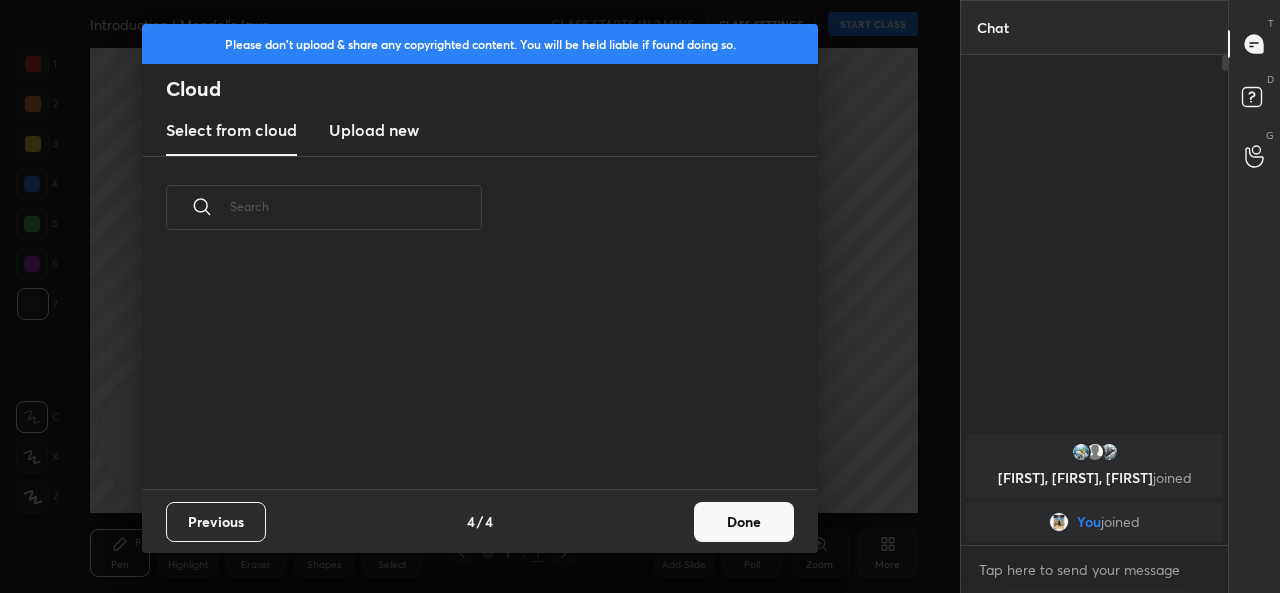 scroll, scrollTop: 230, scrollLeft: 642, axis: both 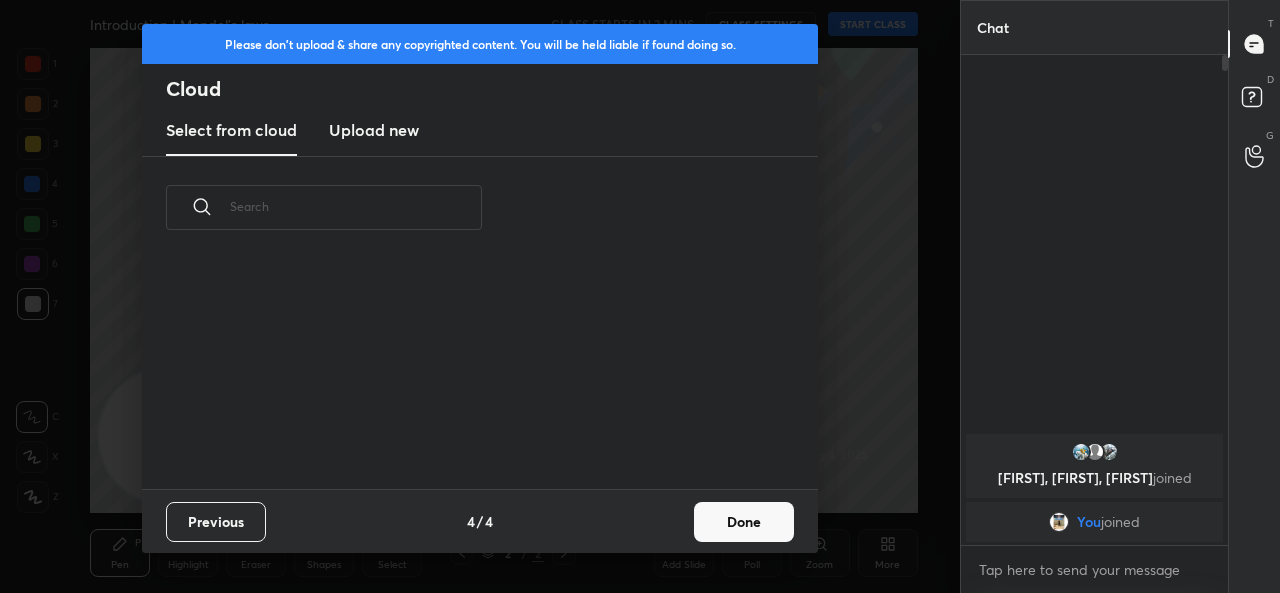 click on "Upload new" at bounding box center (374, 130) 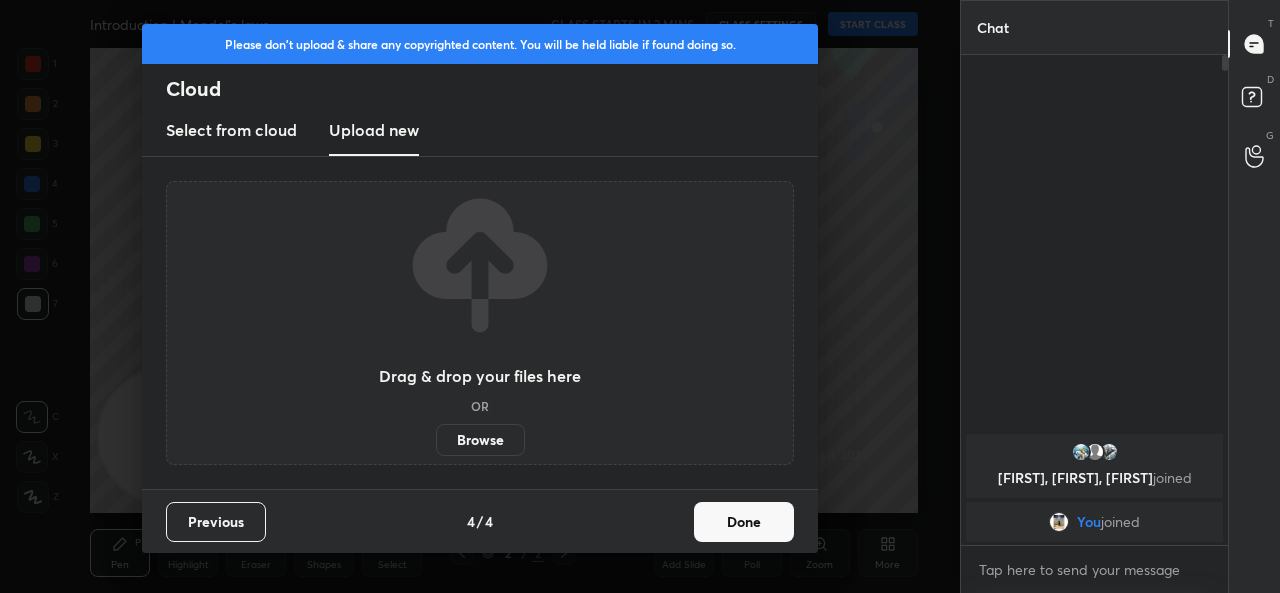 click on "Browse" at bounding box center [480, 440] 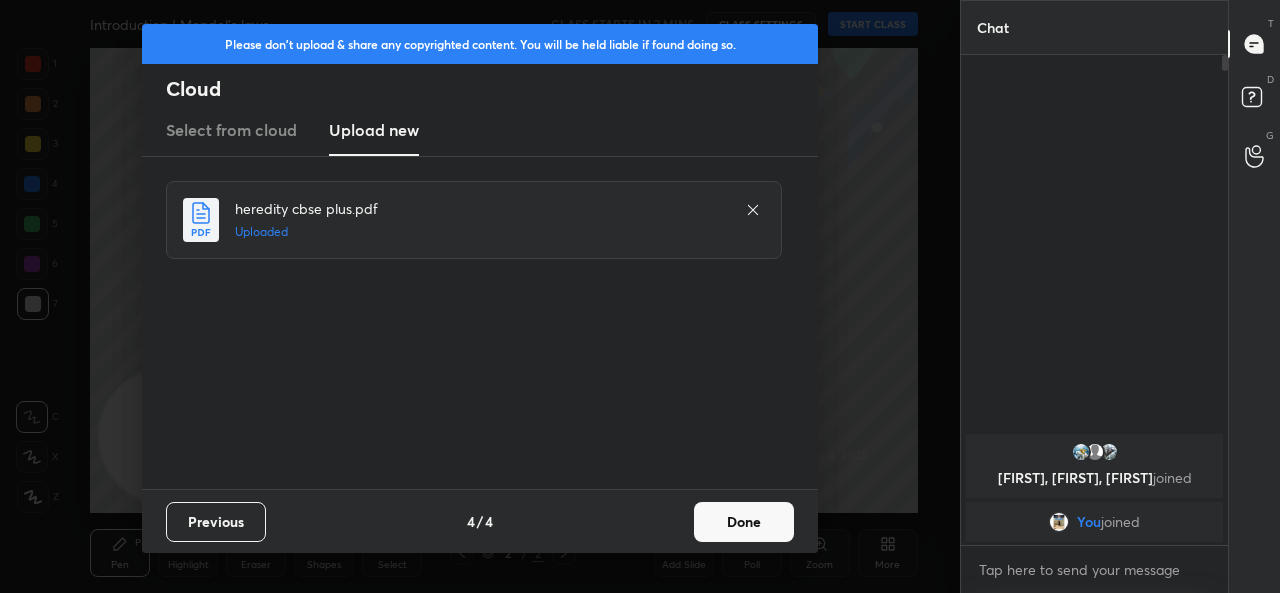 click on "Done" at bounding box center (744, 522) 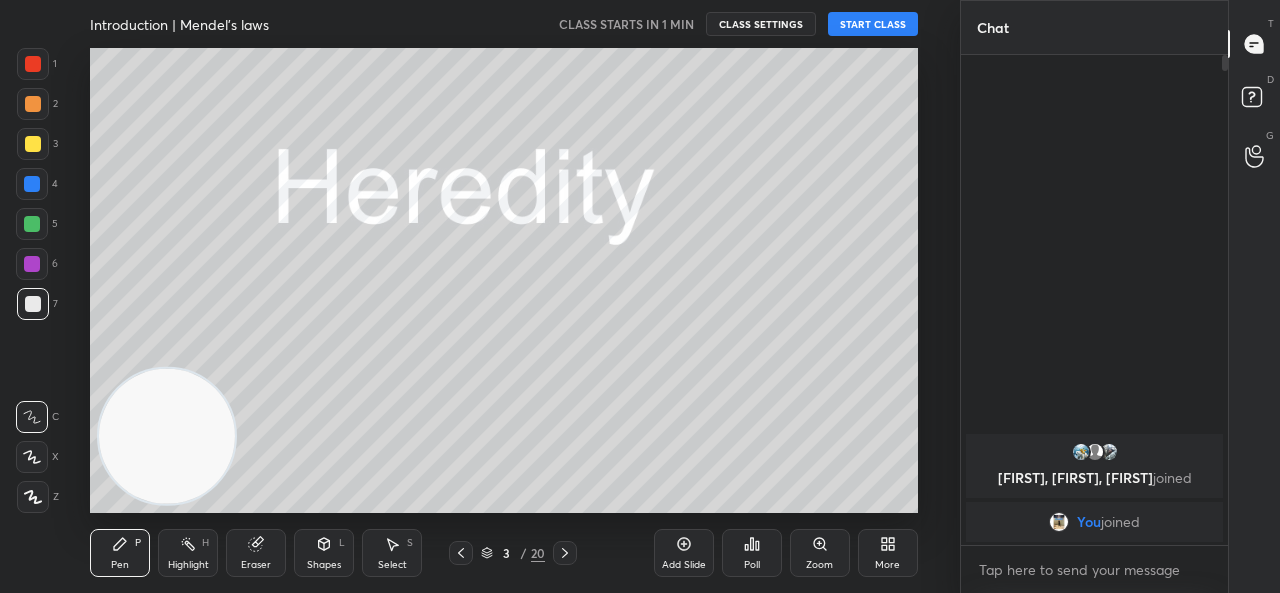 click on "More" at bounding box center [887, 565] 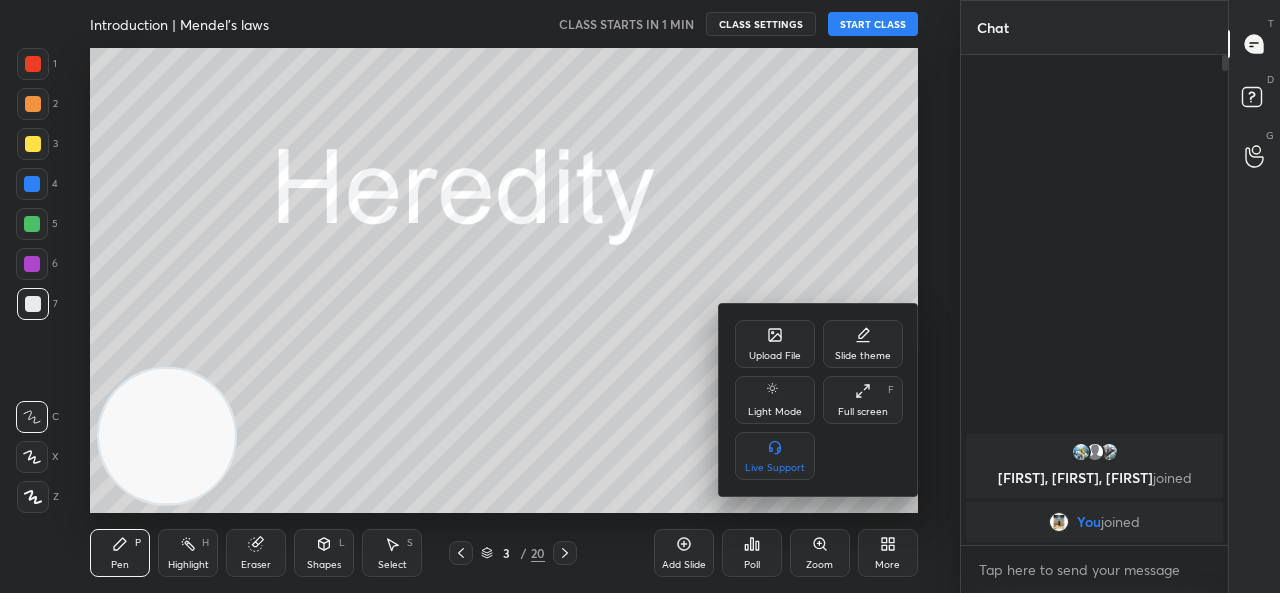 click on "Full screen F" at bounding box center [863, 400] 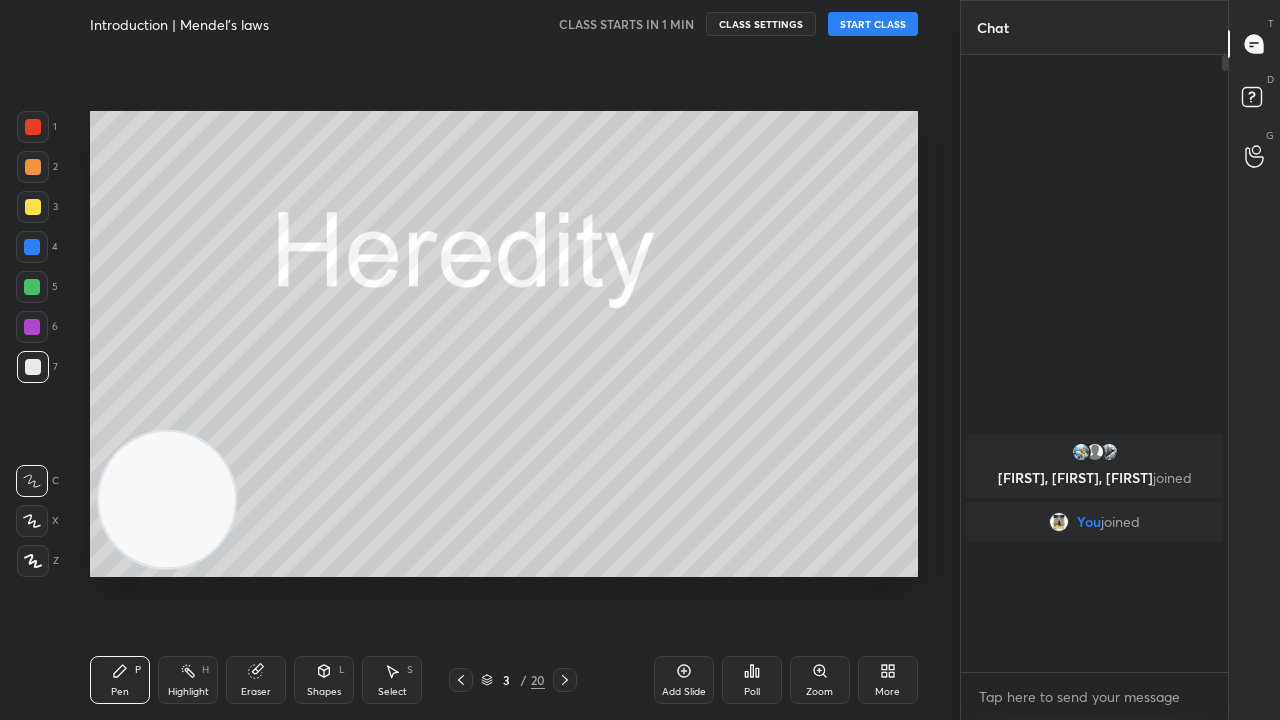 scroll, scrollTop: 99408, scrollLeft: 99120, axis: both 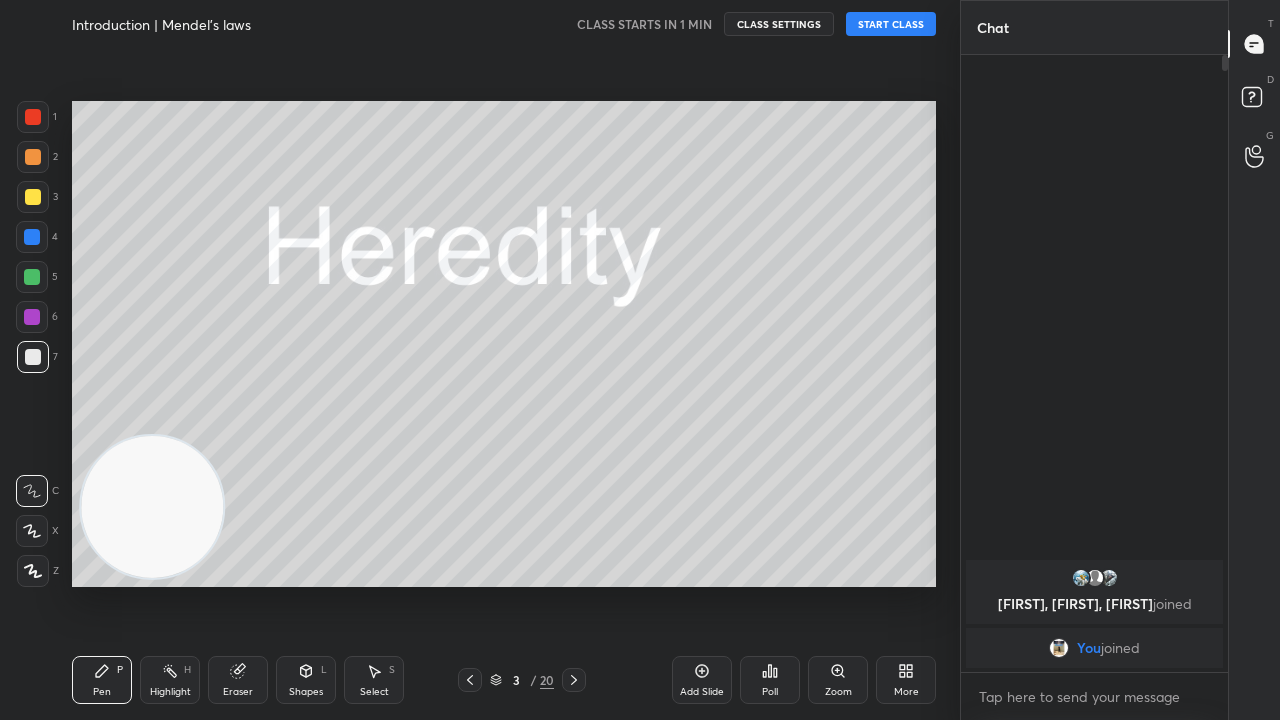 click on "START CLASS" at bounding box center [891, 24] 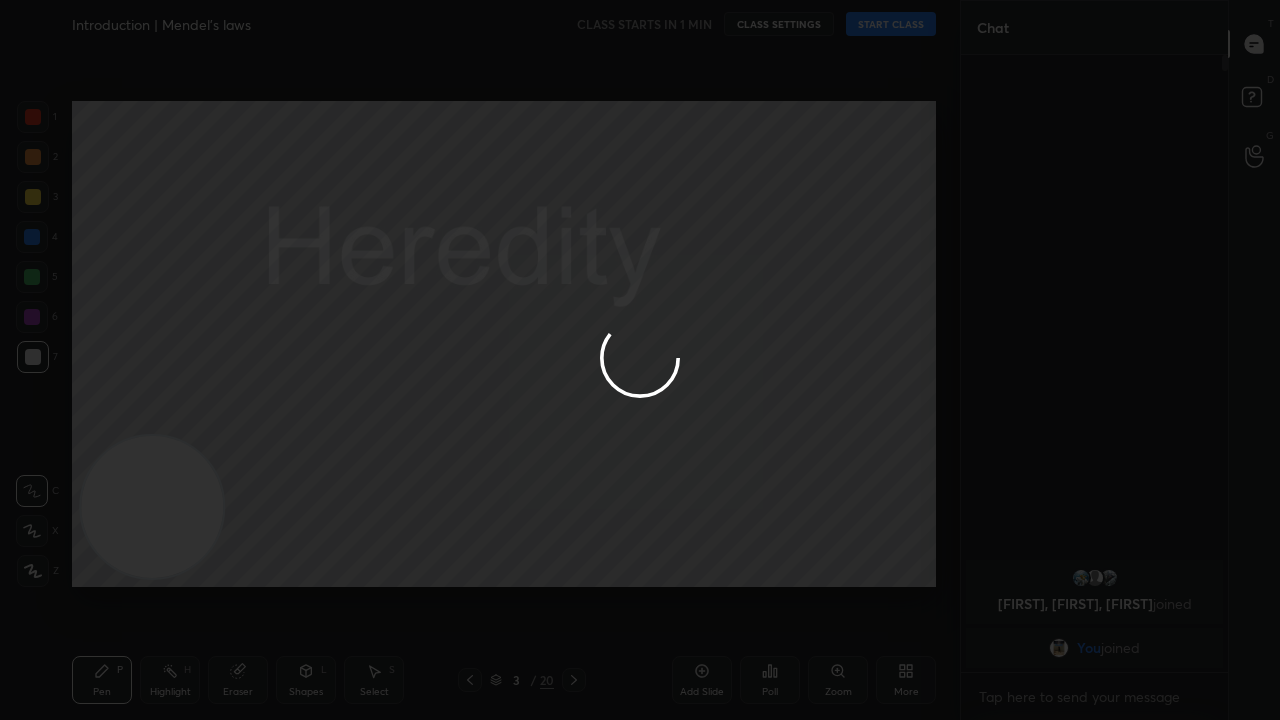 type on "x" 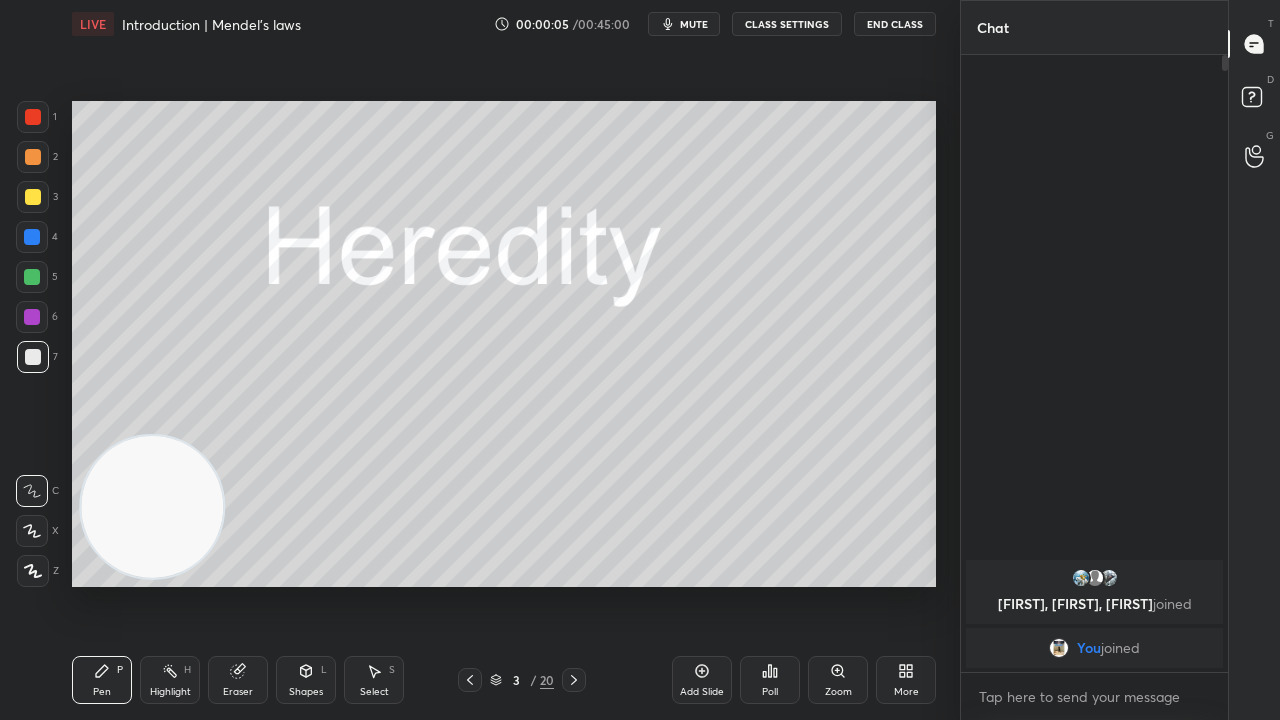 click on "mute" at bounding box center [694, 24] 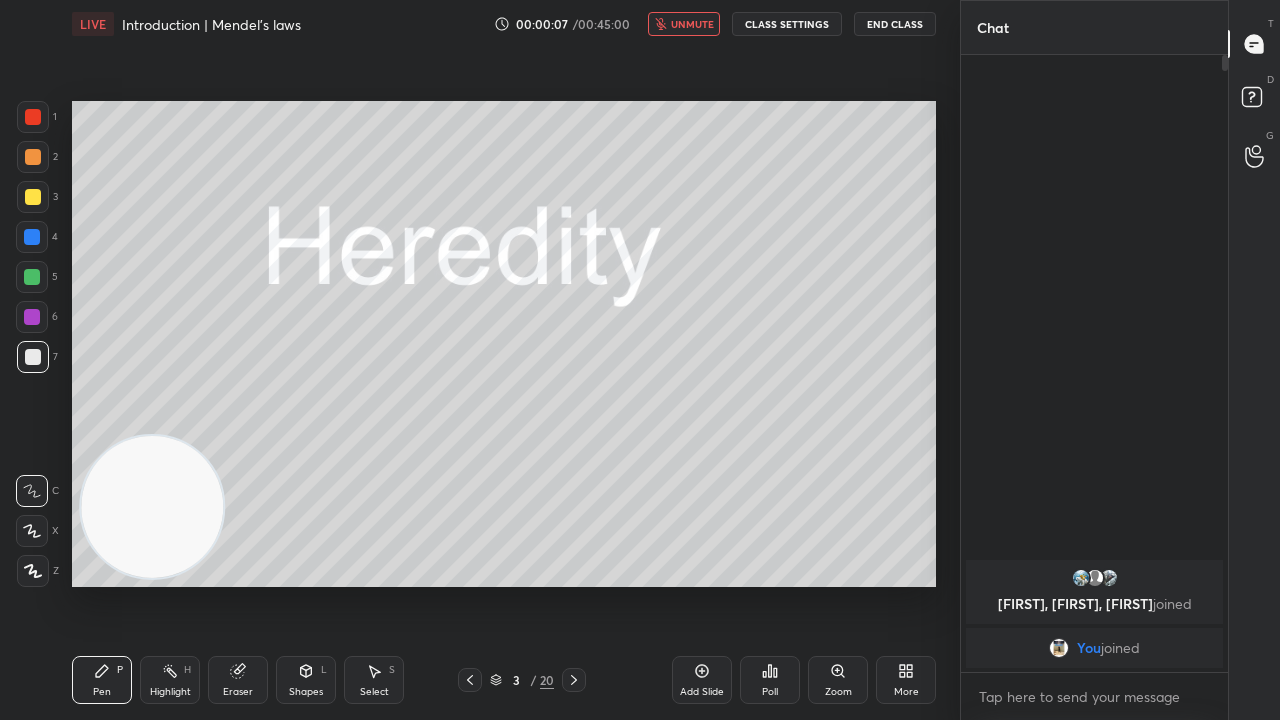 click on "unmute" at bounding box center [692, 24] 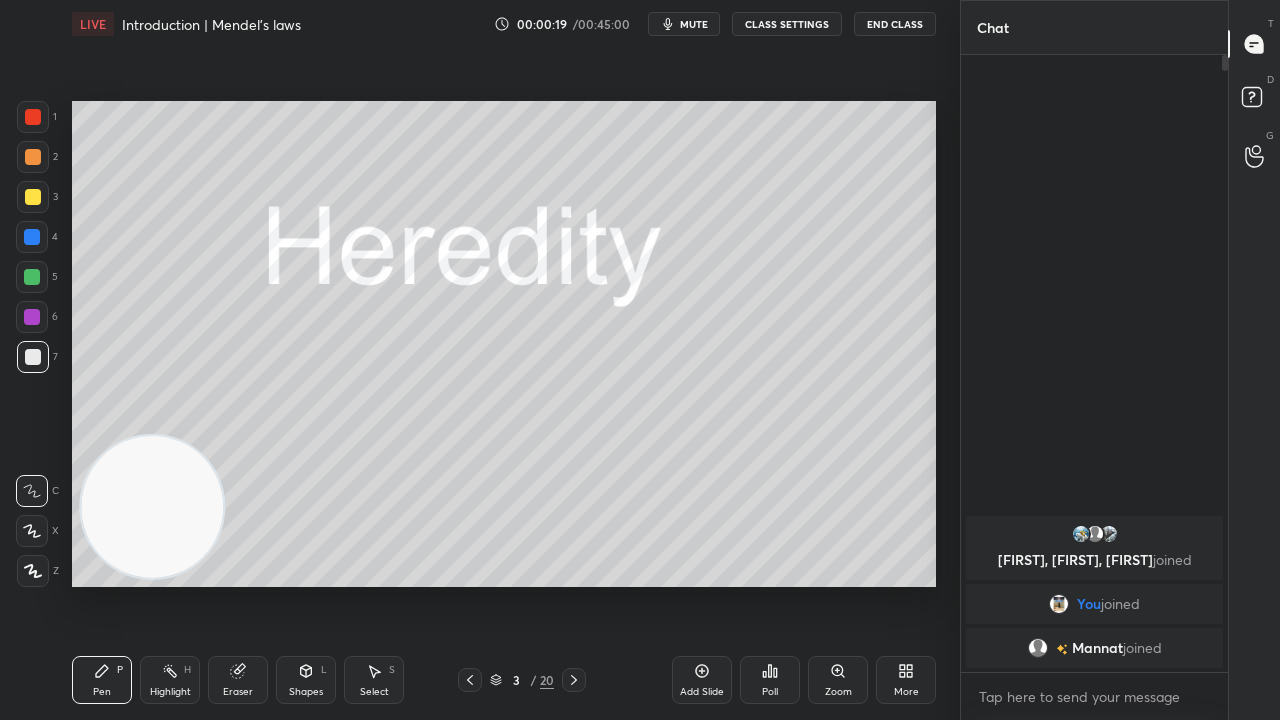 click on "mute" at bounding box center (694, 24) 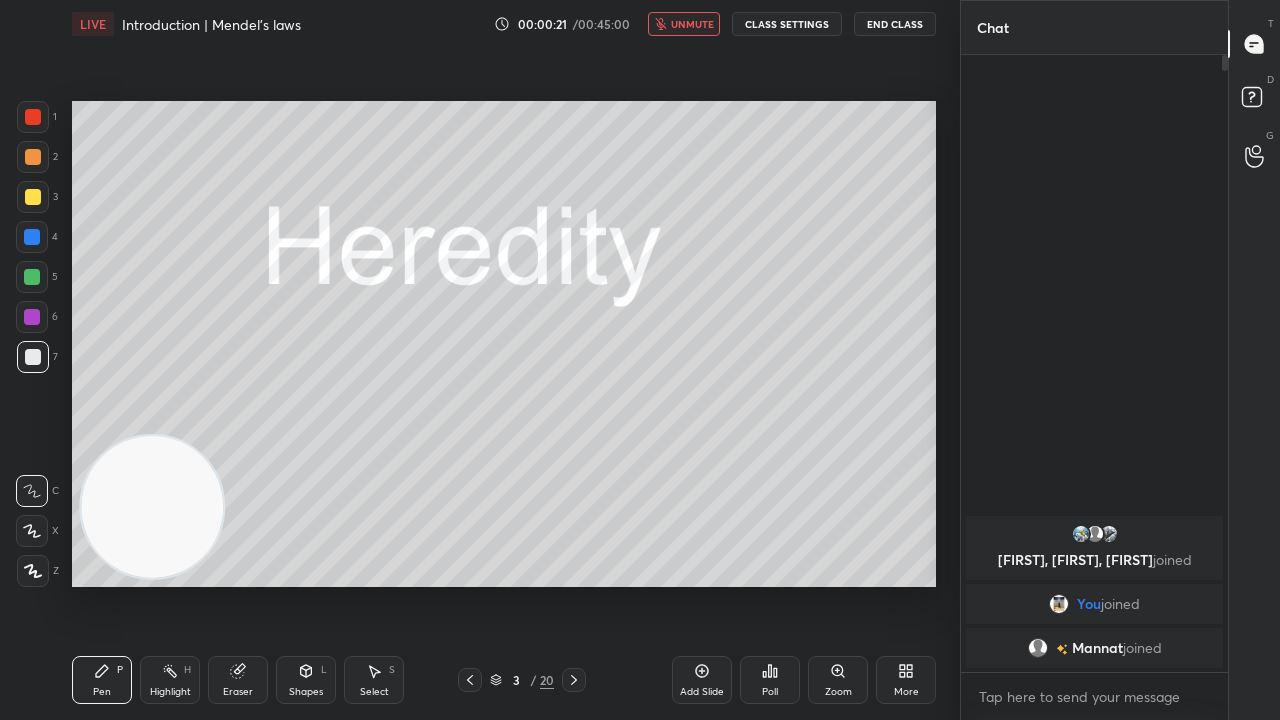 click on "unmute" at bounding box center (692, 24) 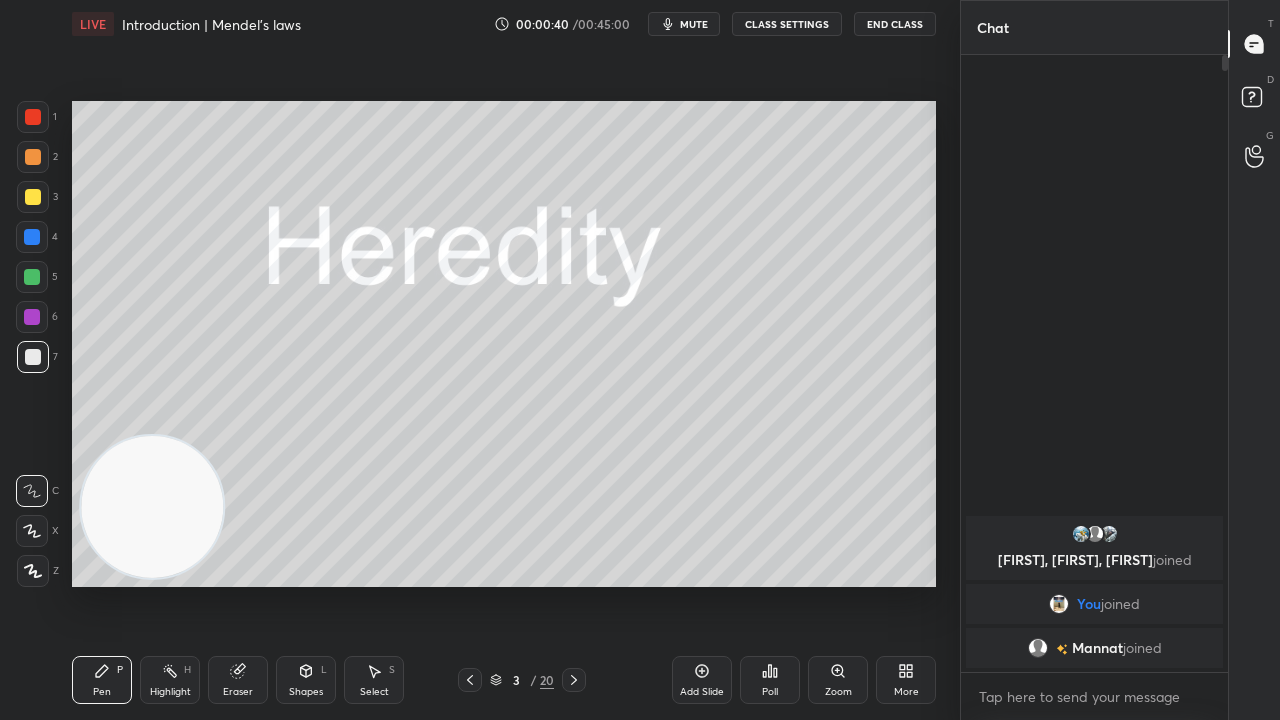 click at bounding box center (33, 197) 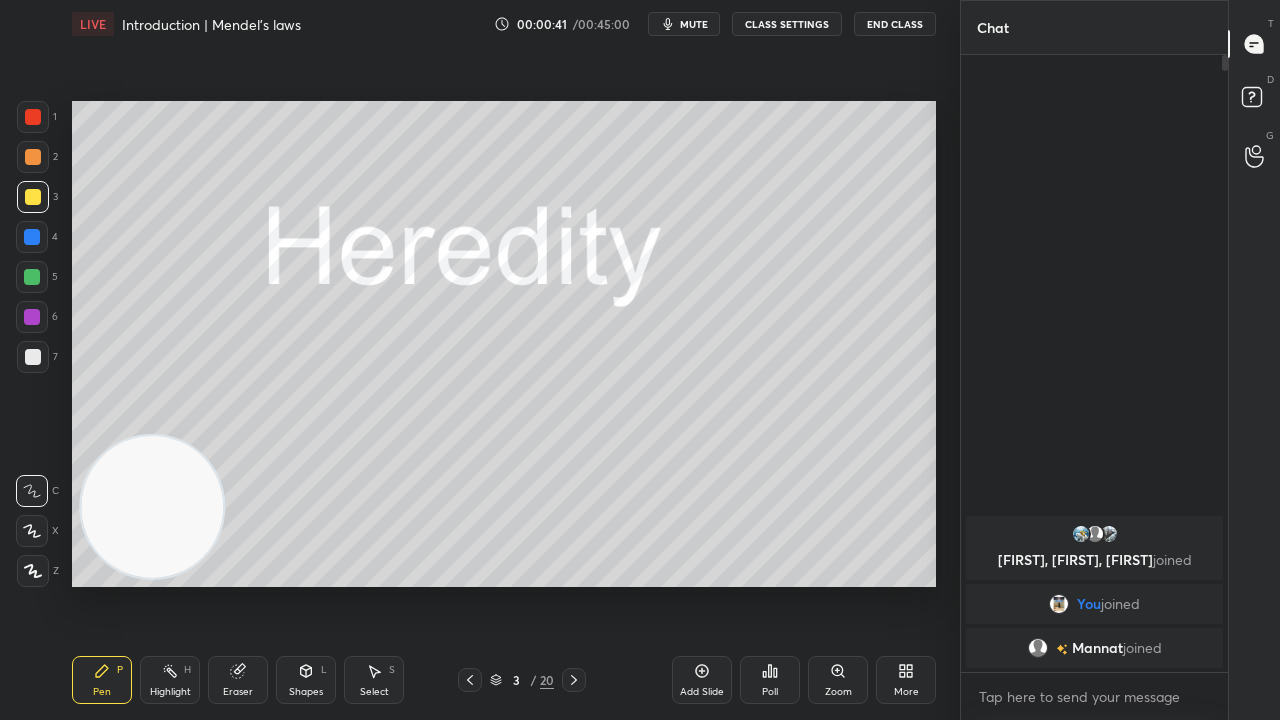 click 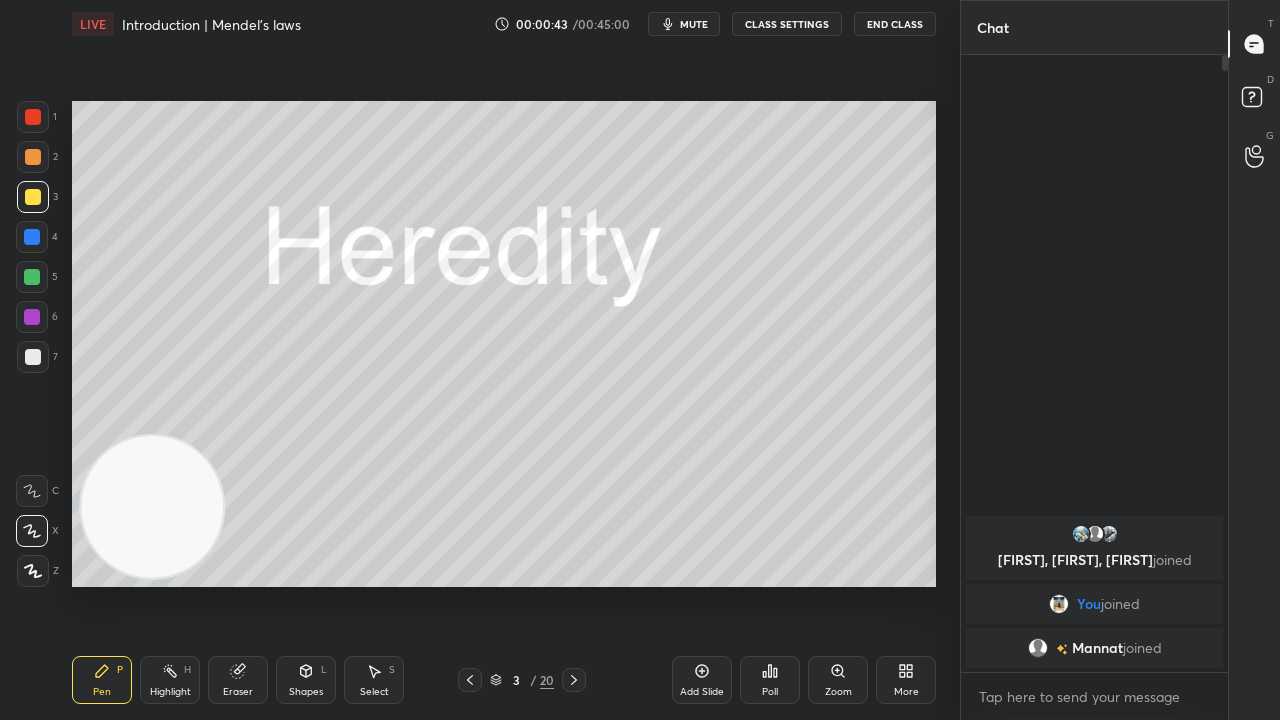 click on "Setting up your live class Poll for   secs No correct answer Start poll" at bounding box center (504, 344) 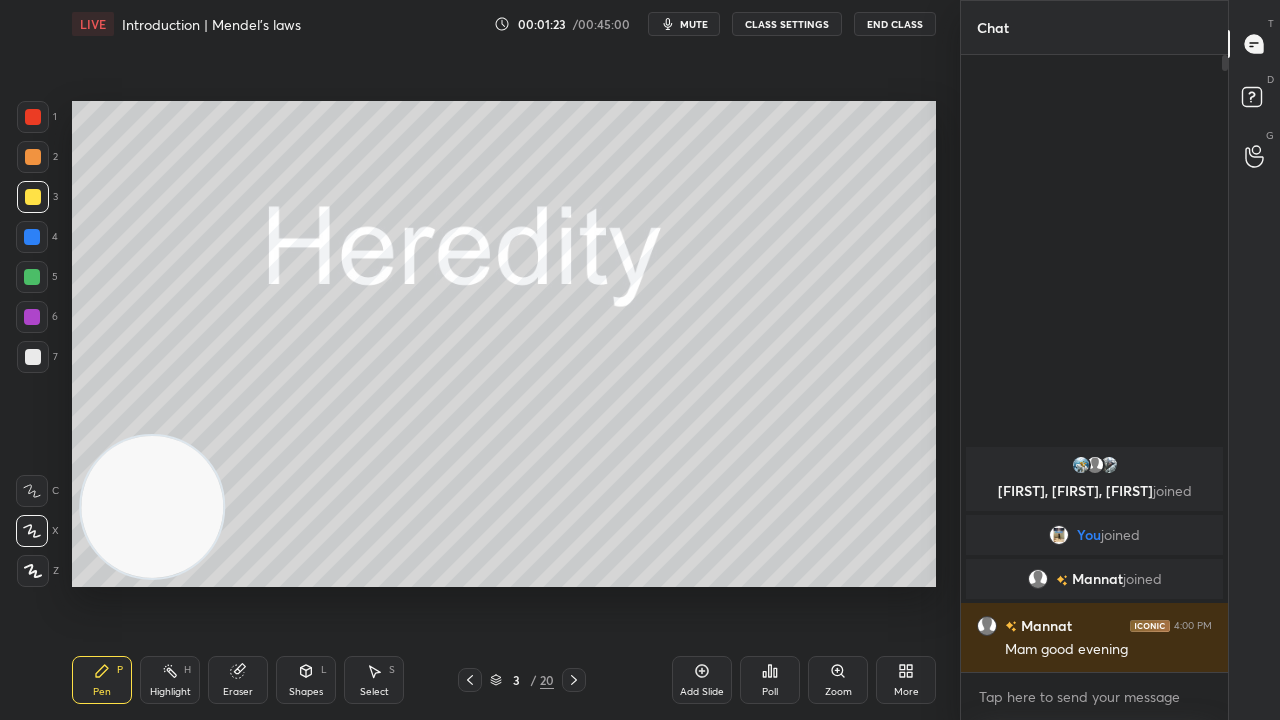 click 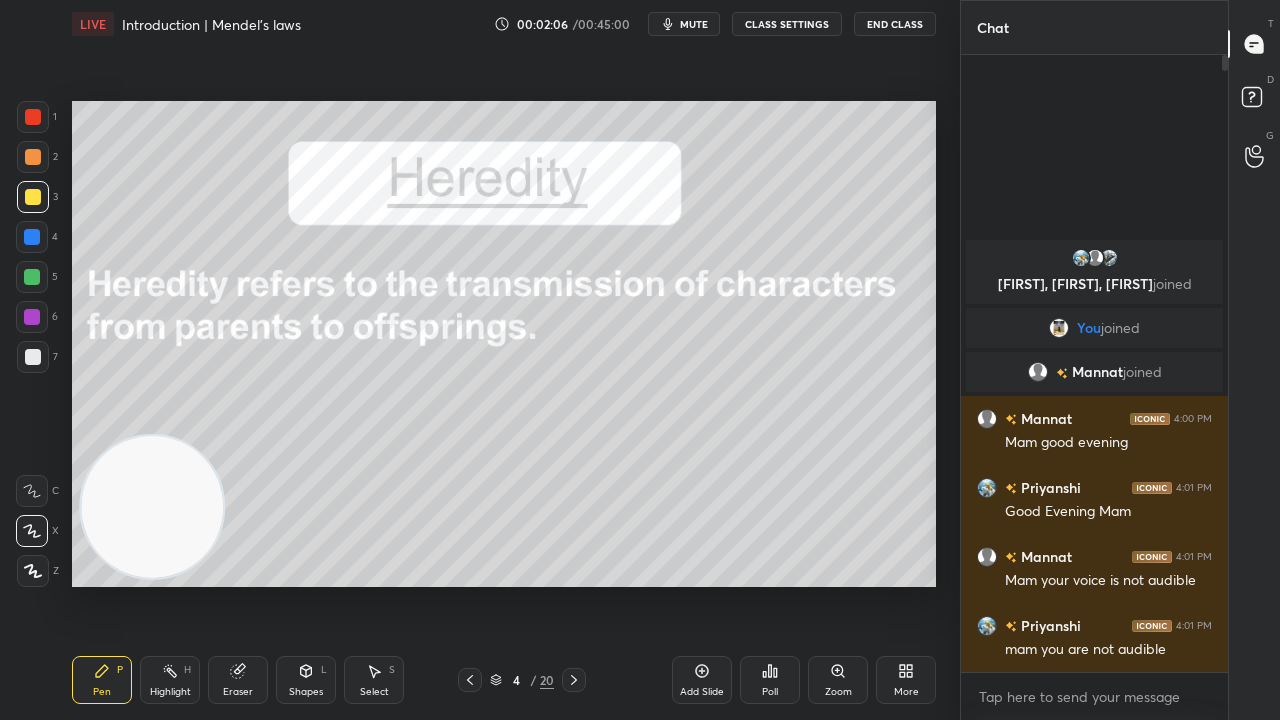 click on "More" at bounding box center [906, 692] 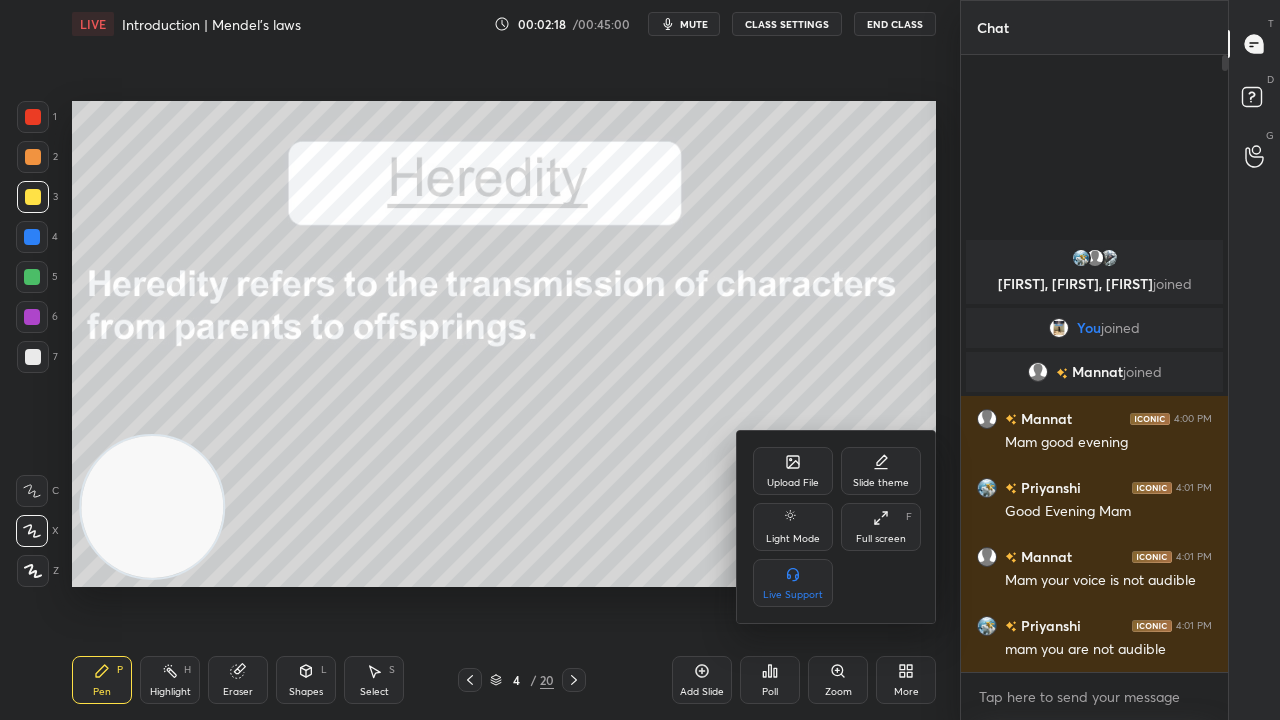 click at bounding box center (640, 360) 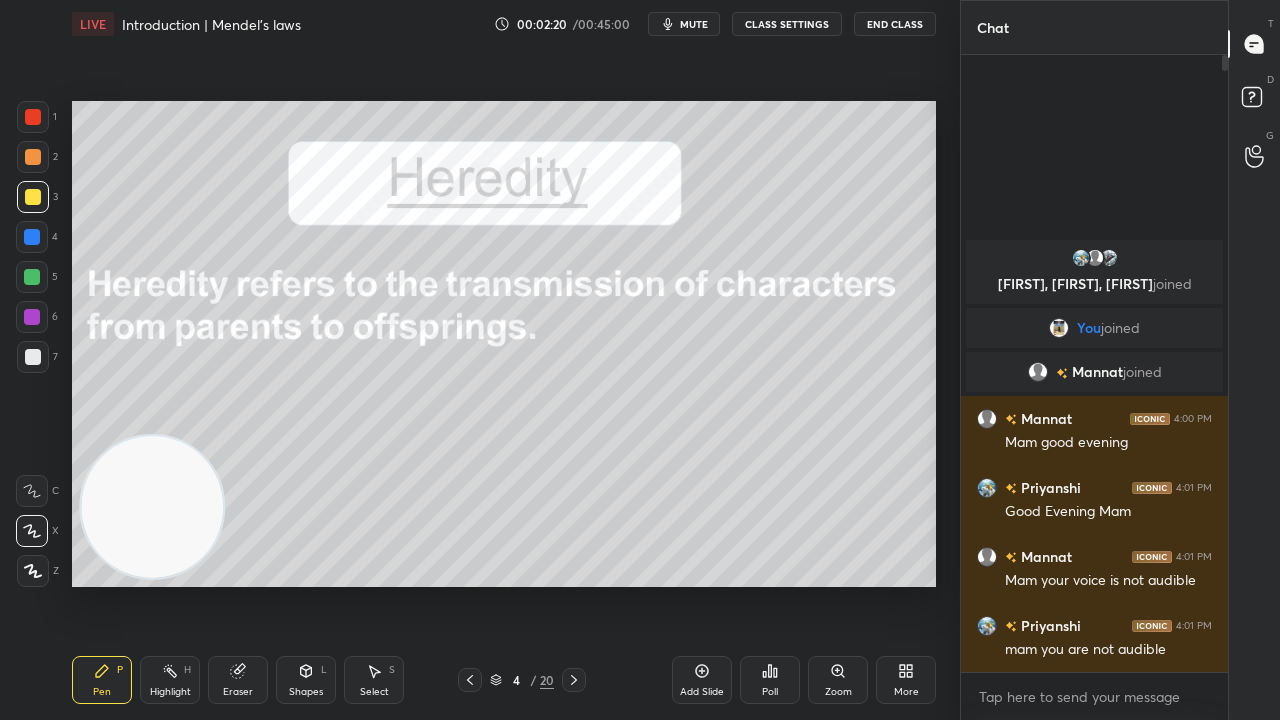 click on "CLASS SETTINGS" at bounding box center (787, 24) 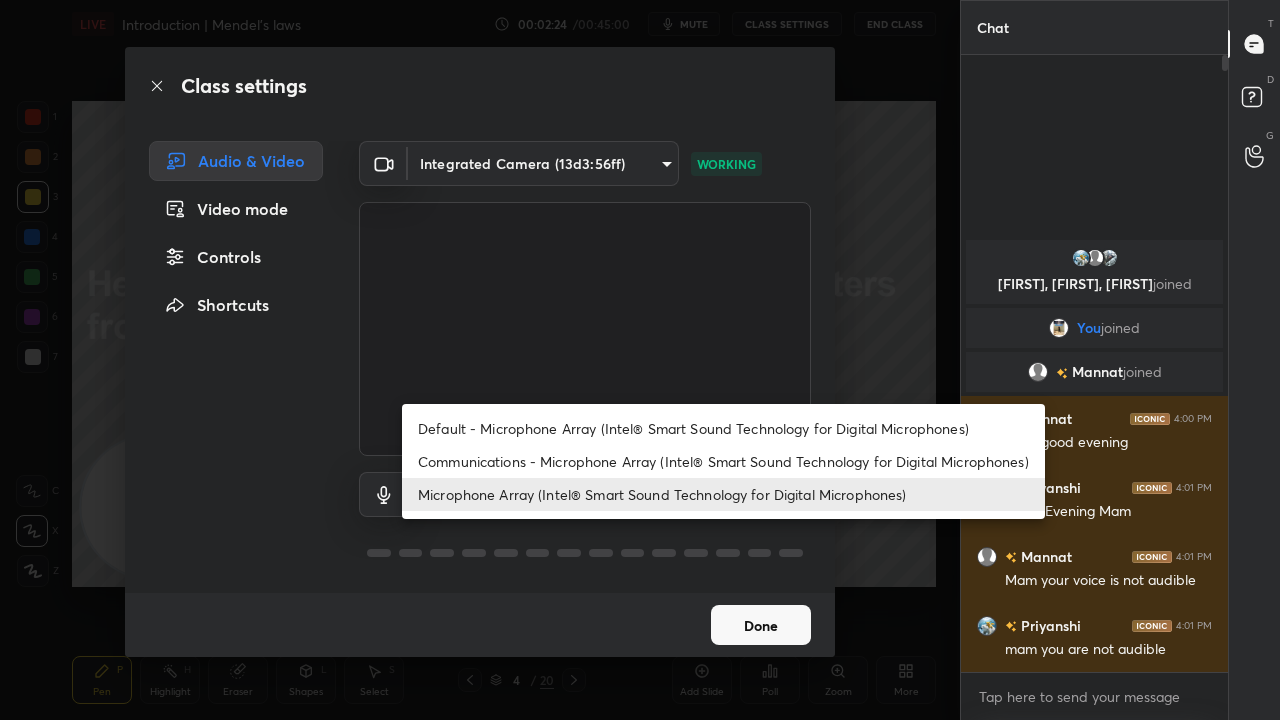 click on "1 2 3 4 5 6 7 C X Z C X Z E E Erase all H H LIVE Introduction | Mendel's laws 00:02:24 / 00:45:00 mute CLASS SETTINGS End Class Setting up your live class Poll for secs No correct answer Start poll Back Introduction | Mendel's laws • L1 of Comprehensive course on Foundation Biology Pooja Pen P Highlight H Eraser Shapes L Select S 4 / 20 Add Slide Poll Zoom More Chat [NAME], [NAME], [NAME] joined You joined [NAME] joined [NAME] 4:00 PM Mam good evening [NAME] 4:01 PM Good Evening Mam [NAME] 4:01 PM Mam your voice is not audible [NAME] 4:01 PM mam you are not audible 6 NEW MESSAGES Enable hand raising Enable raise hand to speak to learners. Once enabled, chat will be turned off temporarily. Enable x Doubts asked by learners will show up here NEW DOUBTS ASKED No one has raised a hand yet Can't raise hand Looks like educator just invited you to speak. Please wait before you can raise your hand again. Got it T Messages (T) D Doubts (D) G Raise Hand (G) Report an issue Reason for reporting" at bounding box center [640, 360] 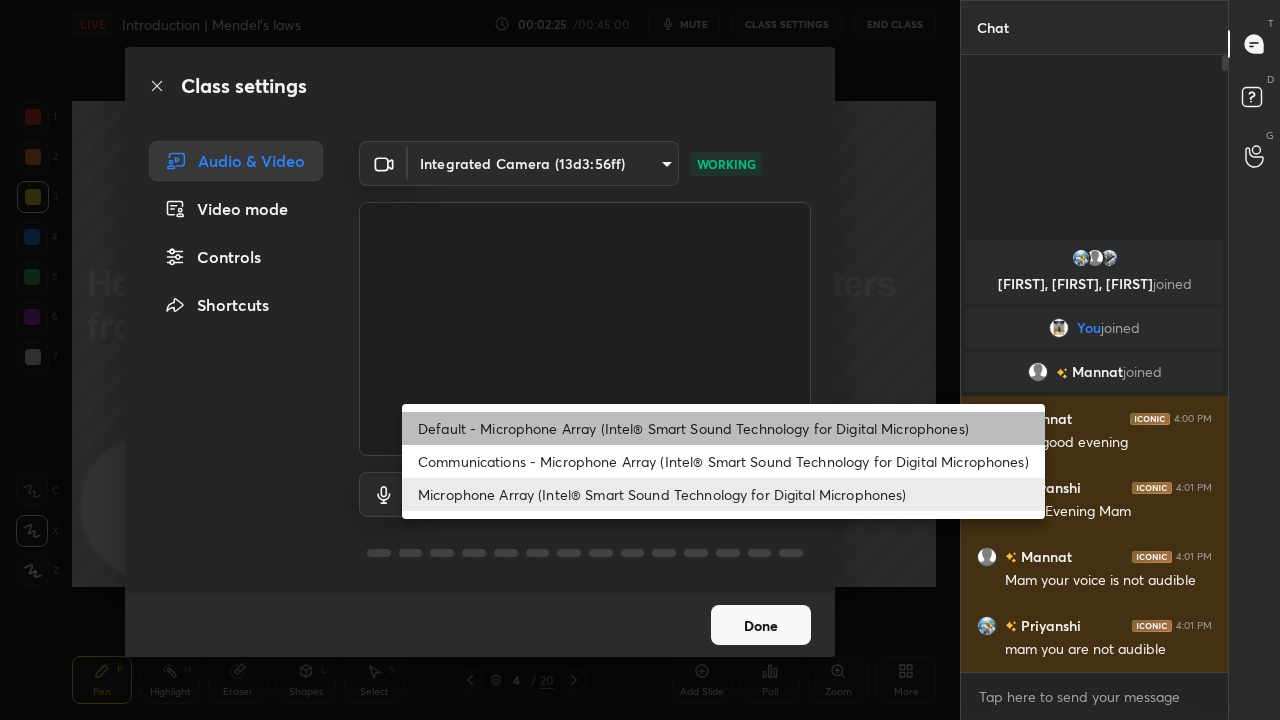 click on "Default - Microphone Array (Intel® Smart Sound Technology for Digital Microphones)" at bounding box center [723, 428] 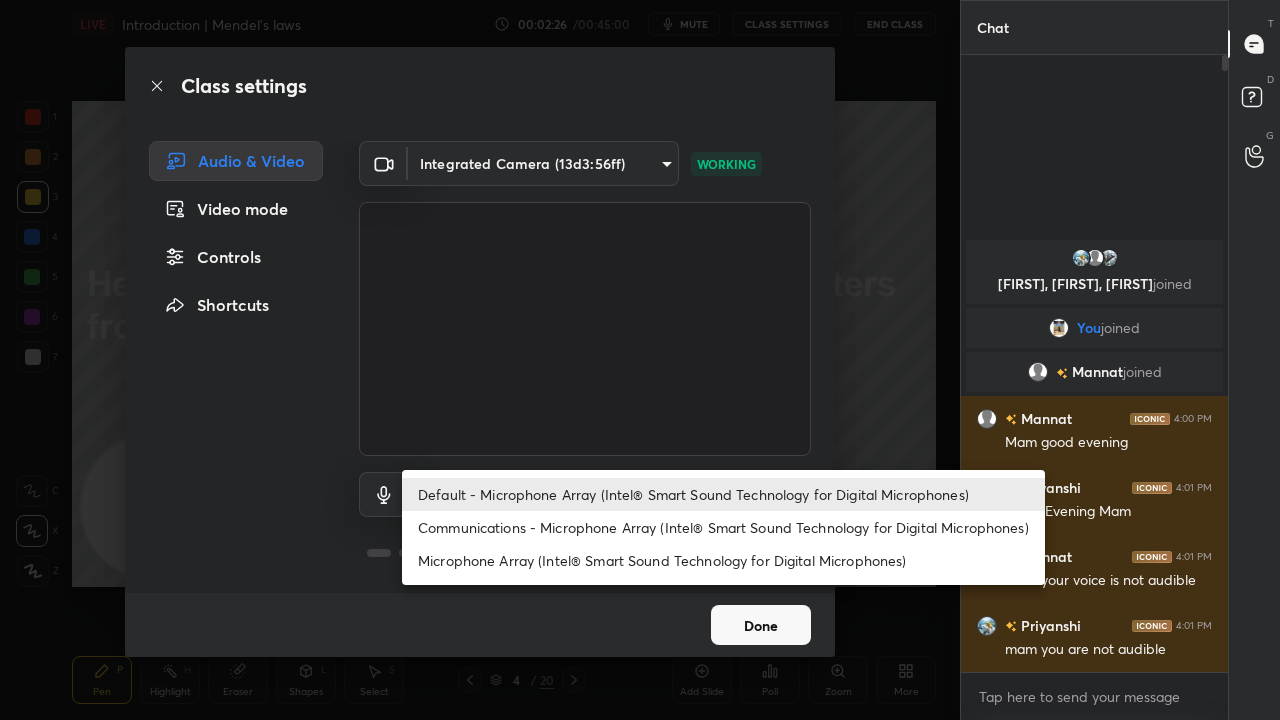 click on "1 2 3 4 5 6 7 C X Z C X Z E E Erase all   H H LIVE Introduction | Mendel's laws 00:02:26 /  00:45:00 mute CLASS SETTINGS End Class Setting up your live class Poll for   secs No correct answer Start poll Back Introduction | Mendel's laws • L1 of Comprehensive course on Foundation Biology [FIRST] Pen P Highlight H Eraser Shapes L Select S 4 / 20 Add Slide Poll Zoom More Chat [FIRST], [FIRST], [FIRST]  joined You  joined [FIRST]  joined [FIRST] 4:00 PM Mam good evening [FIRST] 4:01 PM Good Evening Mam [FIRST] 4:01 PM Mam your voice is not audible [FIRST] 4:01 PM mam you are not audible 6 NEW MESSAGES Enable hand raising Enable raise hand to speak to learners. Once enabled, chat will be turned off temporarily. Enable x   Doubts asked by learners will show up here NEW DOUBTS ASKED No one has raised a hand yet Can't raise hand Looks like educator just invited you to speak. Please wait before you can raise your hand again. Got it T Messages (T) D Doubts (D) G Raise Hand (G) Report an issue Reason for reporting ​" at bounding box center [640, 360] 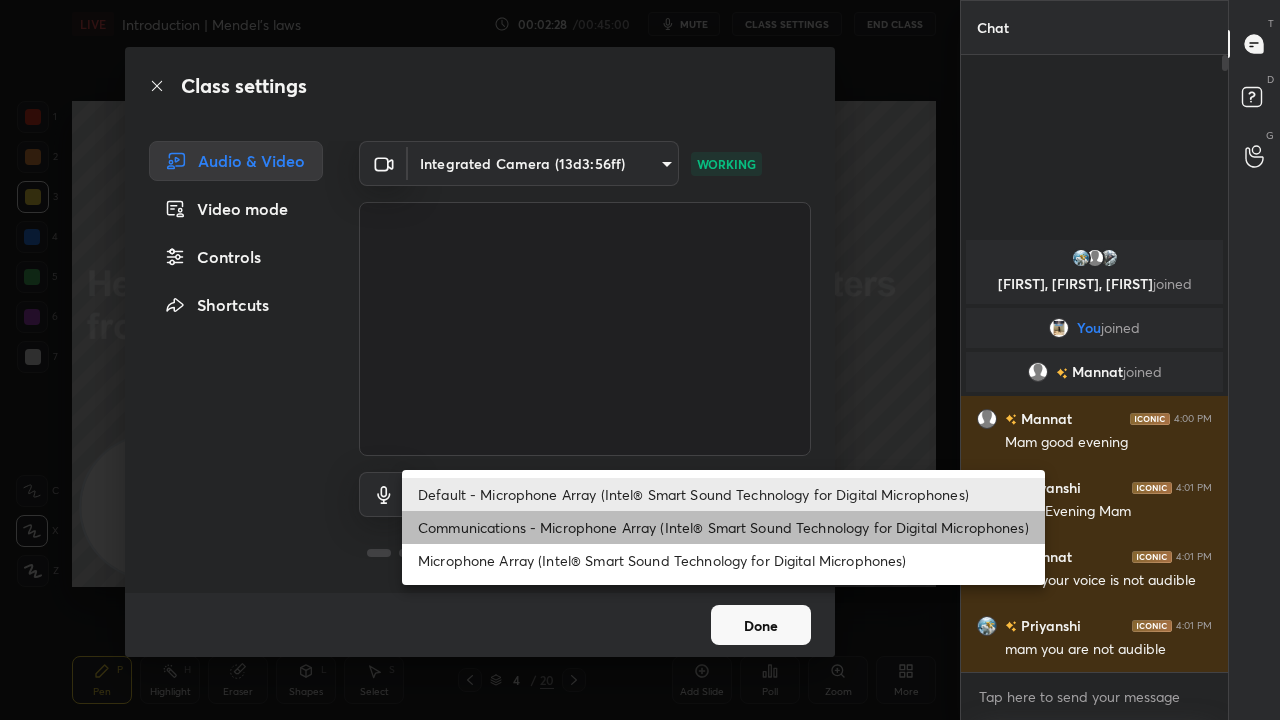 click on "Communications - Microphone Array (Intel® Smart Sound Technology for Digital Microphones)" at bounding box center (723, 527) 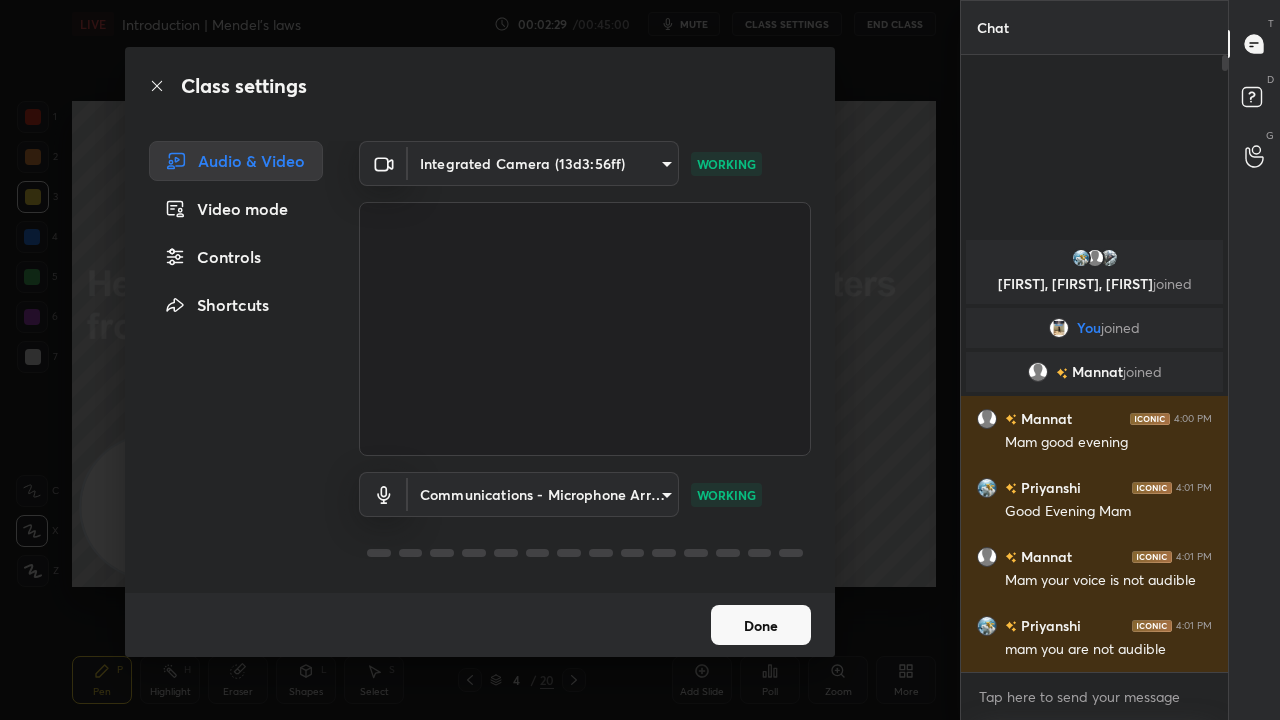 click on "WORKING" at bounding box center [726, 495] 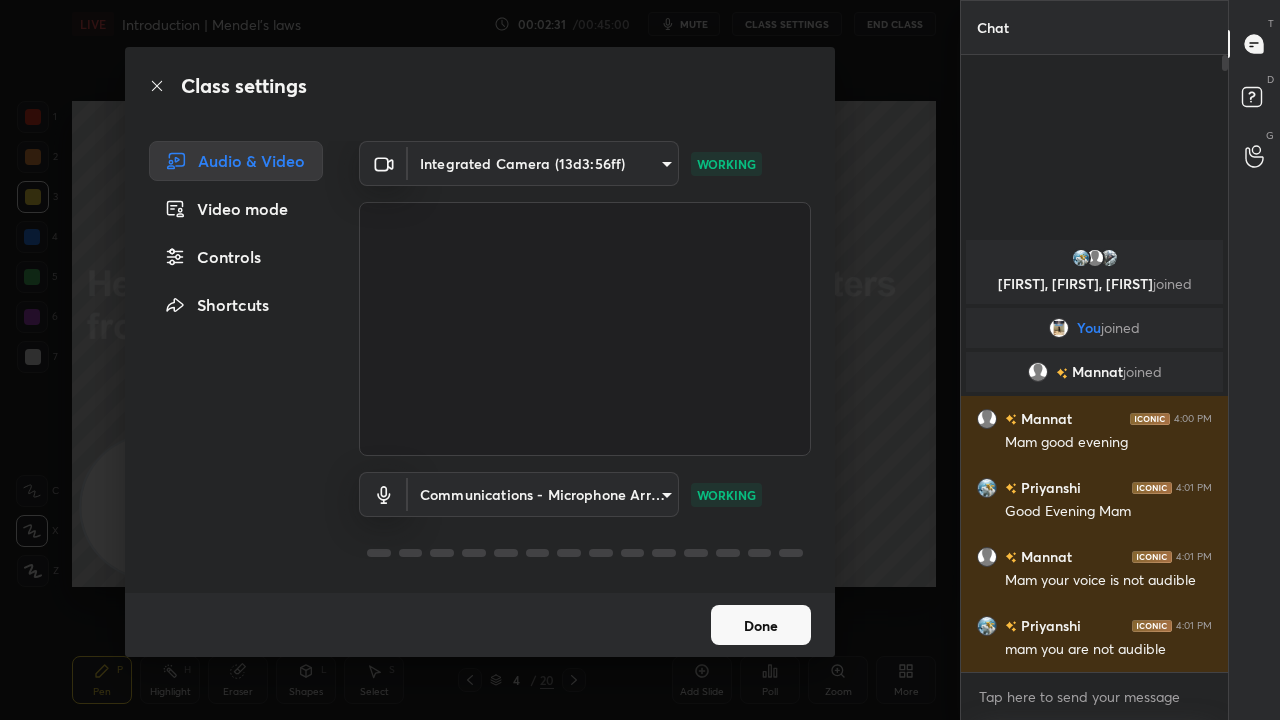 click 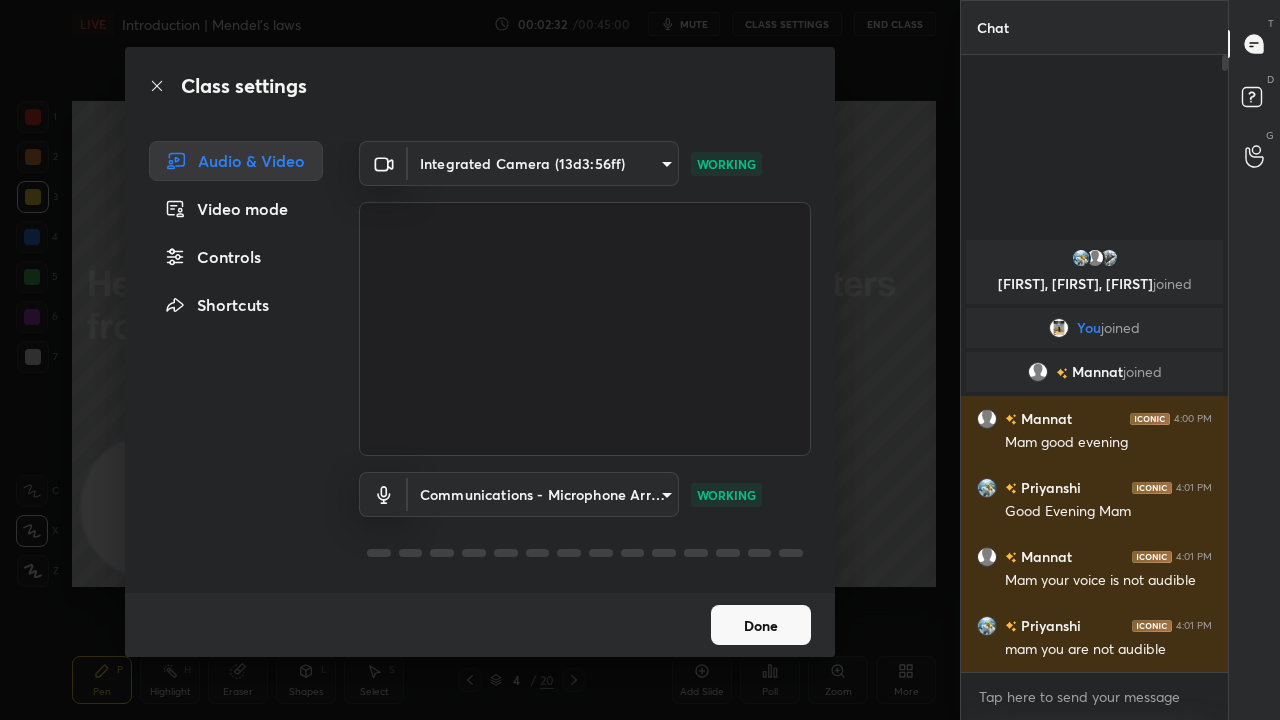click 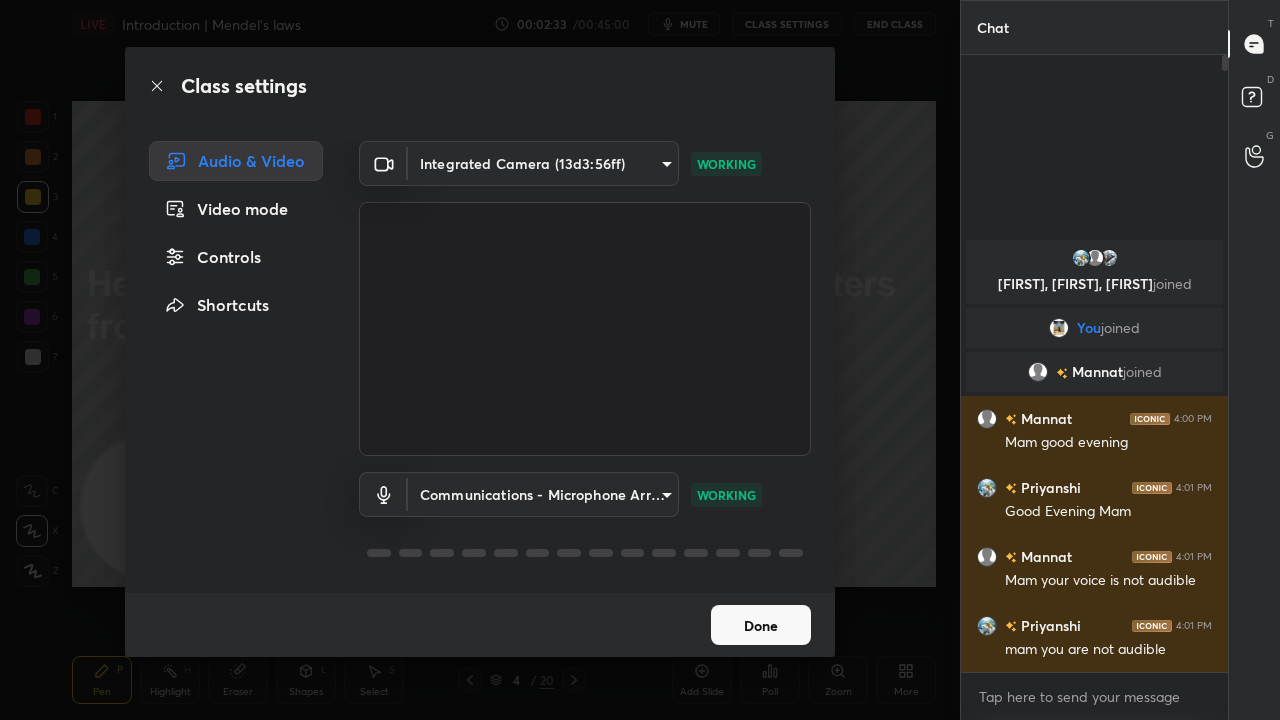 click 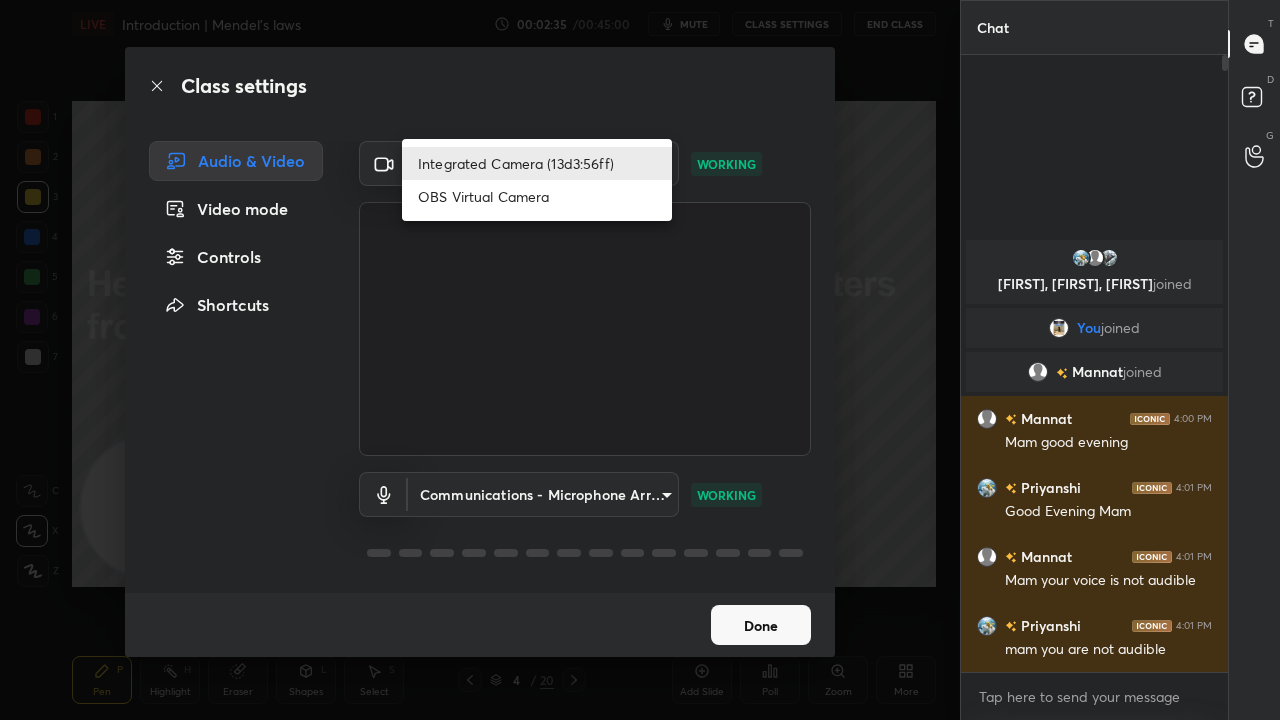 click on "1 2 3 4 5 6 7 C X Z C X Z E E Erase all H H LIVE Introduction | Mendel's laws 00:02:35 / 00:45:00 mute CLASS SETTINGS End Class Setting up your live class Poll for secs No correct answer Start poll Back Introduction | Mendel's laws • L1 of Comprehensive course on Foundation Biology Pooja Pen P Highlight H Eraser Shapes L Select S 4 / 20 Add Slide Poll Zoom More Chat [NAME], [NAME], [NAME] joined You joined [NAME] joined [NAME] 4:00 PM Mam good evening [NAME] 4:01 PM Good Evening Mam [NAME] 4:01 PM Mam your voice is not audible [NAME] 4:01 PM mam you are not audible 6 NEW MESSAGES Enable hand raising Enable raise hand to speak to learners. Once enabled, chat will be turned off temporarily. Enable x Doubts asked by learners will show up here NEW DOUBTS ASKED No one has raised a hand yet Can't raise hand Looks like educator just invited you to speak. Please wait before you can raise your hand again. Got it T Messages (T) D Doubts (D) G Raise Hand (G) Report an issue Reason for reporting" at bounding box center [640, 360] 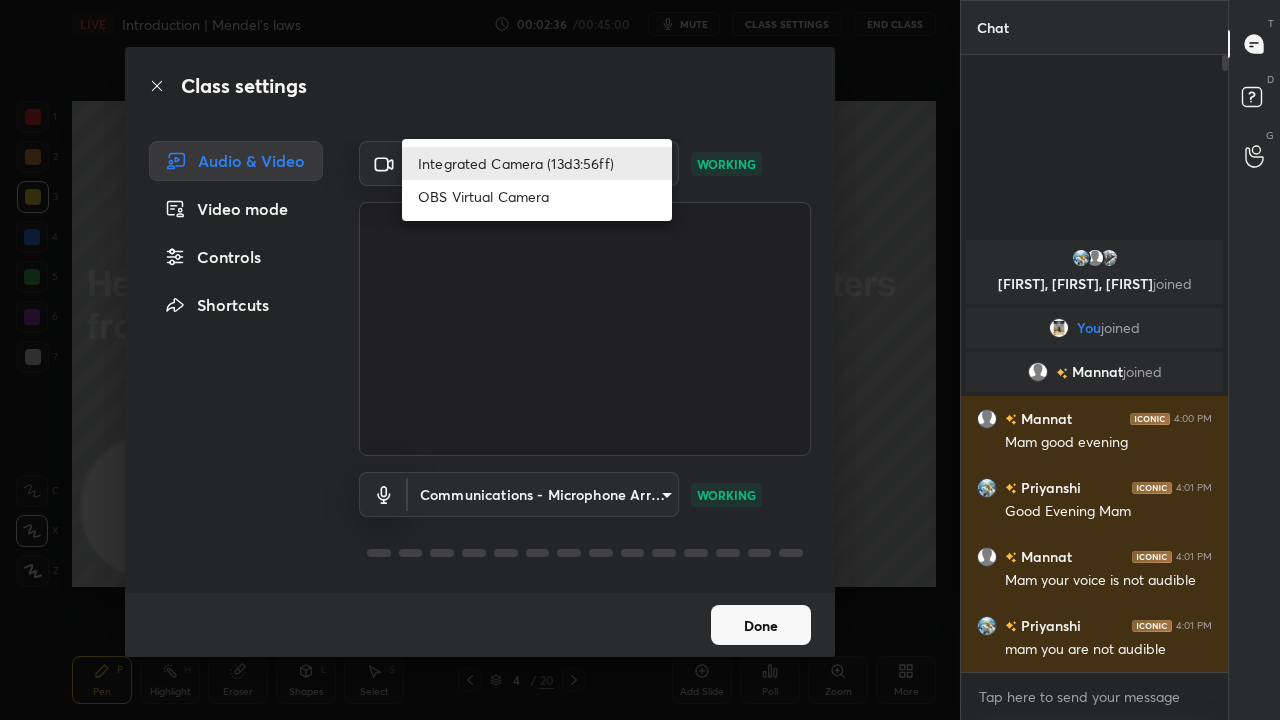 click at bounding box center (640, 360) 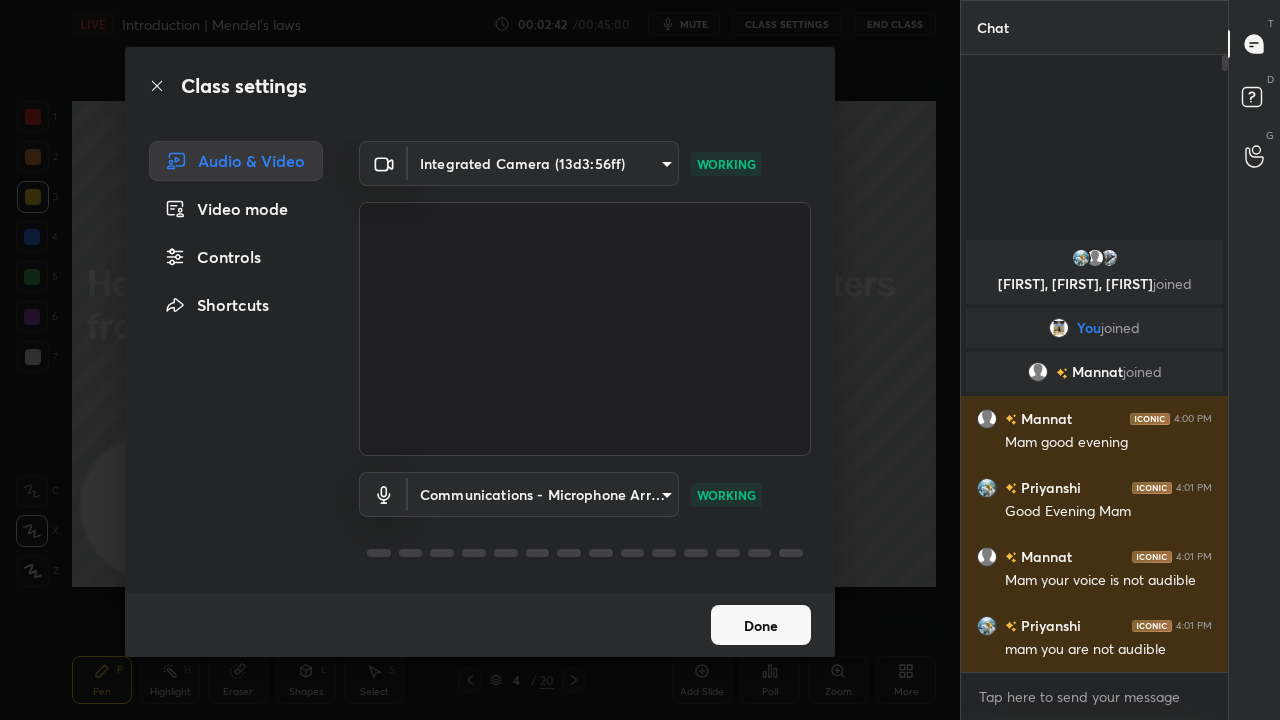 click at bounding box center [585, 553] 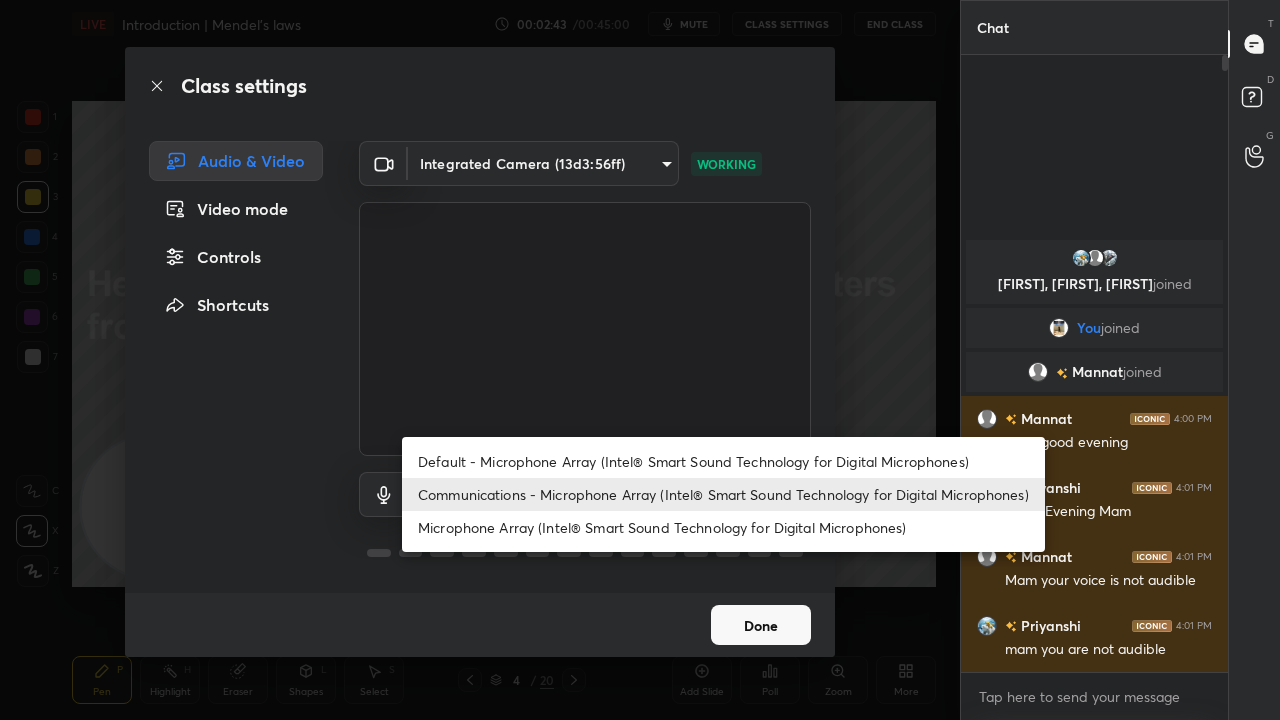 click on "1 2 3 4 5 6 7 C X Z C X Z E E Erase all   H H LIVE Introduction | Mendel's laws 00:02:43 /  00:45:00 mute CLASS SETTINGS End Class Setting up your live class Poll for   secs No correct answer Start poll Back Introduction | Mendel's laws • L1 of Comprehensive course on Foundation Biology [FIRST] Pen P Highlight H Eraser Shapes L Select S 4 / 20 Add Slide Poll Zoom More Chat [FIRST], [FIRST], [FIRST]  joined You  joined [FIRST]  joined [FIRST] 4:00 PM Mam good evening [FIRST] 4:01 PM Good Evening Mam [FIRST] 4:01 PM Mam your voice is not audible [FIRST] 4:01 PM mam you are not audible 6 NEW MESSAGES Enable hand raising Enable raise hand to speak to learners. Once enabled, chat will be turned off temporarily. Enable x   Doubts asked by learners will show up here NEW DOUBTS ASKED No one has raised a hand yet Can't raise hand Looks like educator just invited you to speak. Please wait before you can raise your hand again. Got it T Messages (T) D Doubts (D) G Raise Hand (G) Report an issue Reason for reporting ​" at bounding box center [640, 360] 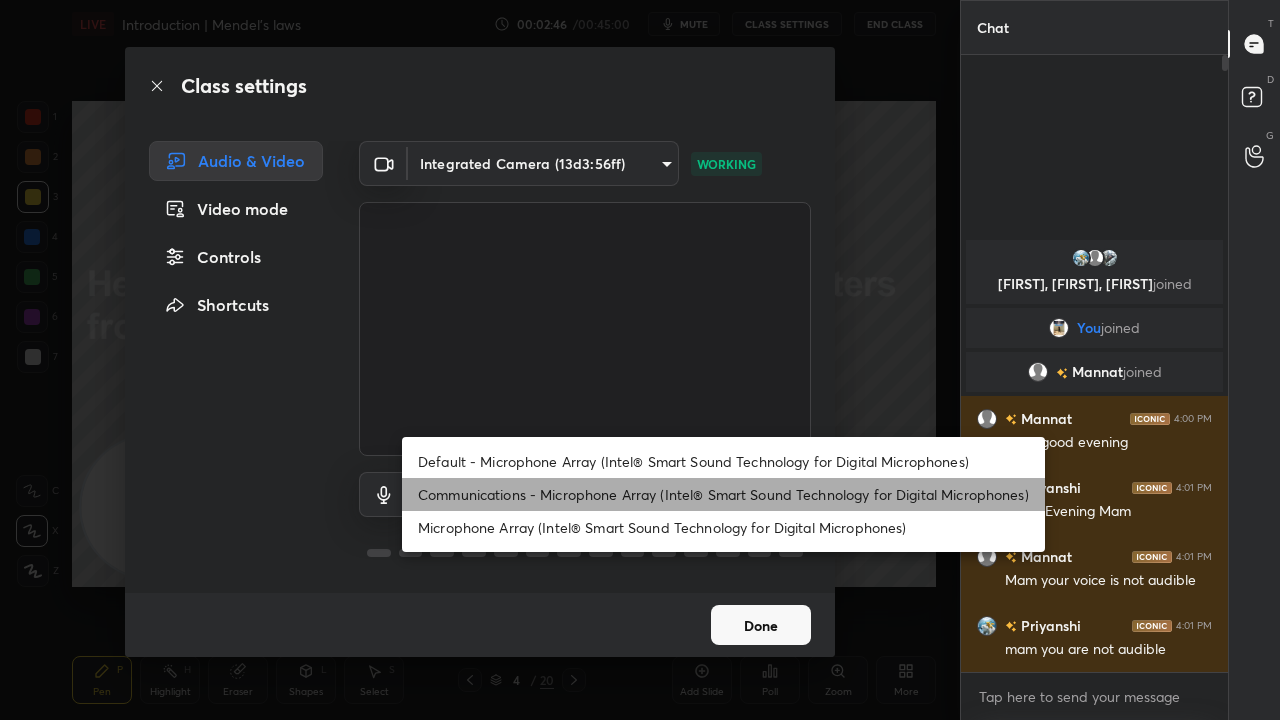click on "Communications - Microphone Array (Intel® Smart Sound Technology for Digital Microphones)" at bounding box center [723, 494] 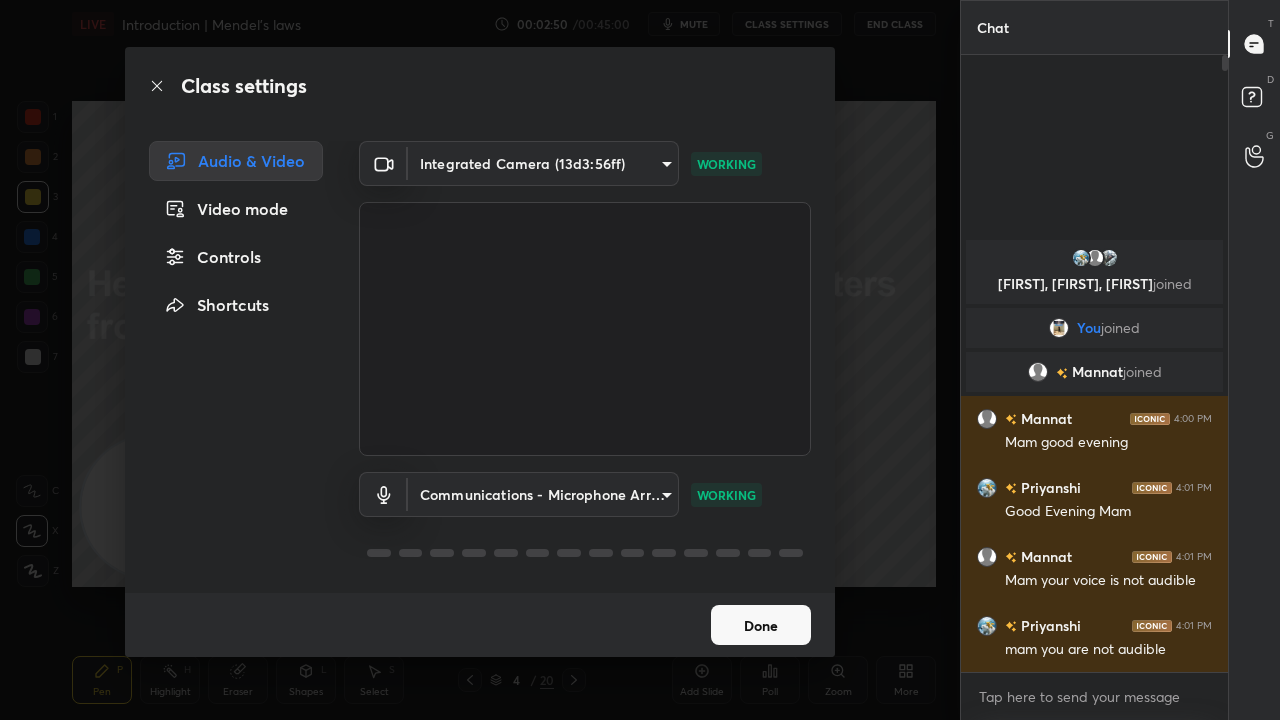 click on "Controls" at bounding box center [236, 257] 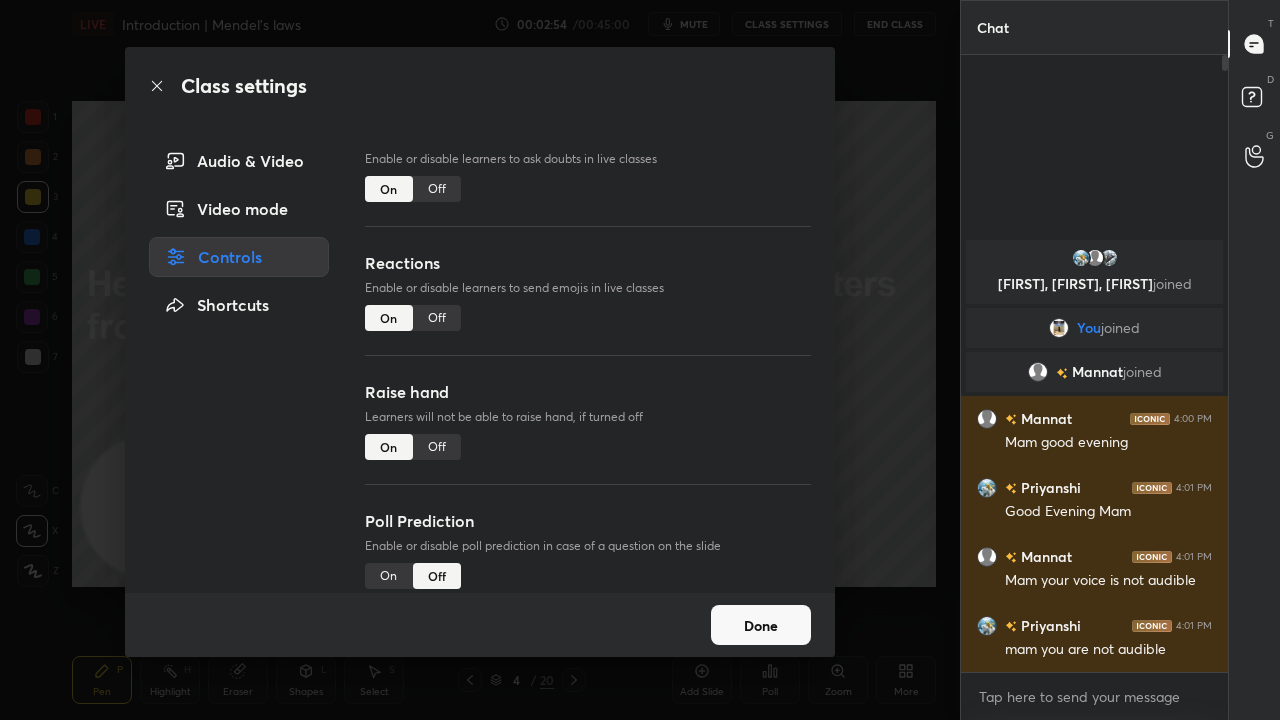 scroll, scrollTop: 174, scrollLeft: 0, axis: vertical 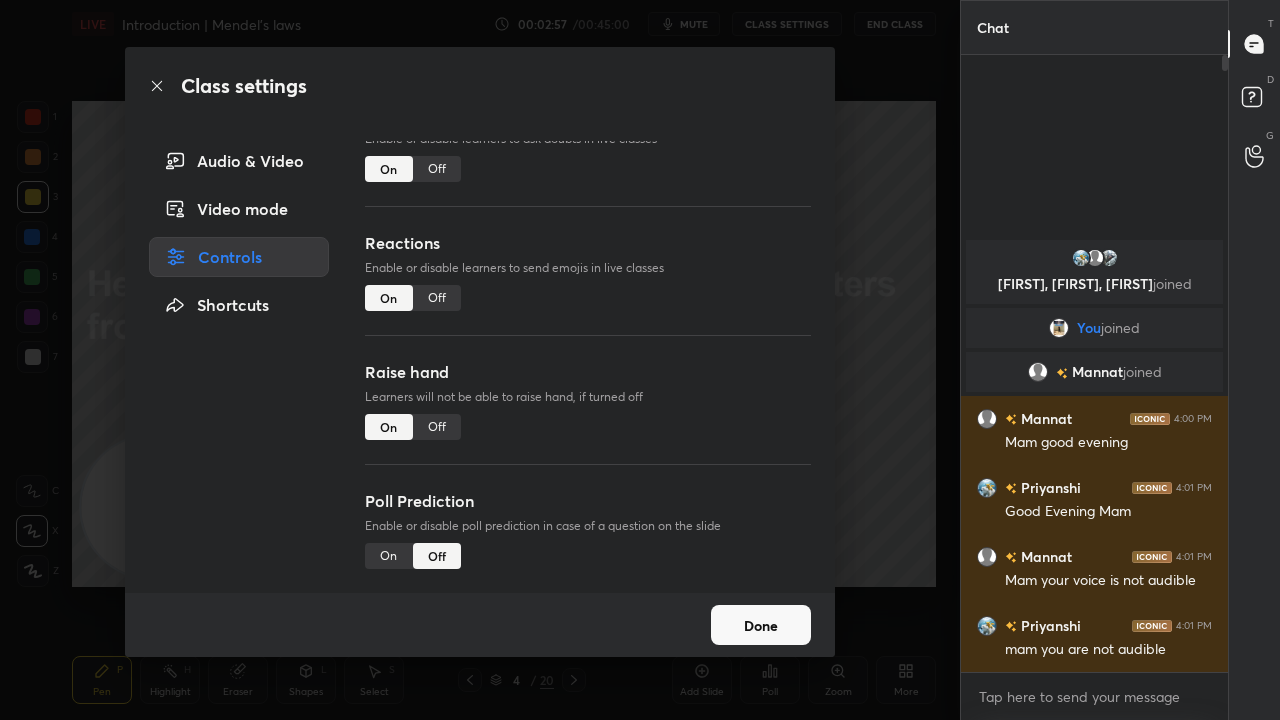 click on "Audio & Video" at bounding box center [239, 161] 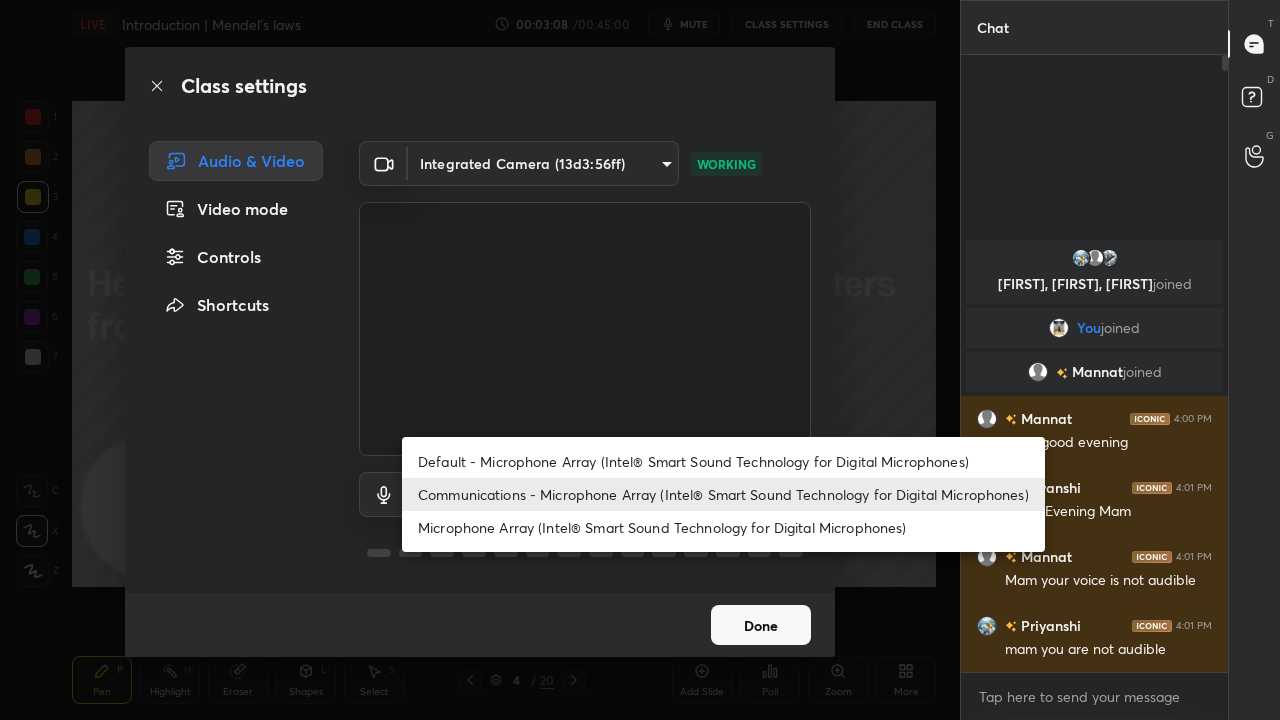 click on "1 2 3 4 5 6 7 C X Z C X Z E E Erase all H H LIVE Introduction | Mendel's laws 00:03:08 / 00:45:00 mute CLASS SETTINGS End Class Setting up your live class Poll for secs No correct answer Start poll Back Introduction | Mendel's laws • L1 of Comprehensive course on Foundation Biology Pooja Pen P Highlight H Eraser Shapes L Select S 4 / 20 Add Slide Poll Zoom More Chat [NAME], [NAME], [NAME] joined You joined [NAME] joined [NAME] 4:00 PM Mam good evening [NAME] 4:01 PM Good Evening Mam [NAME] 4:01 PM Mam your voice is not audible [NAME] 4:01 PM mam you are not audible 6 NEW MESSAGES Enable hand raising Enable raise hand to speak to learners. Once enabled, chat will be turned off temporarily. Enable x Doubts asked by learners will show up here NEW DOUBTS ASKED No one has raised a hand yet Can't raise hand Looks like educator just invited you to speak. Please wait before you can raise your hand again. Got it T Messages (T) D Doubts (D) G Raise Hand (G) Report an issue Reason for reporting" at bounding box center (640, 360) 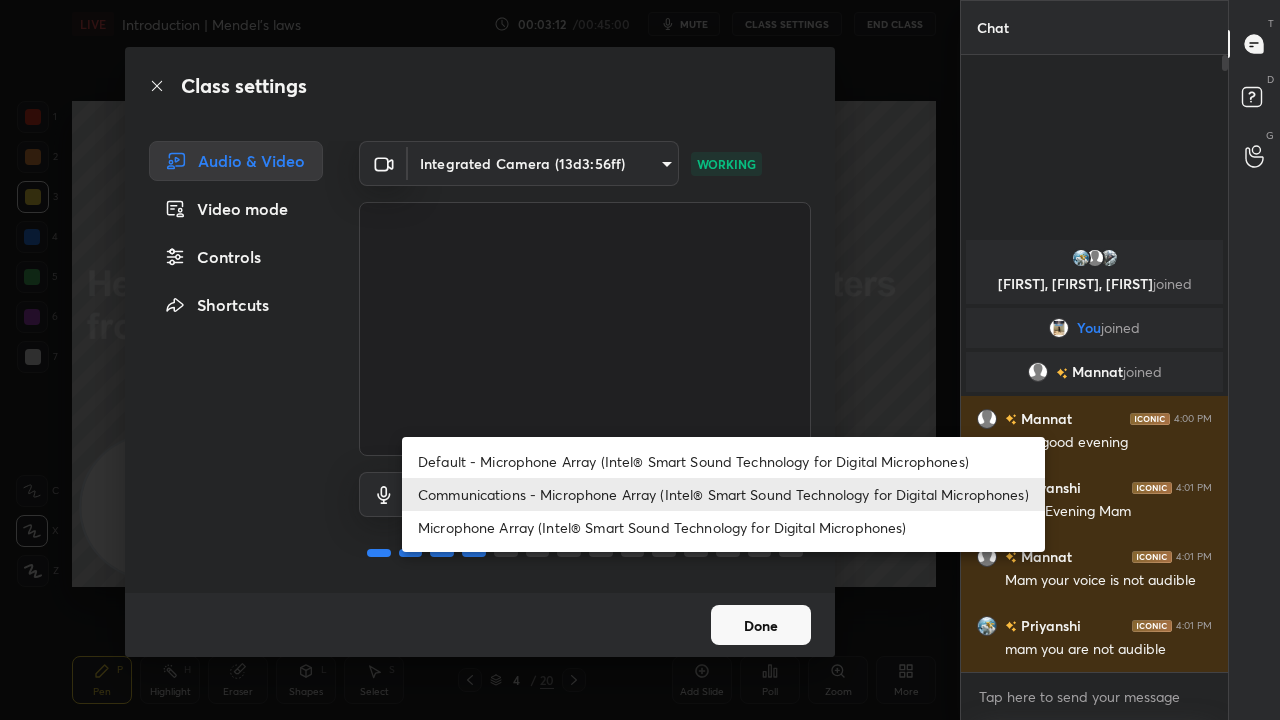 click at bounding box center [640, 360] 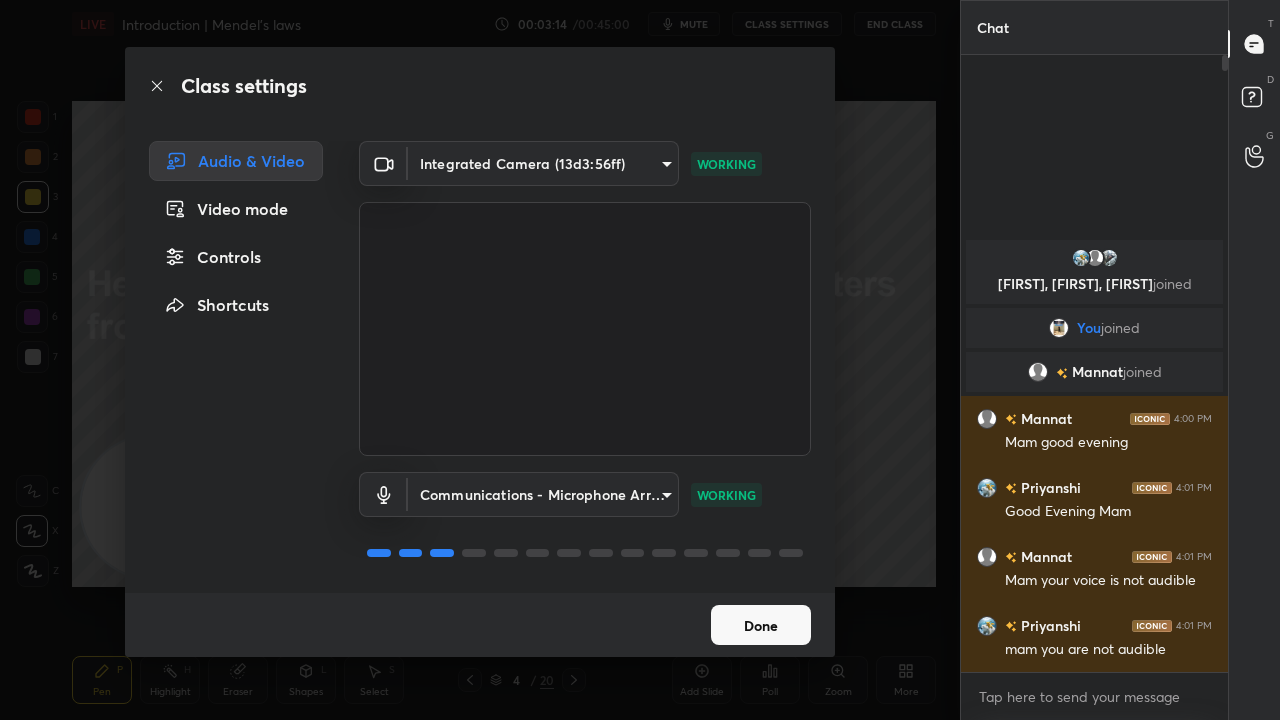 click on "Done" at bounding box center (761, 625) 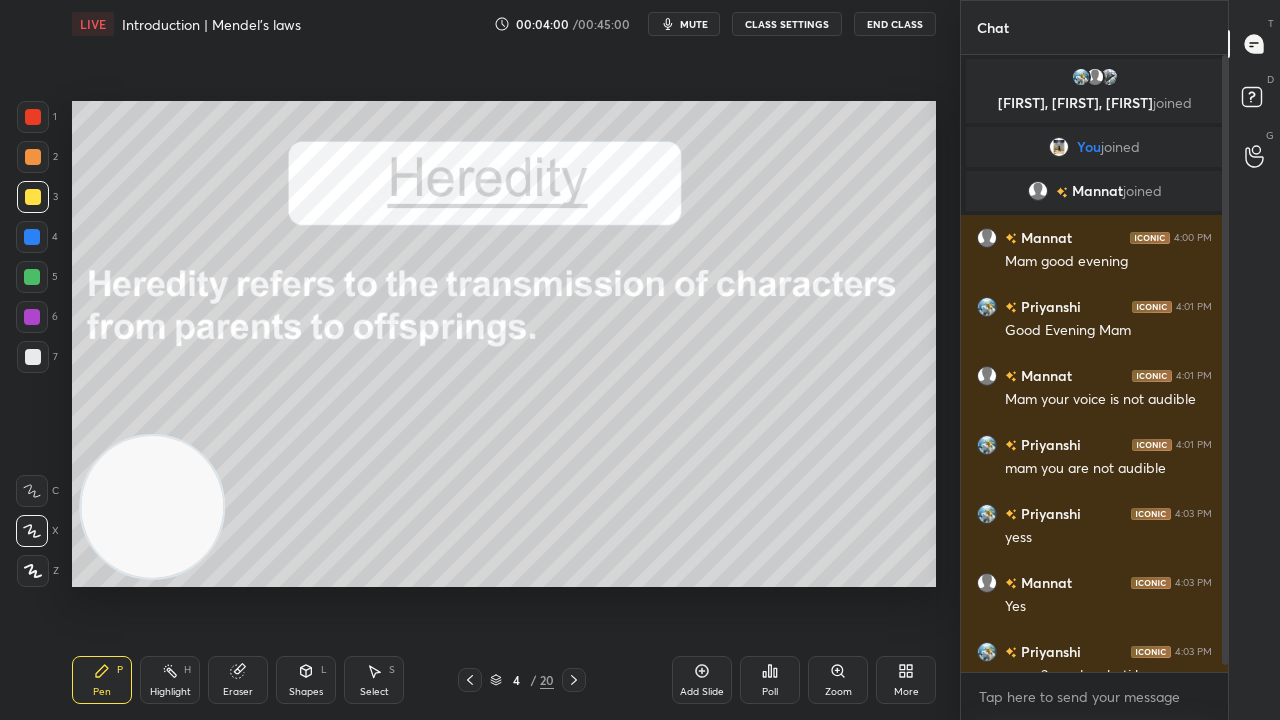 scroll, scrollTop: 26, scrollLeft: 0, axis: vertical 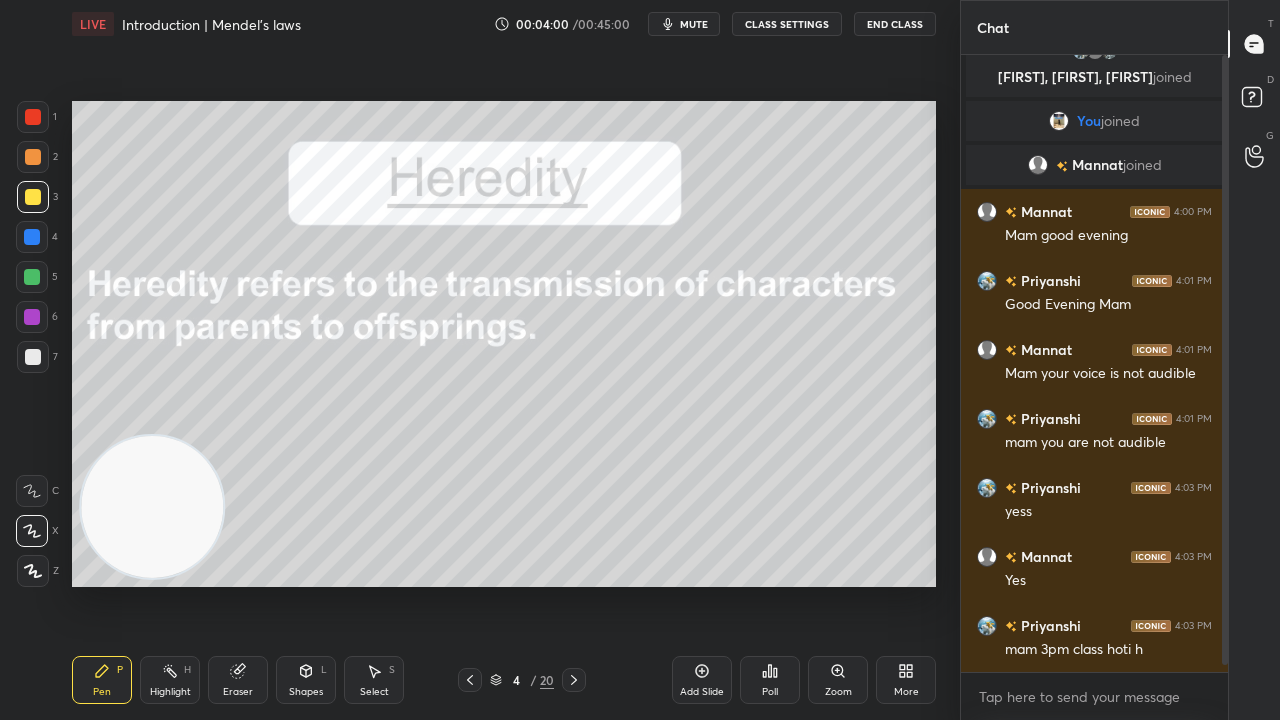drag, startPoint x: 1224, startPoint y: 656, endPoint x: 1224, endPoint y: 668, distance: 12 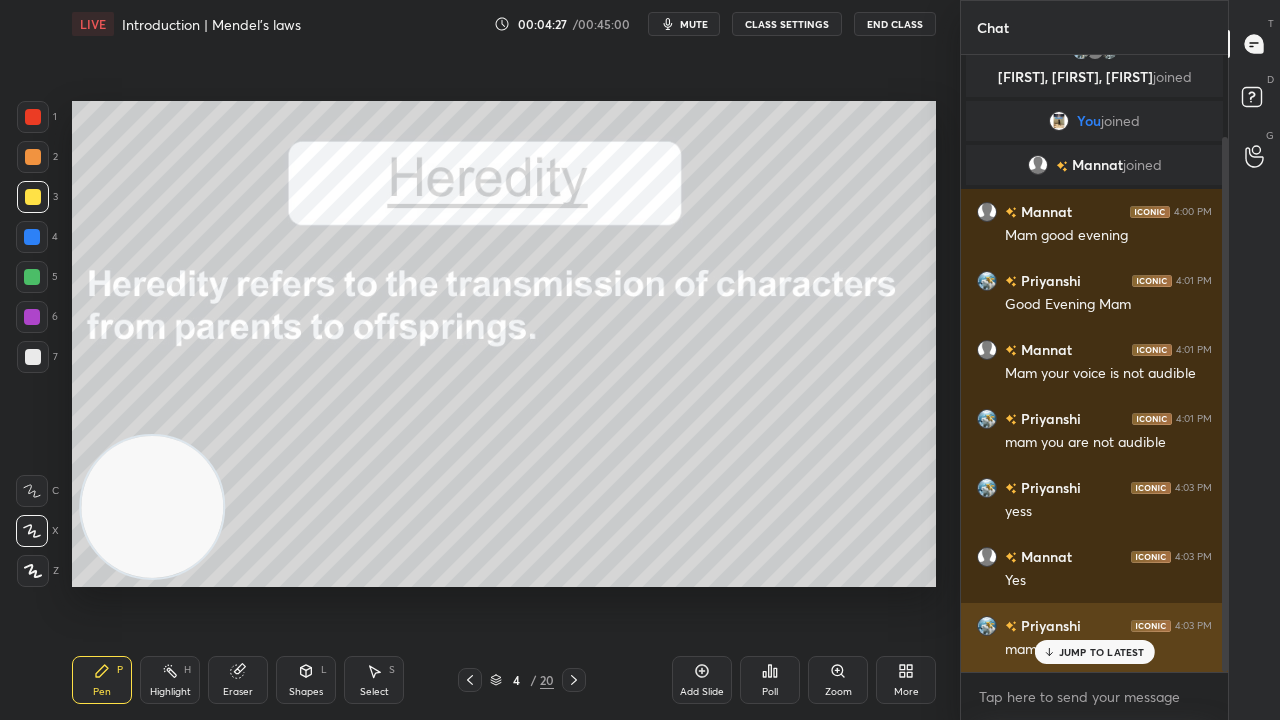 scroll, scrollTop: 94, scrollLeft: 0, axis: vertical 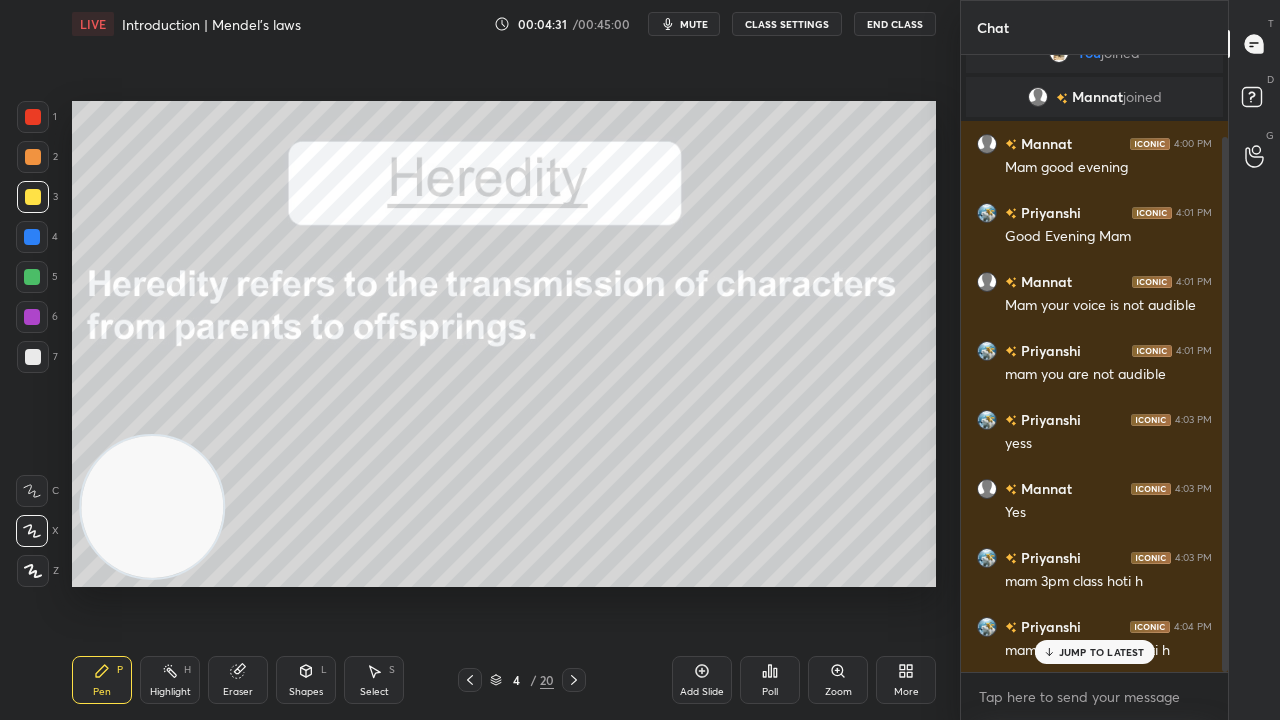 click on "JUMP TO LATEST" at bounding box center (1102, 652) 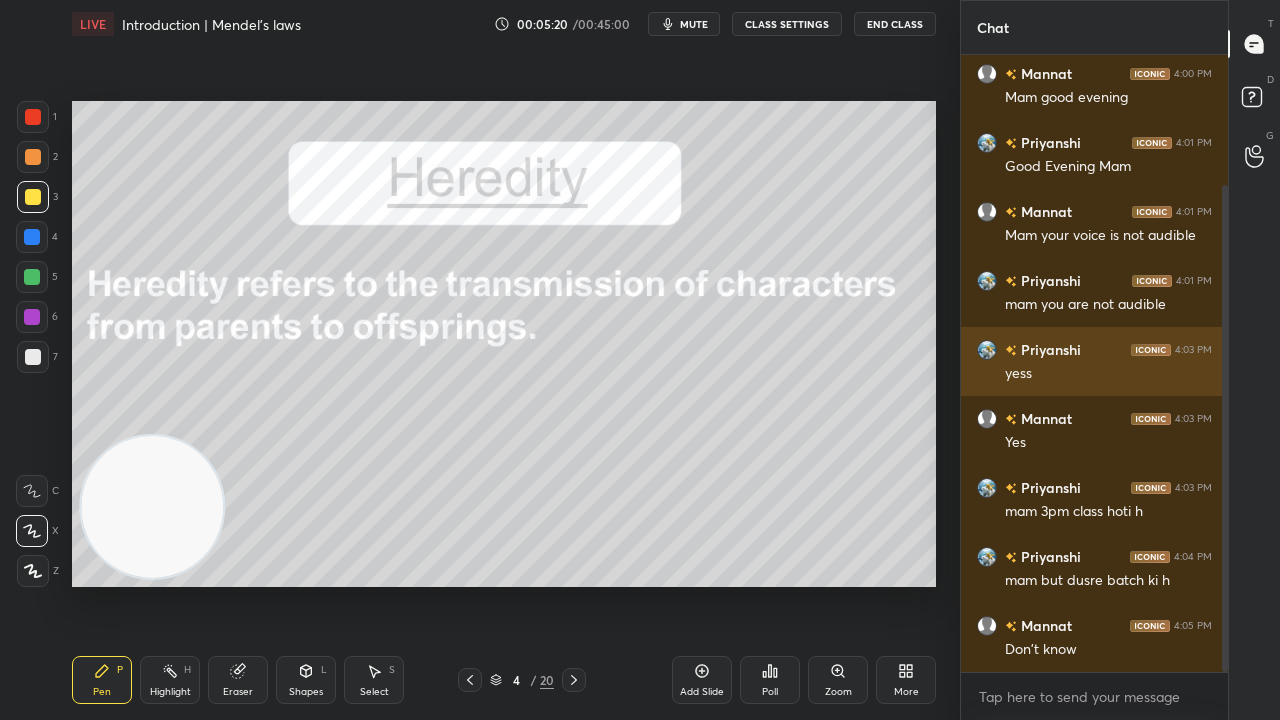 scroll, scrollTop: 250, scrollLeft: 0, axis: vertical 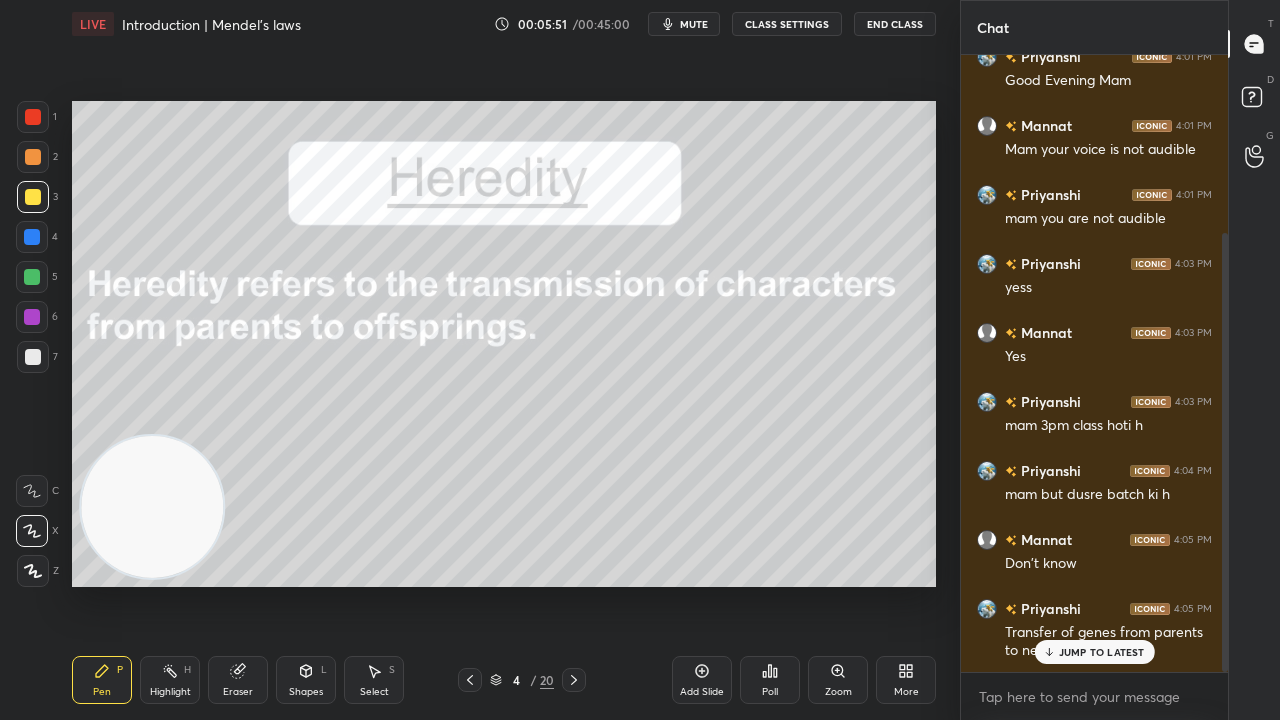 click on "JUMP TO LATEST" at bounding box center (1102, 652) 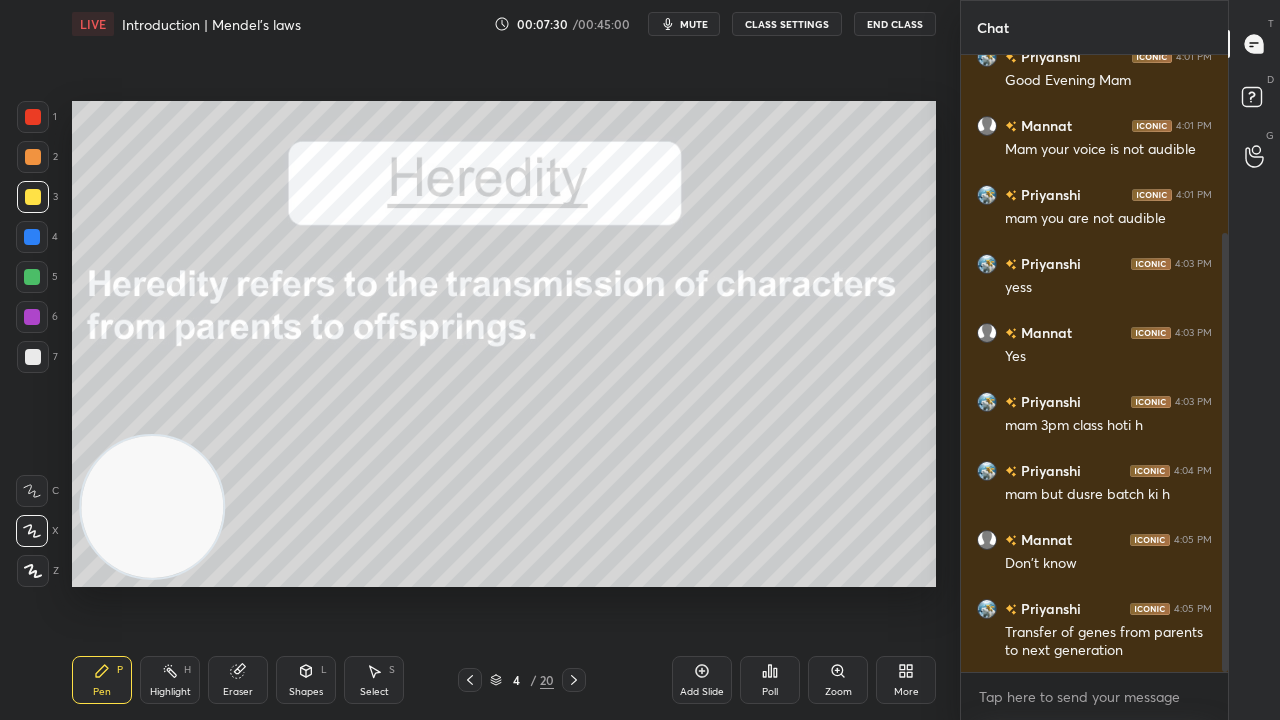 click 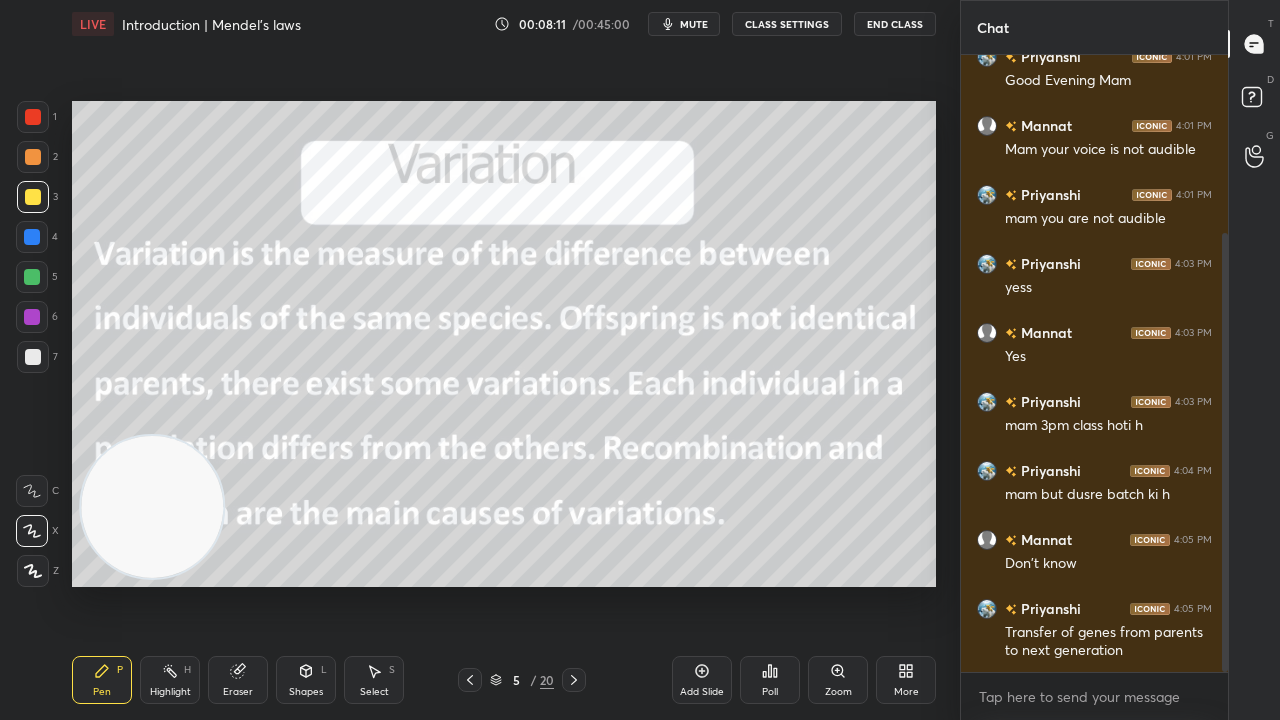 click at bounding box center (152, 507) 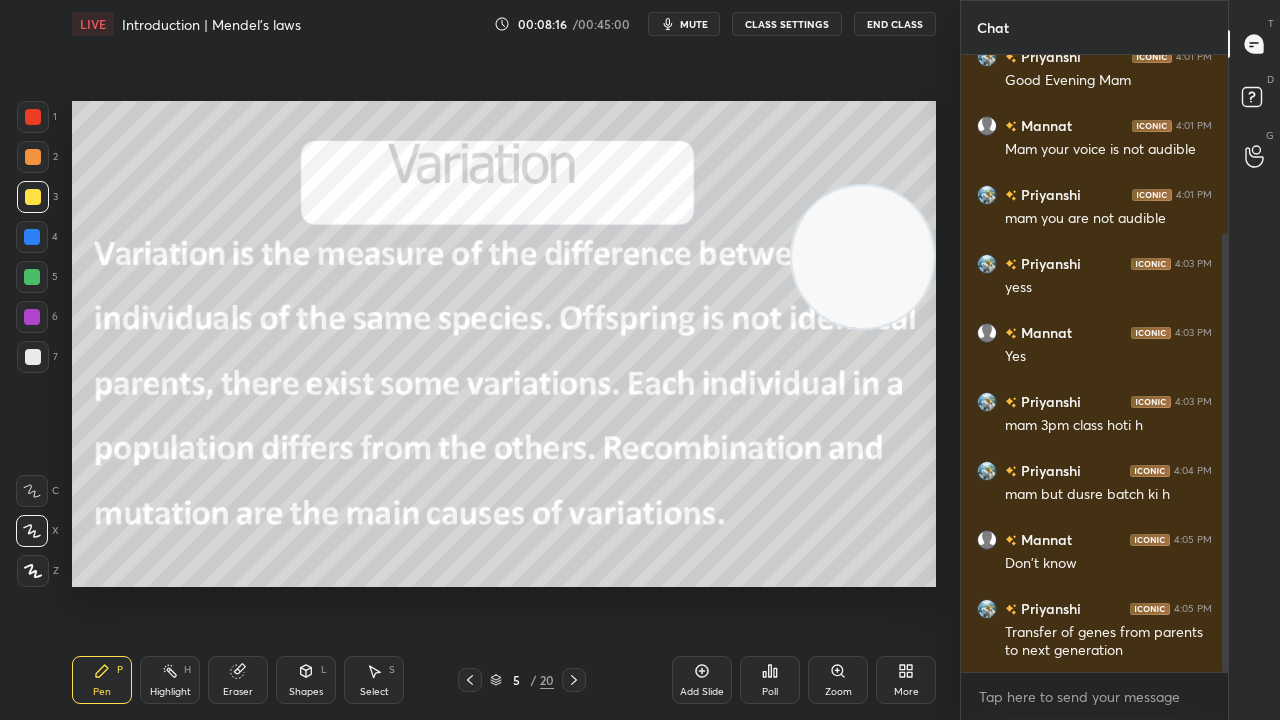 drag, startPoint x: 120, startPoint y: 534, endPoint x: 831, endPoint y: 283, distance: 754.00397 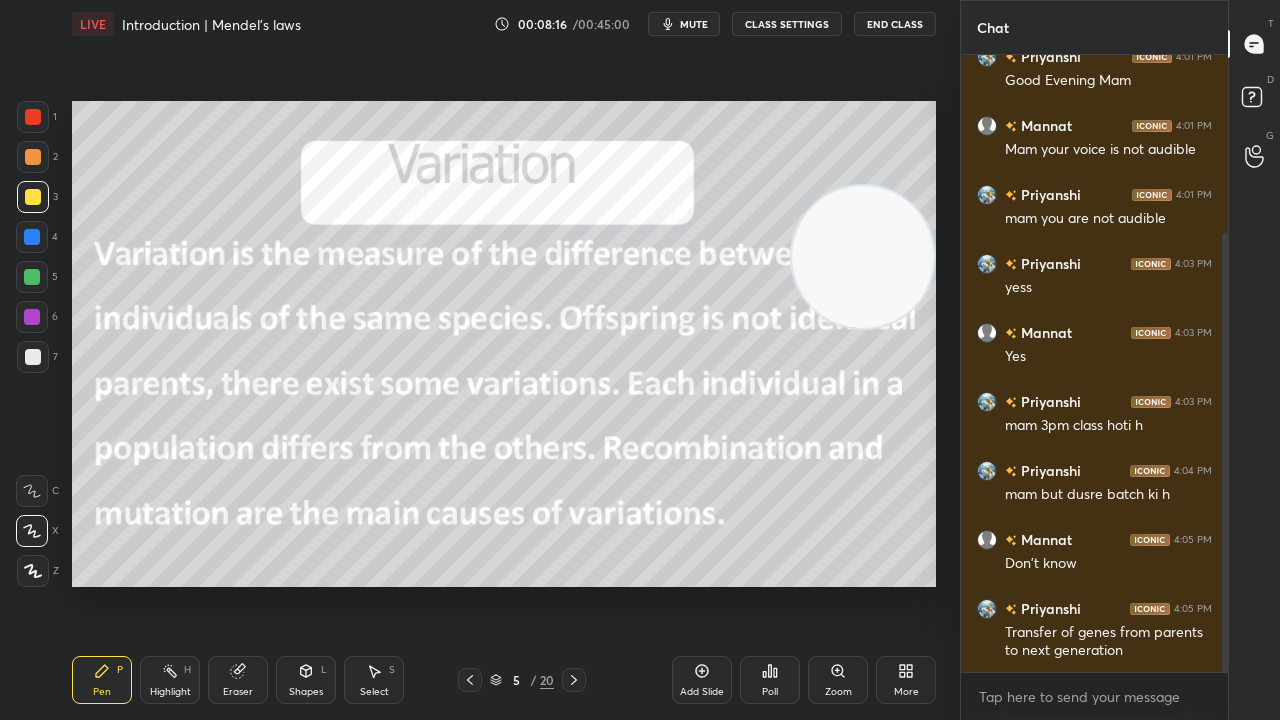click at bounding box center [863, 257] 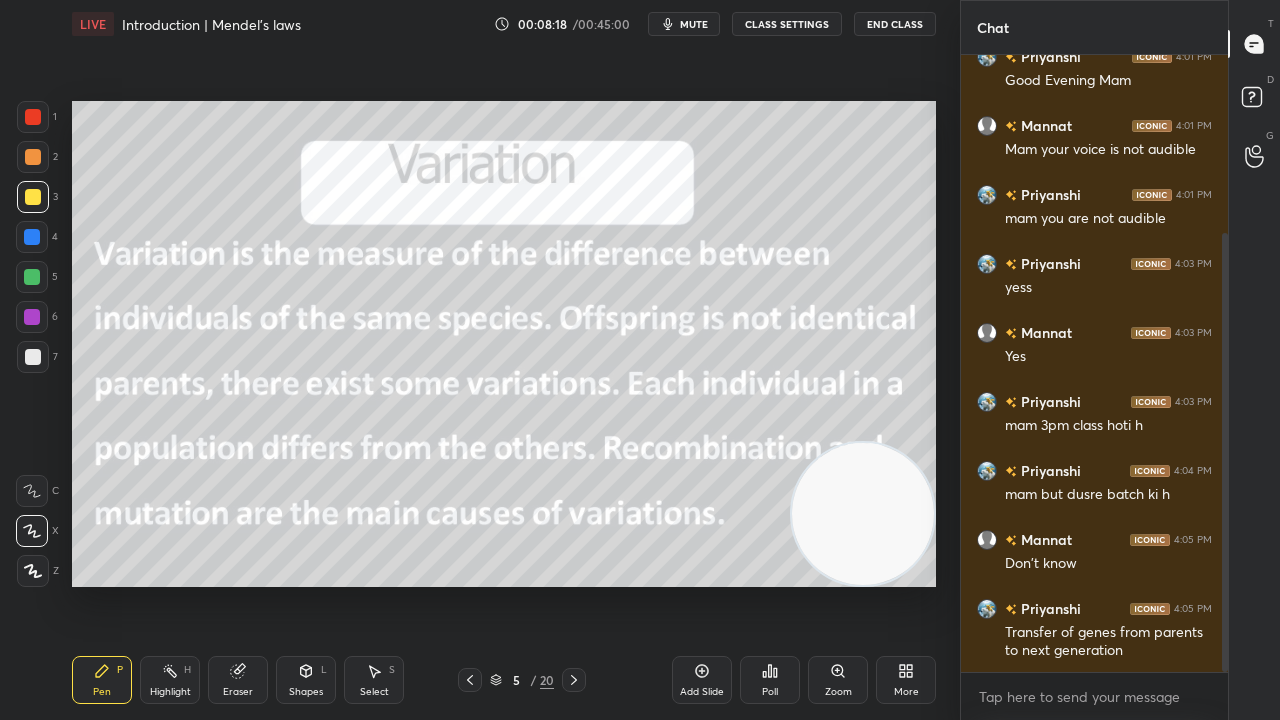 drag, startPoint x: 884, startPoint y: 268, endPoint x: 896, endPoint y: 571, distance: 303.23752 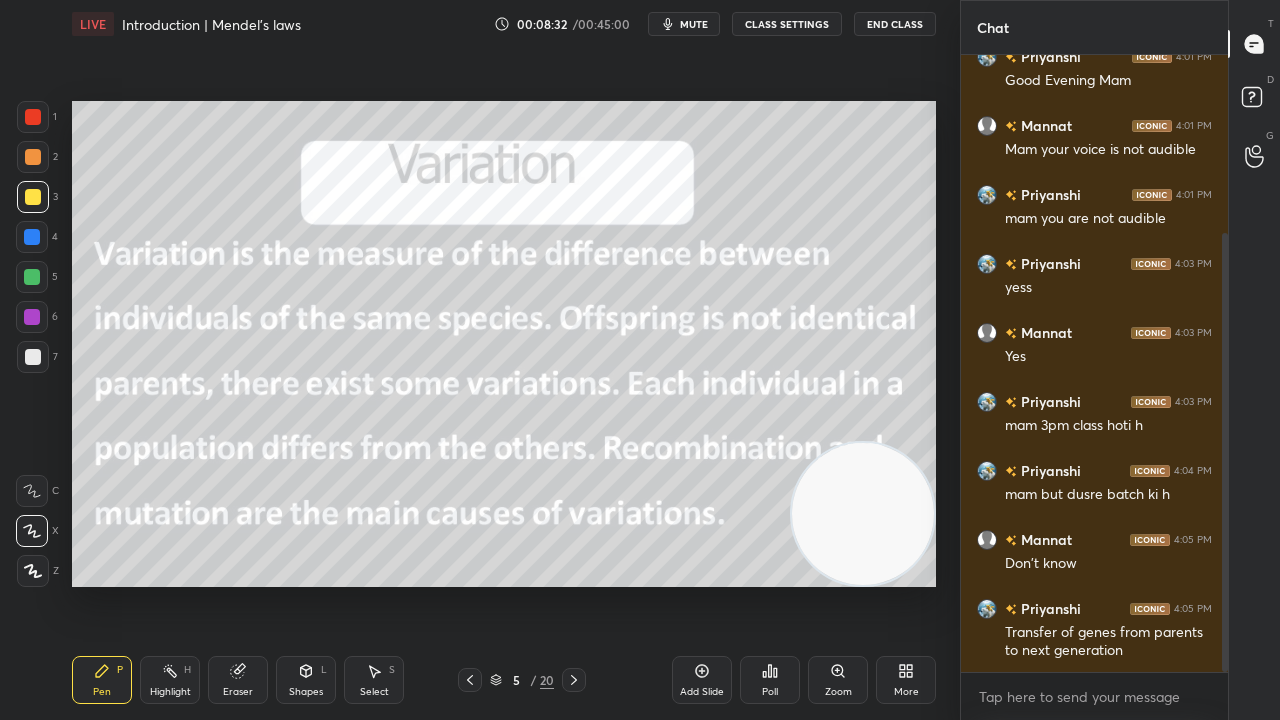 scroll, scrollTop: 298, scrollLeft: 0, axis: vertical 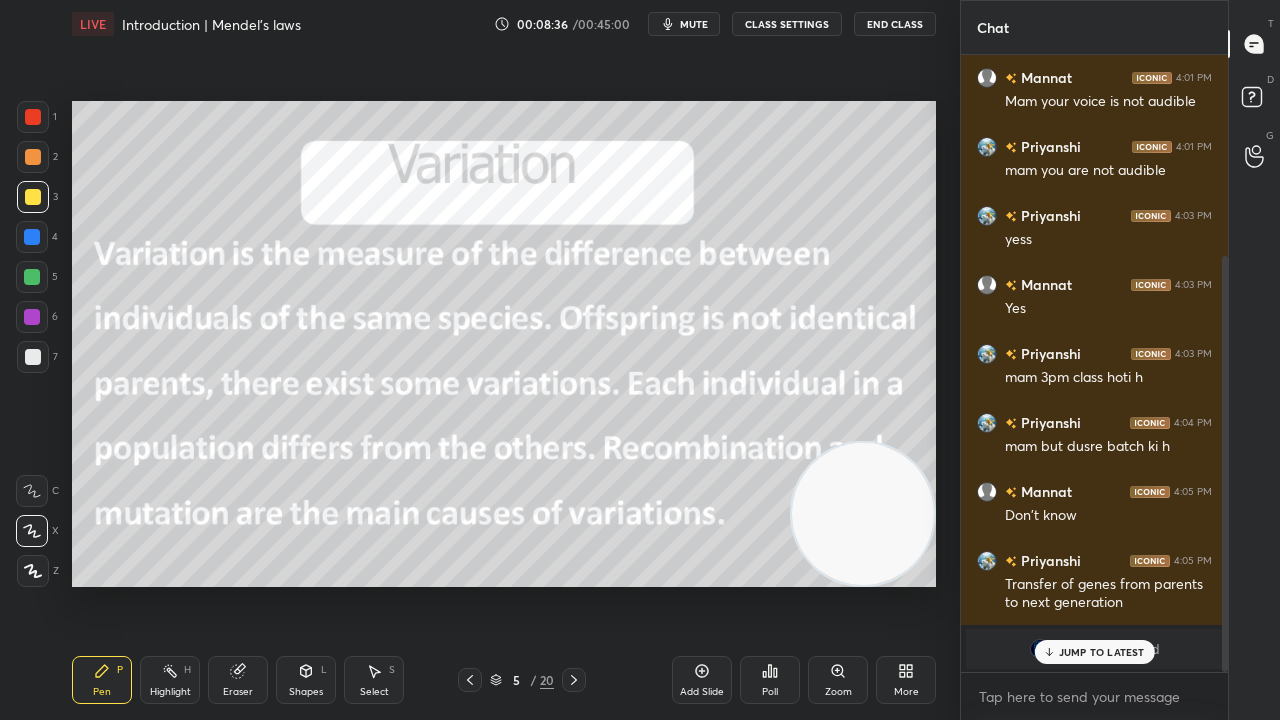 click on "JUMP TO LATEST" at bounding box center (1102, 652) 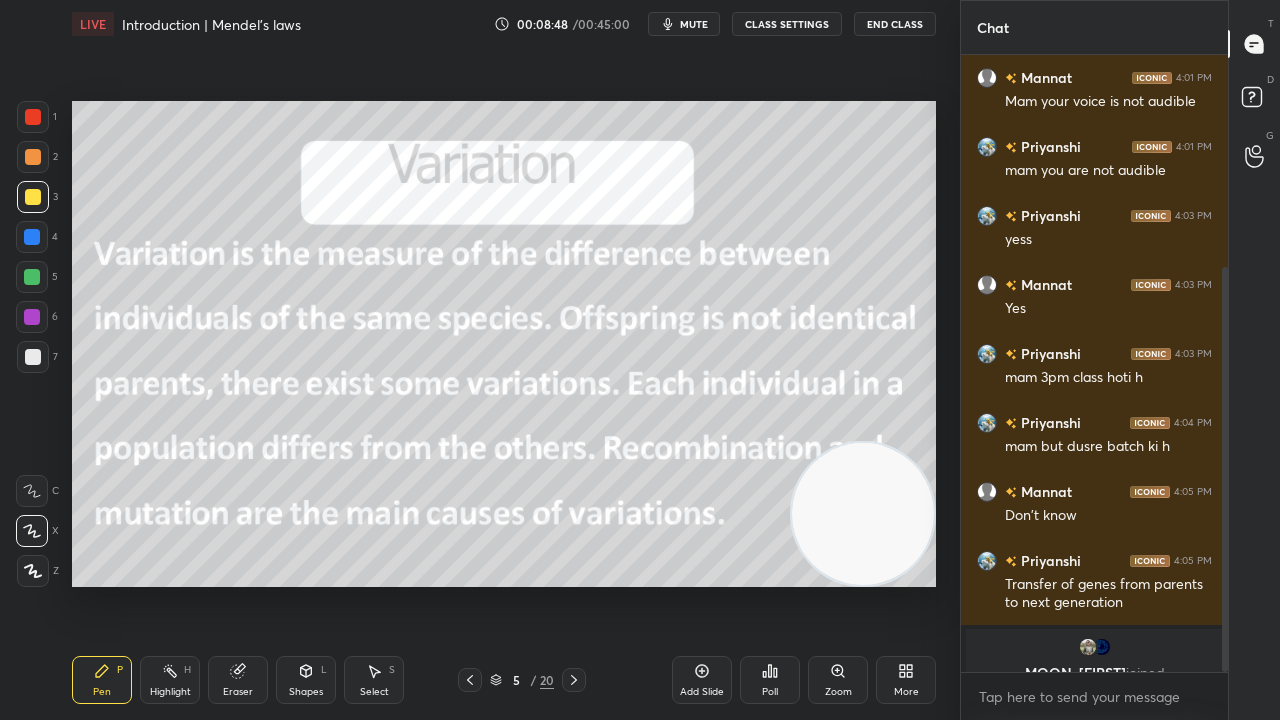 scroll, scrollTop: 322, scrollLeft: 0, axis: vertical 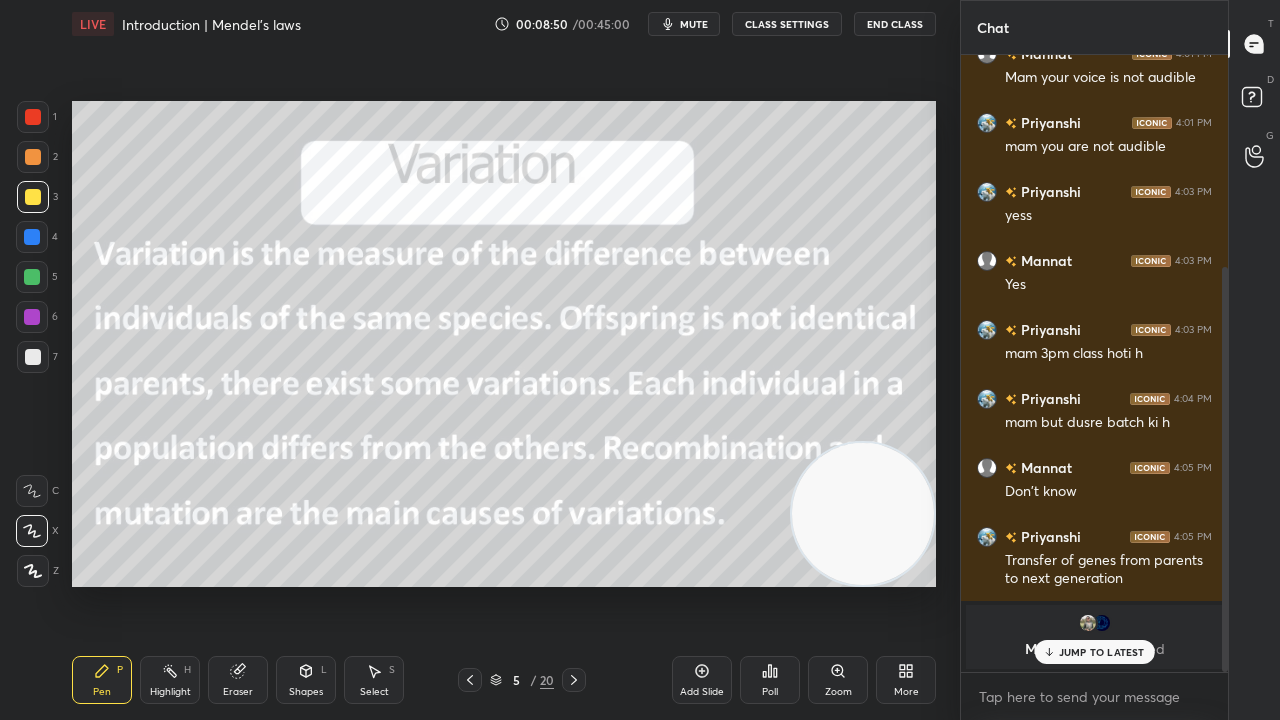 click on "JUMP TO LATEST" at bounding box center (1102, 652) 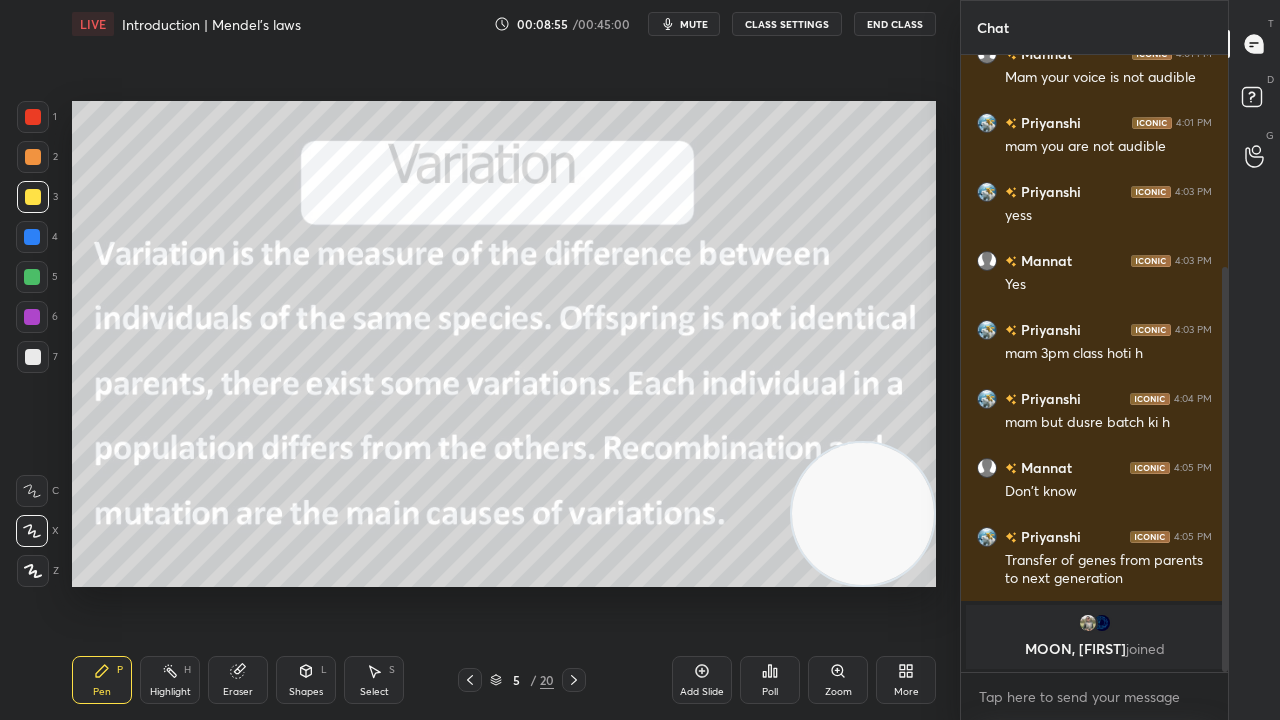 scroll, scrollTop: 392, scrollLeft: 0, axis: vertical 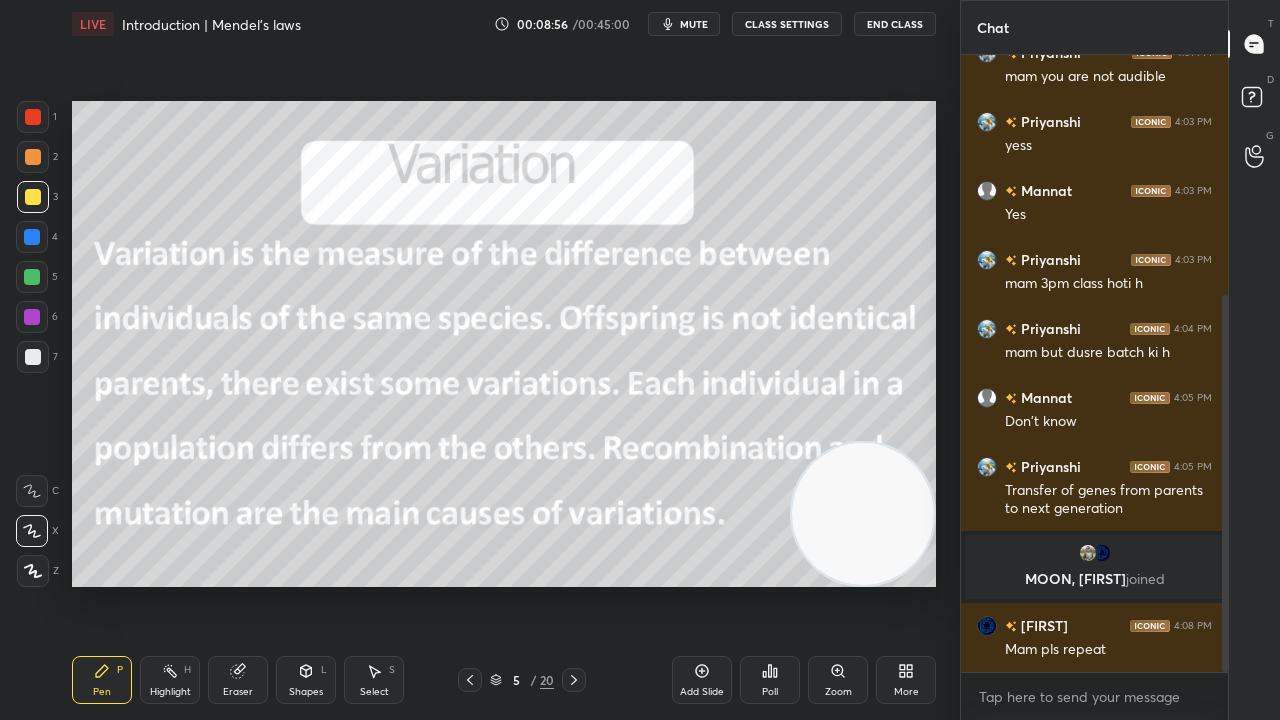 click 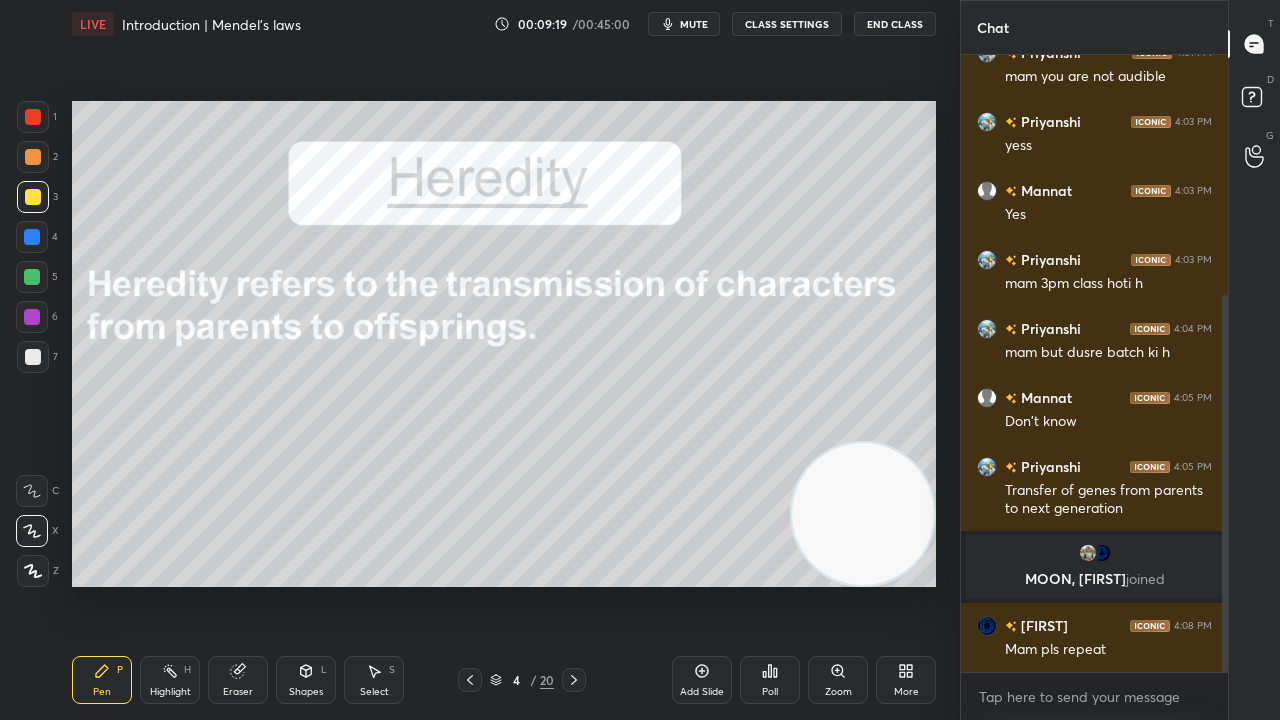 click 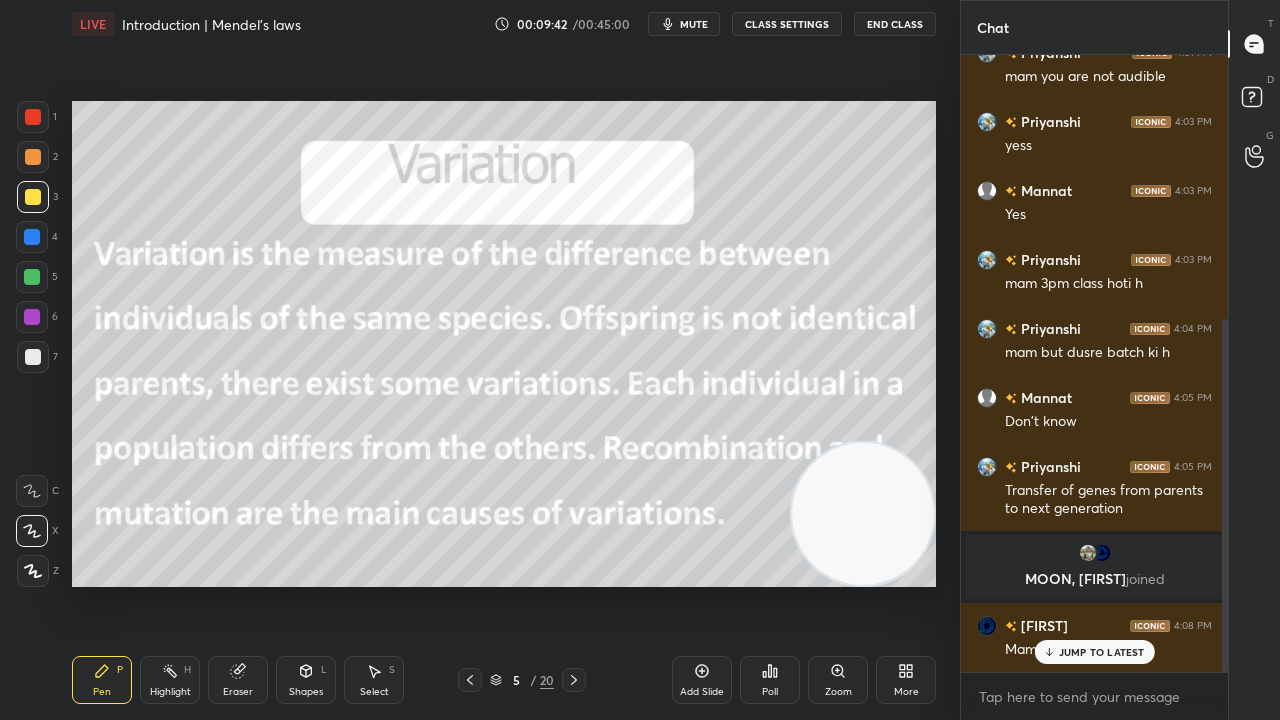 scroll, scrollTop: 460, scrollLeft: 0, axis: vertical 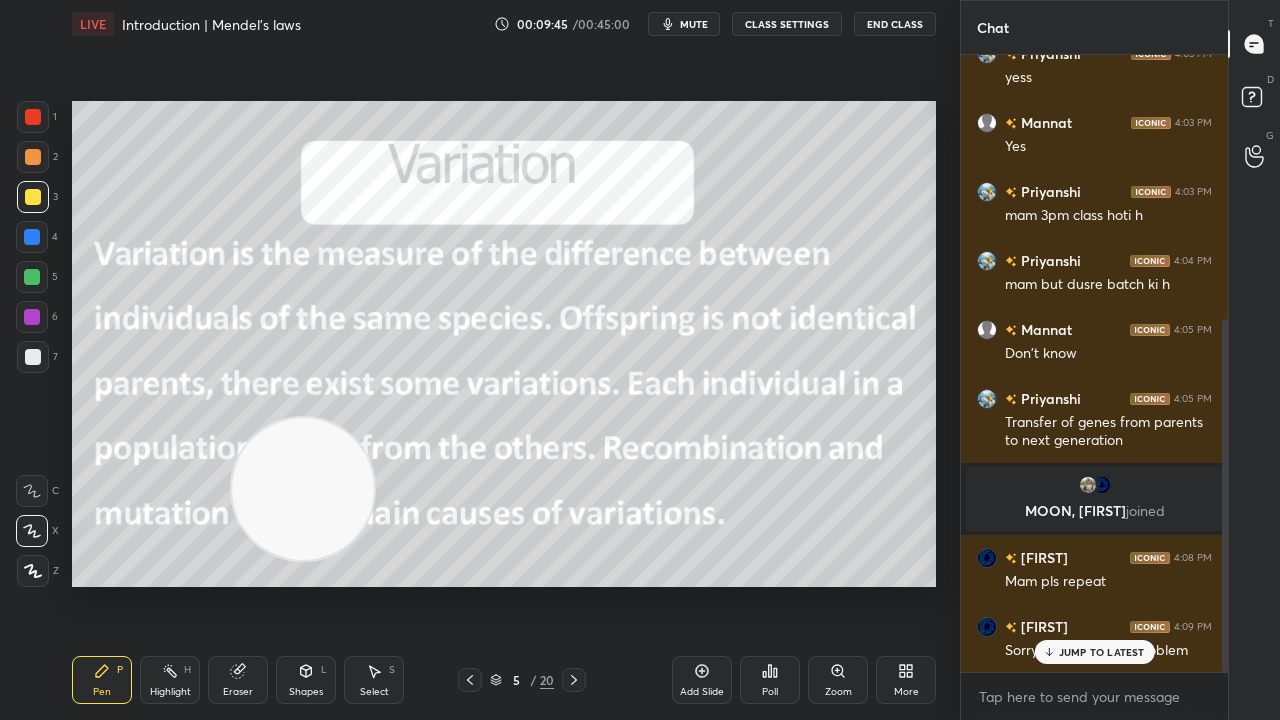 drag, startPoint x: 854, startPoint y: 518, endPoint x: 258, endPoint y: 500, distance: 596.2717 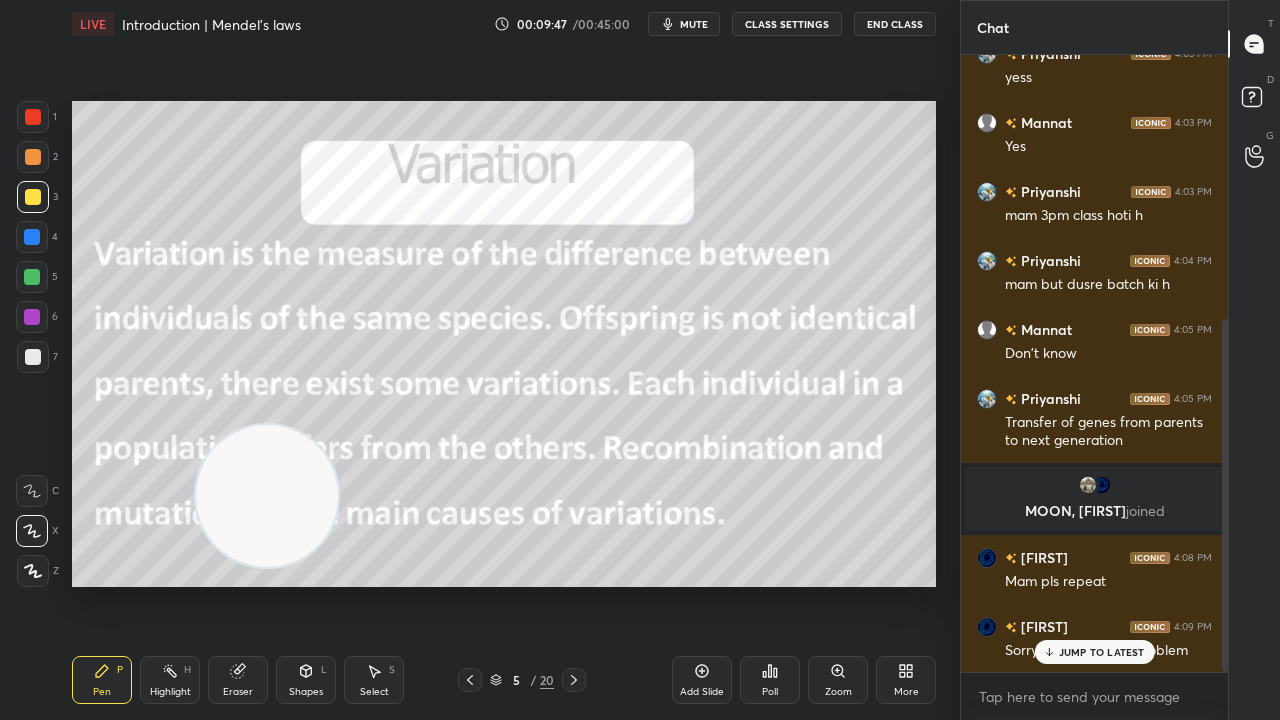 click on "JUMP TO LATEST" at bounding box center [1102, 652] 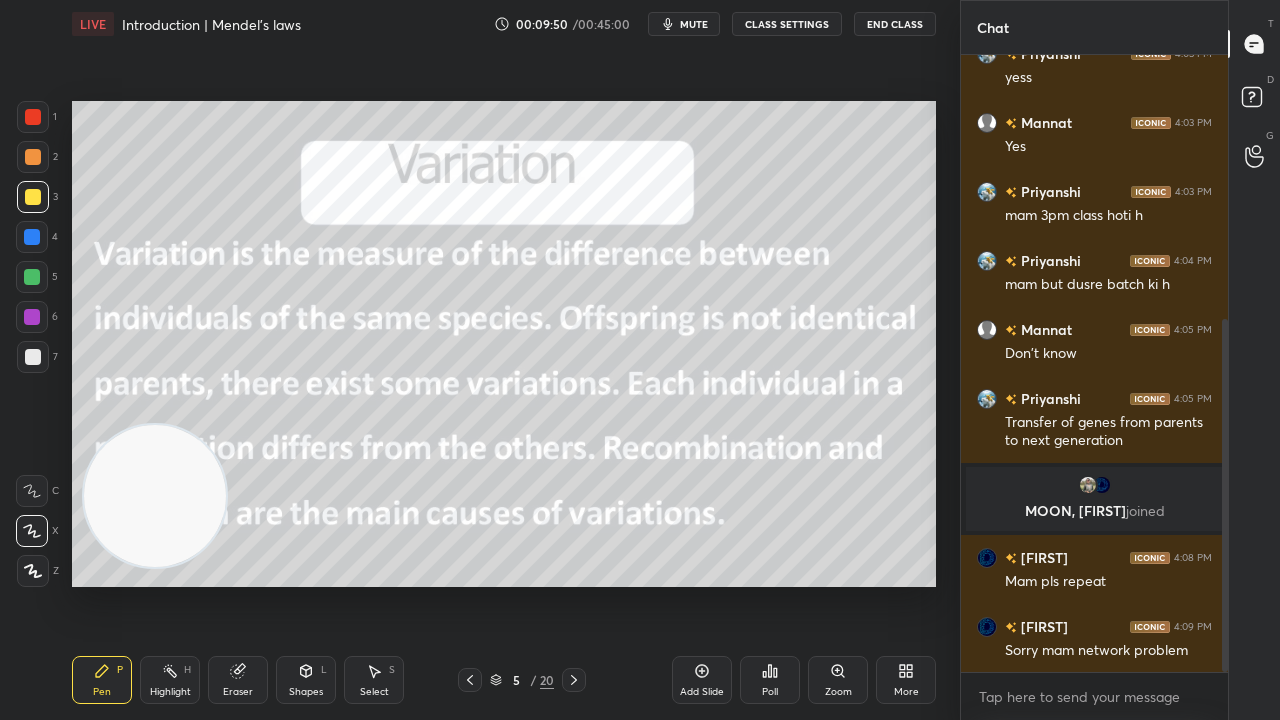 drag, startPoint x: 294, startPoint y: 536, endPoint x: 179, endPoint y: 536, distance: 115 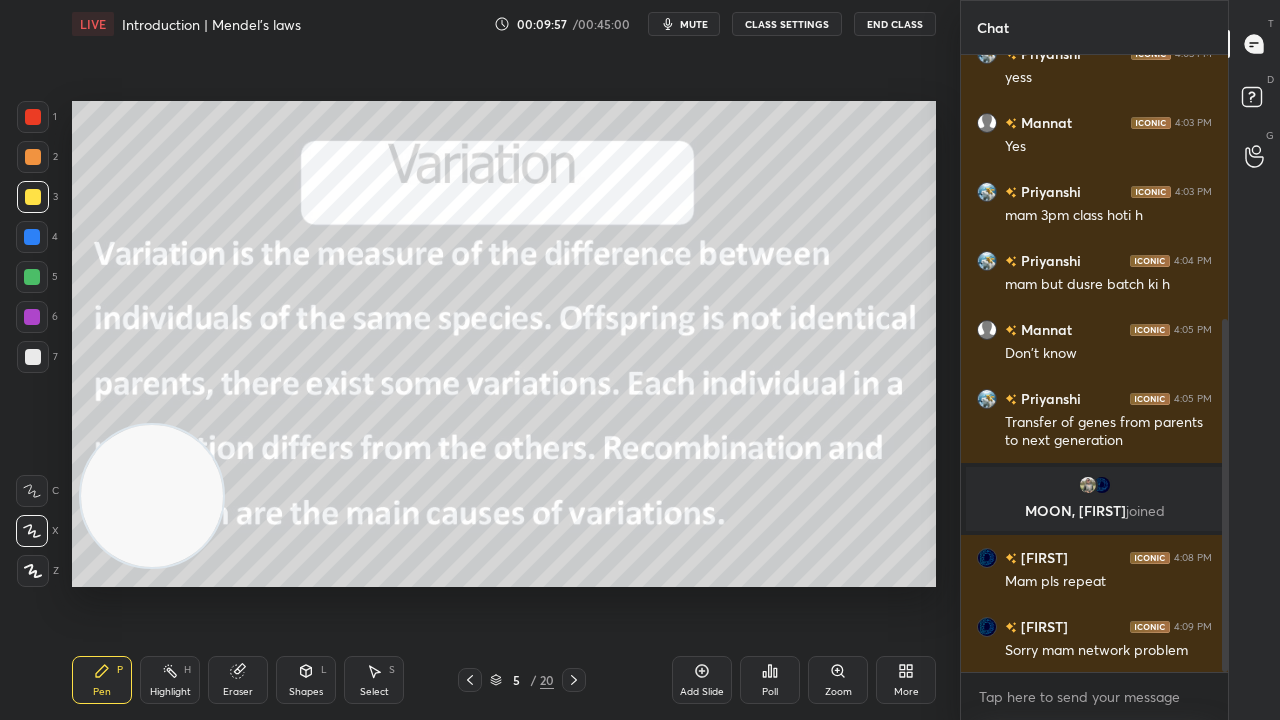 click 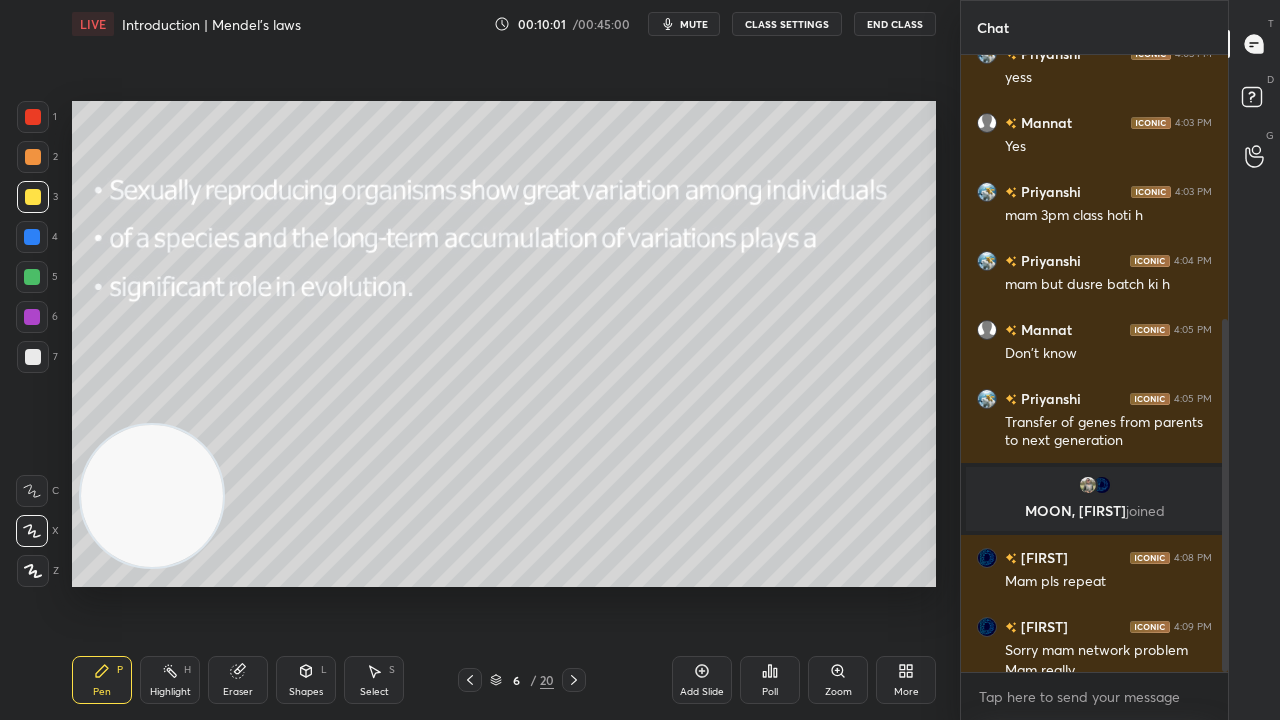 scroll, scrollTop: 480, scrollLeft: 0, axis: vertical 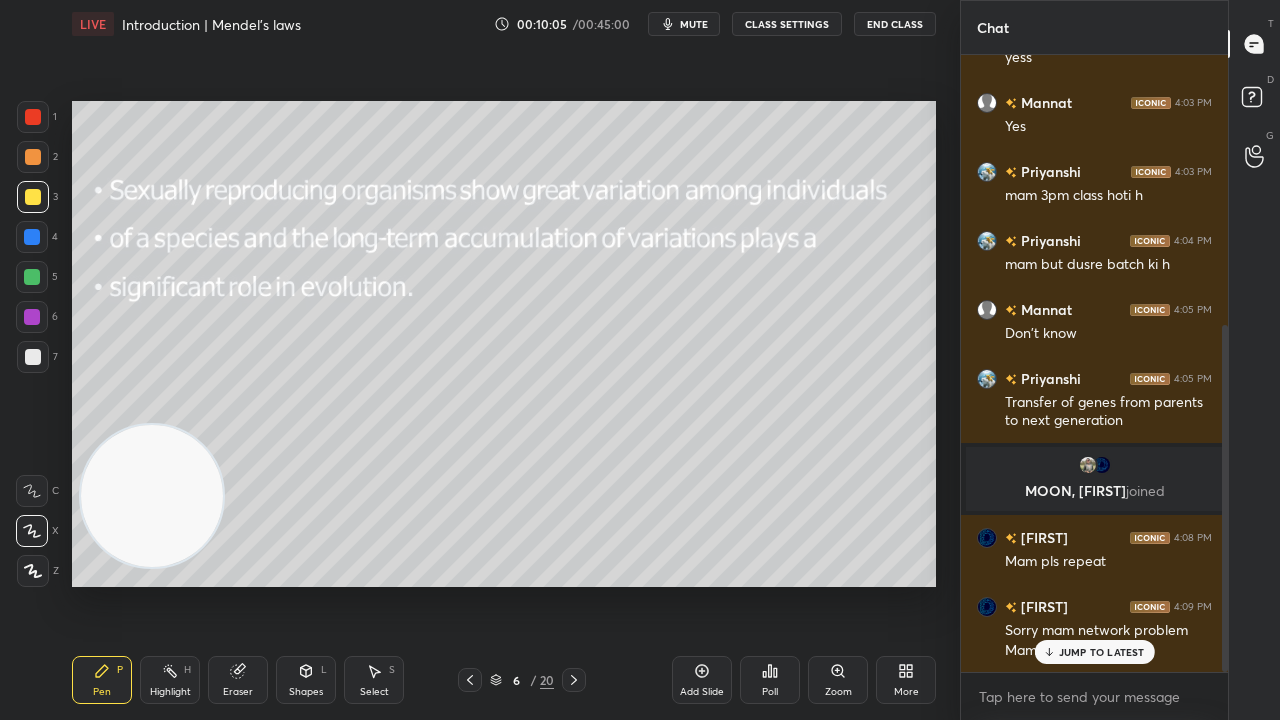 click on "JUMP TO LATEST" at bounding box center [1102, 652] 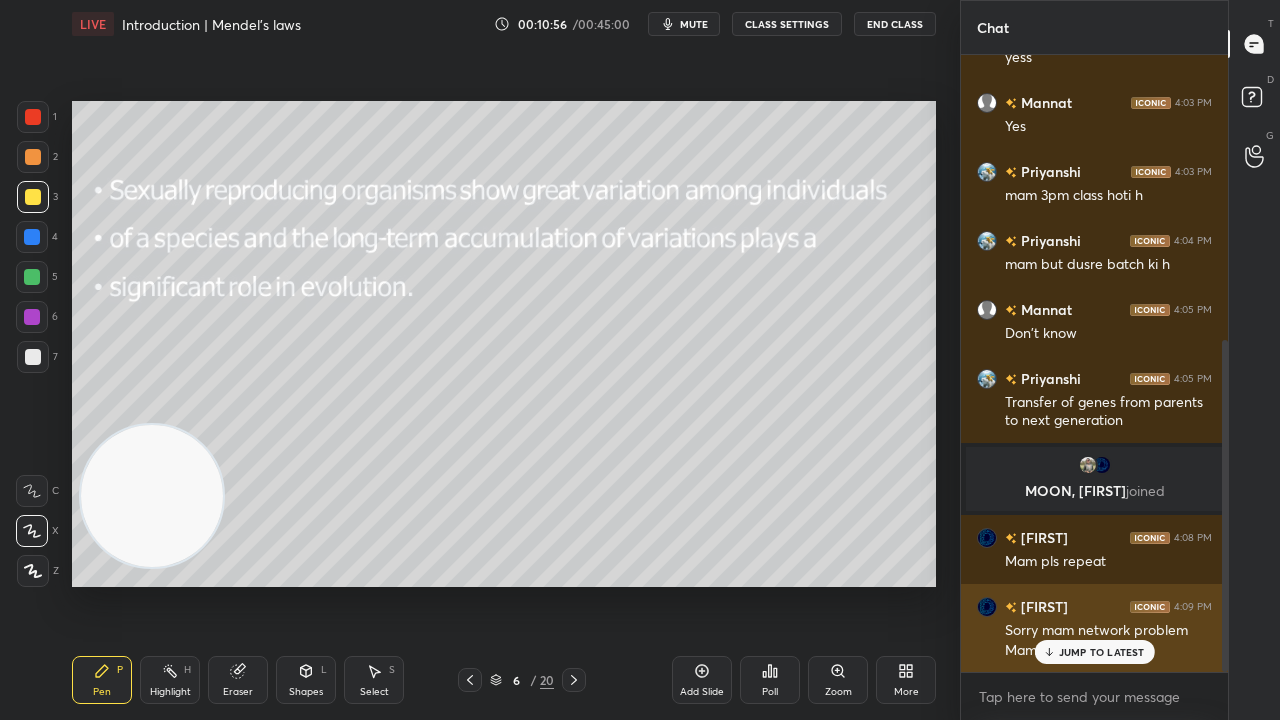 scroll, scrollTop: 528, scrollLeft: 0, axis: vertical 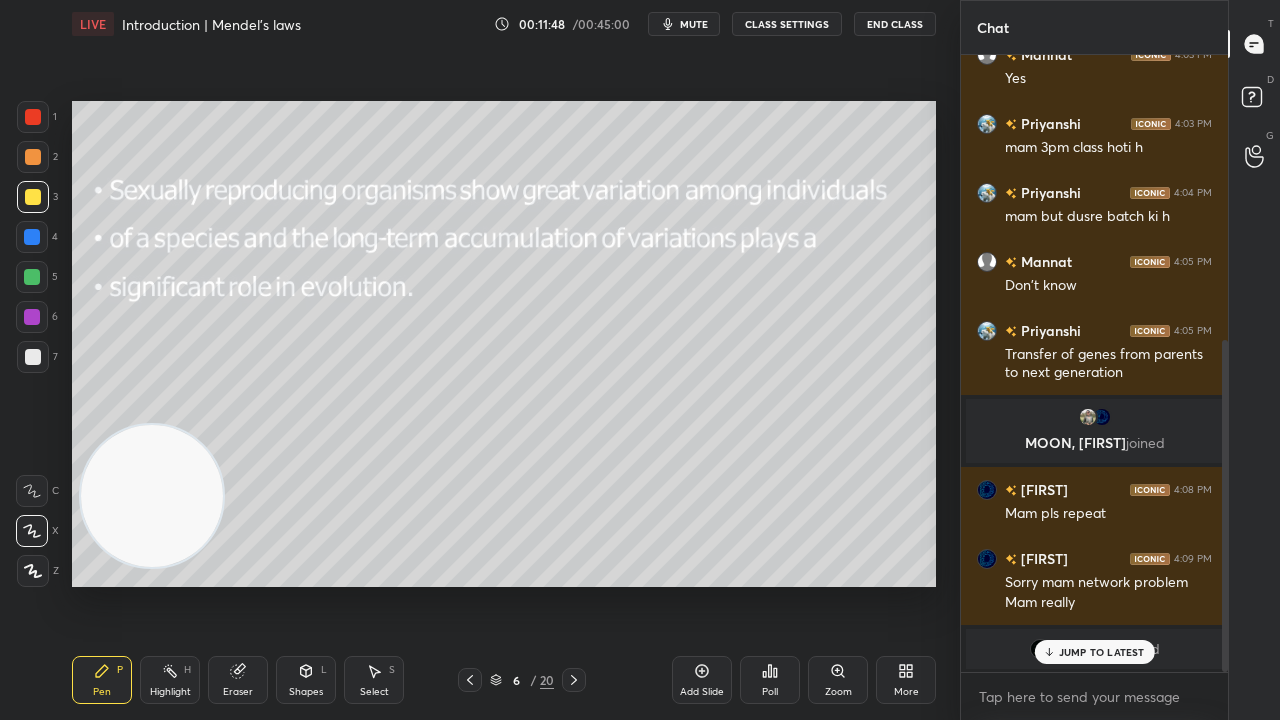 click 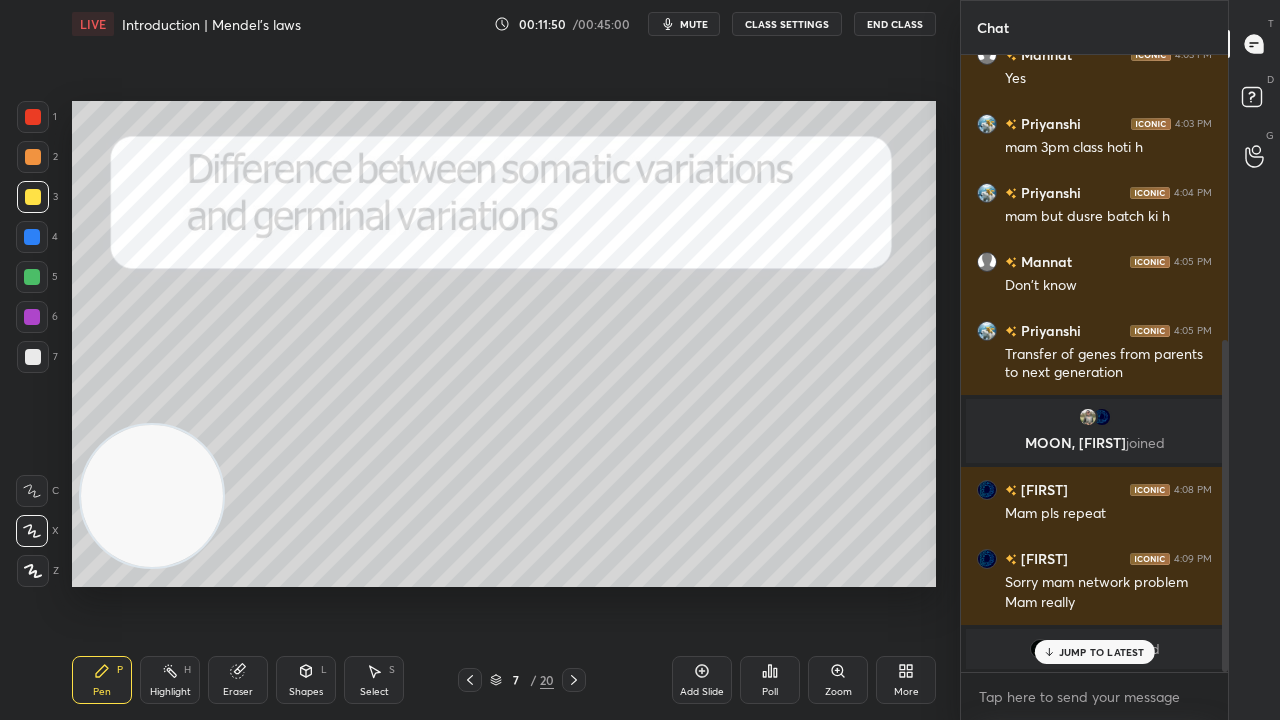 click at bounding box center [470, 680] 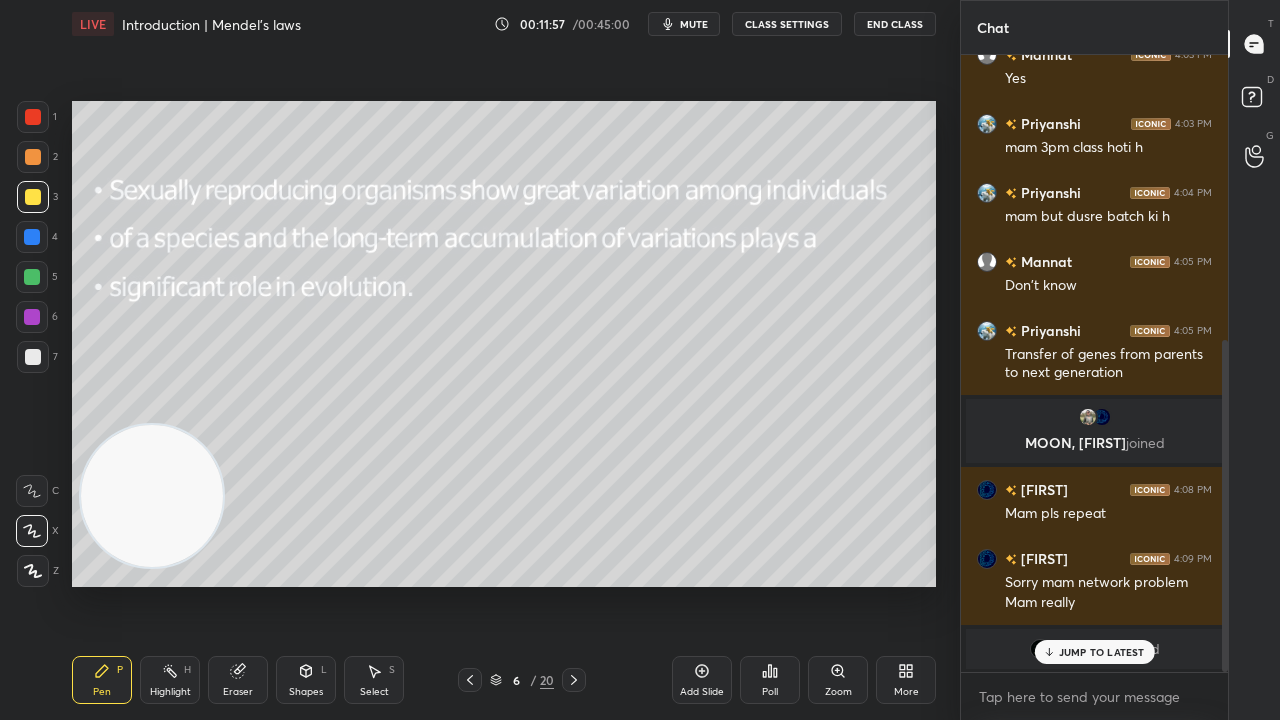 click 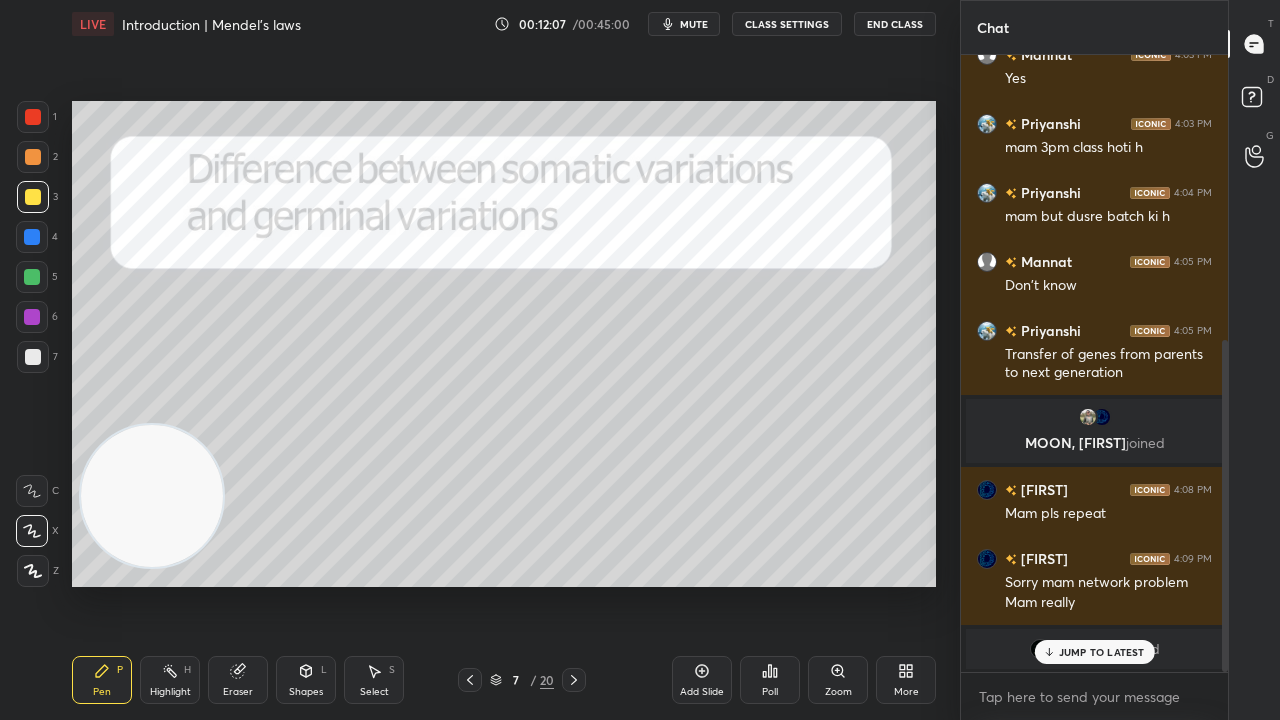 click 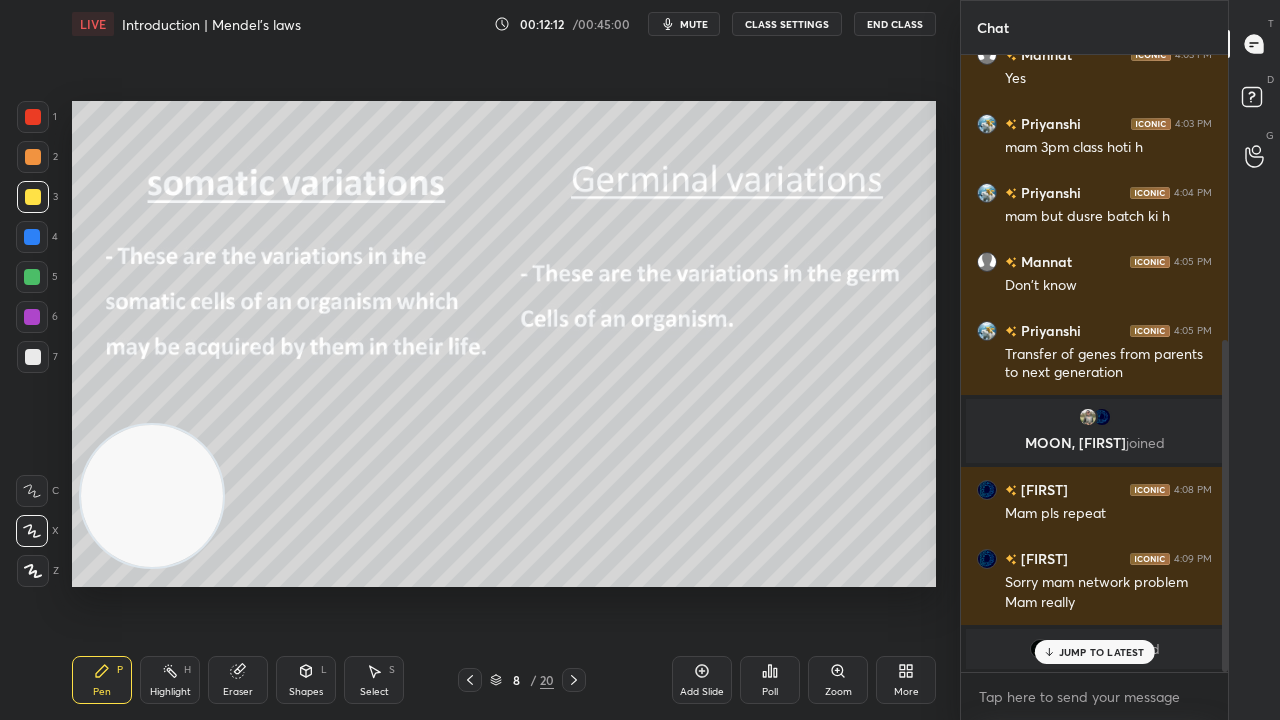 click 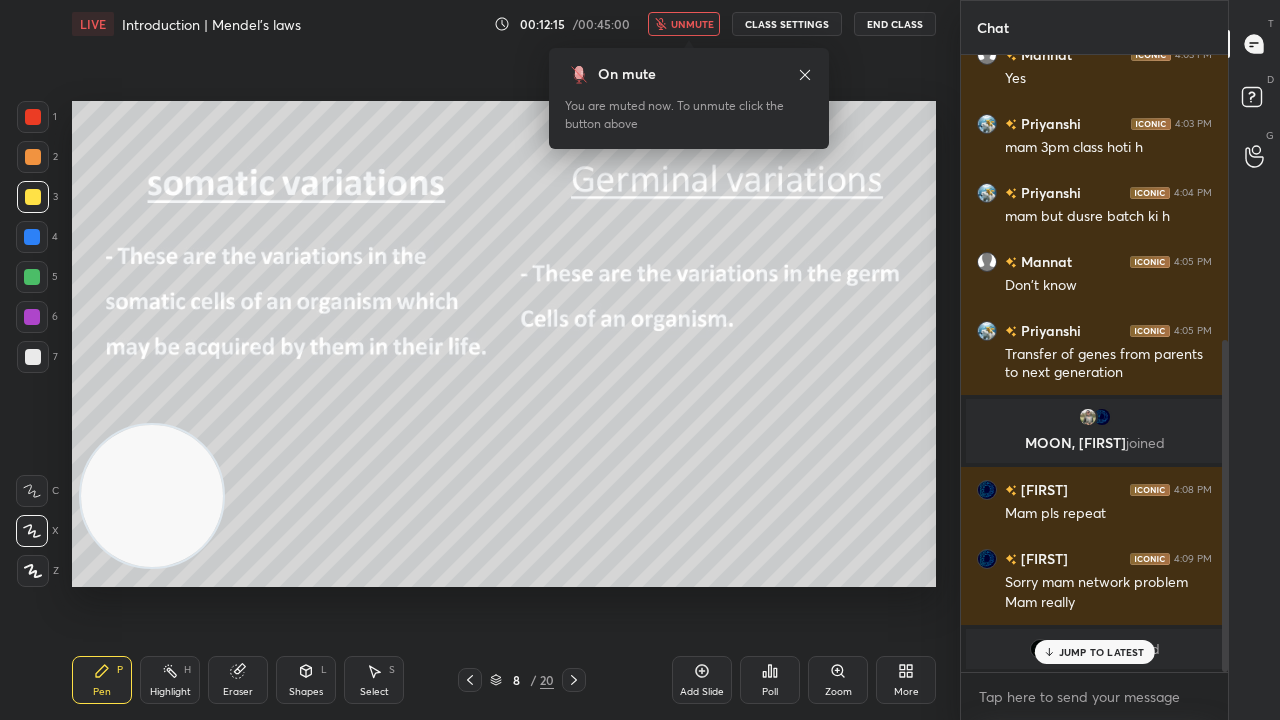 click on "unmute" at bounding box center [692, 24] 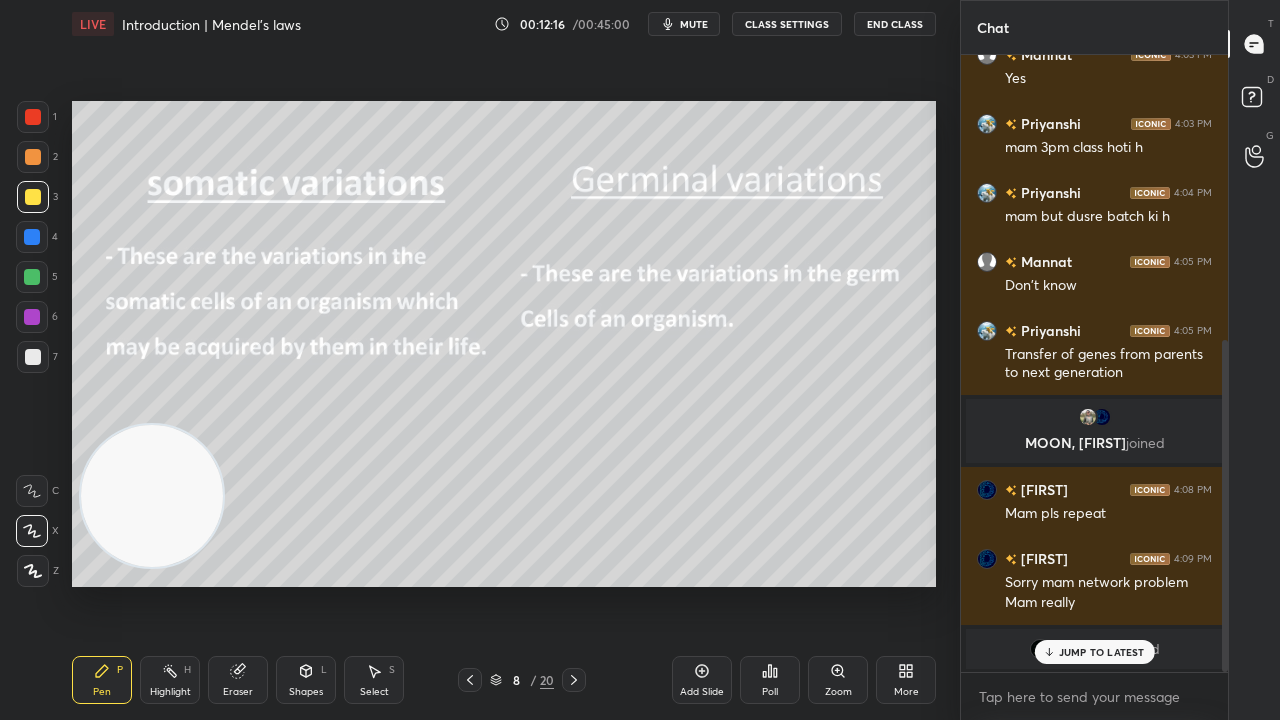 click 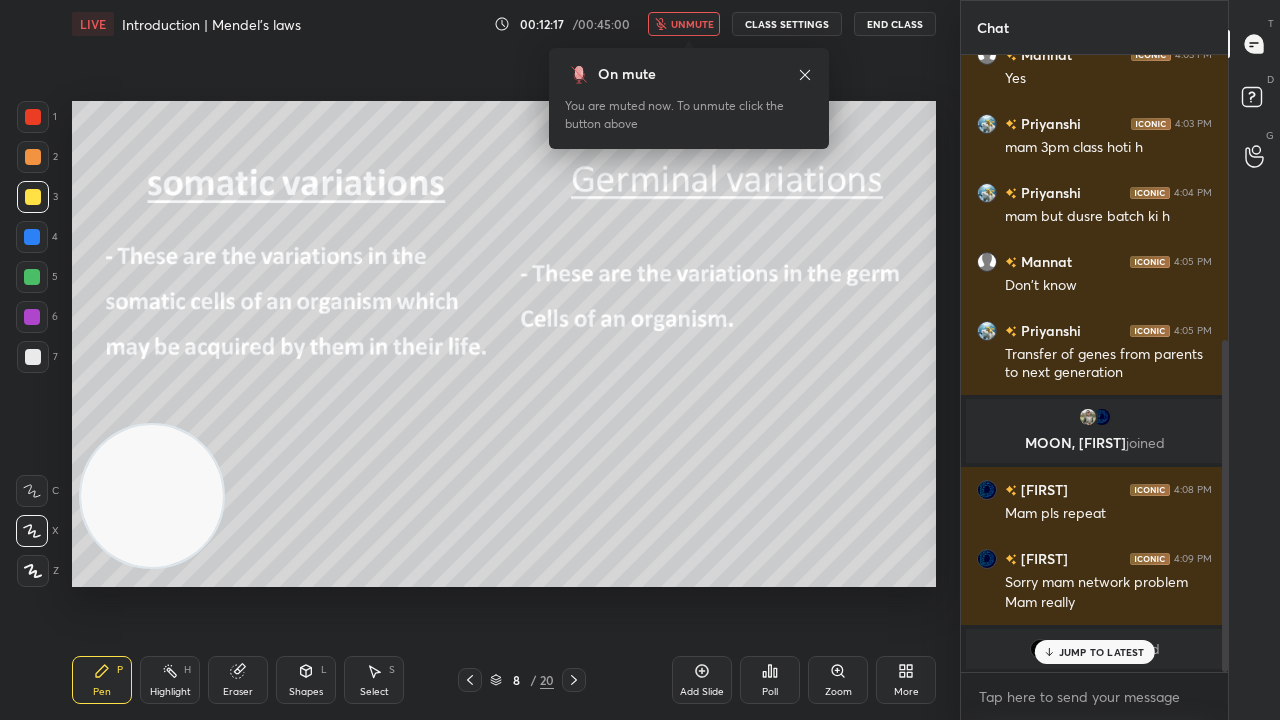 click on "unmute" at bounding box center [692, 24] 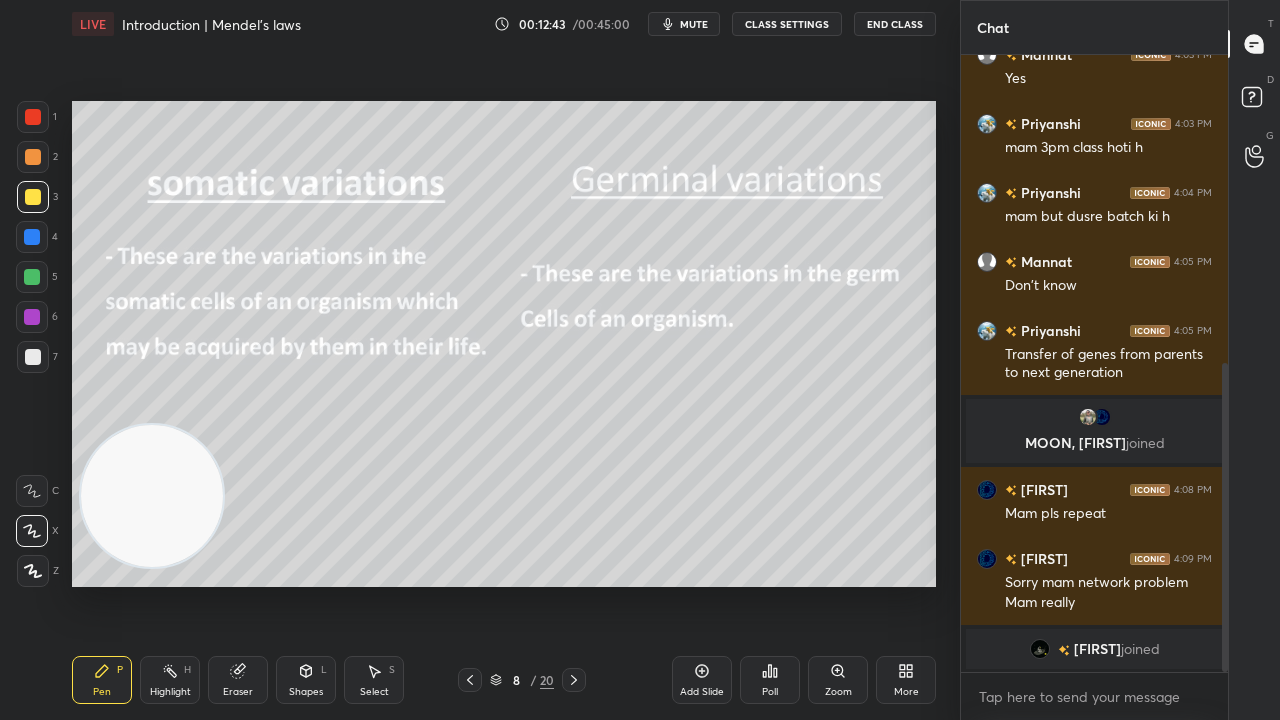 scroll, scrollTop: 616, scrollLeft: 0, axis: vertical 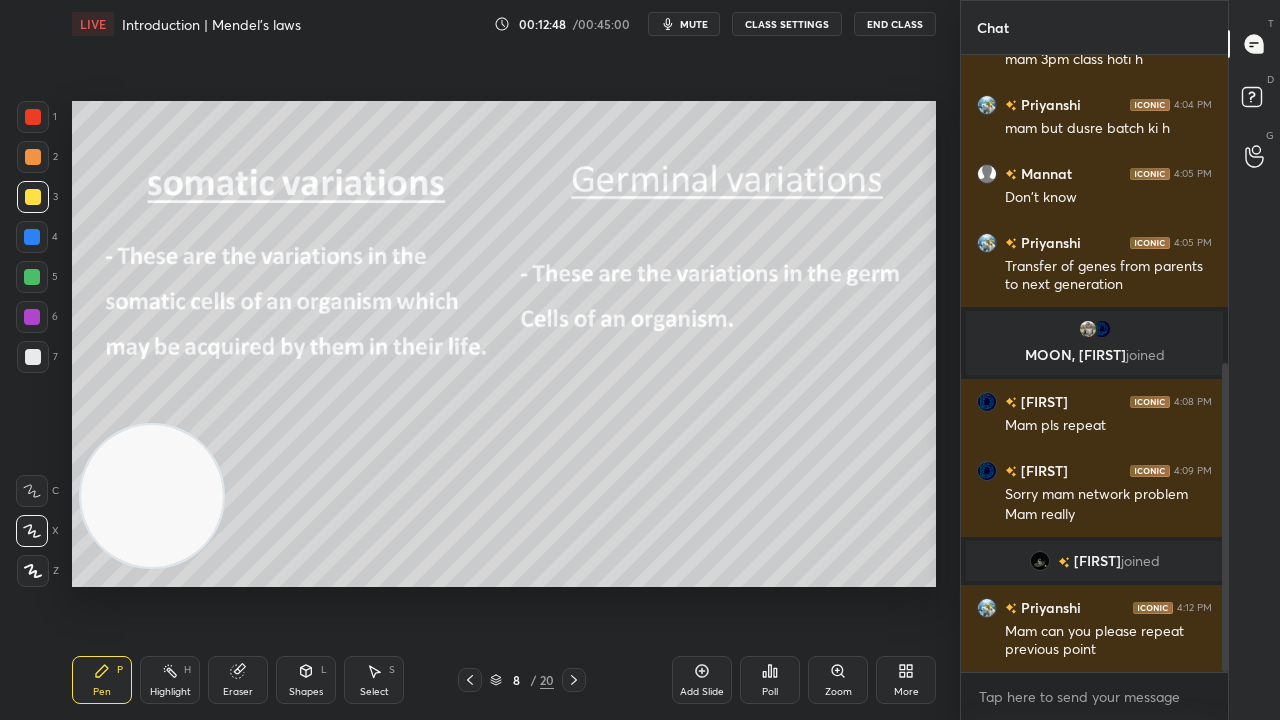 click 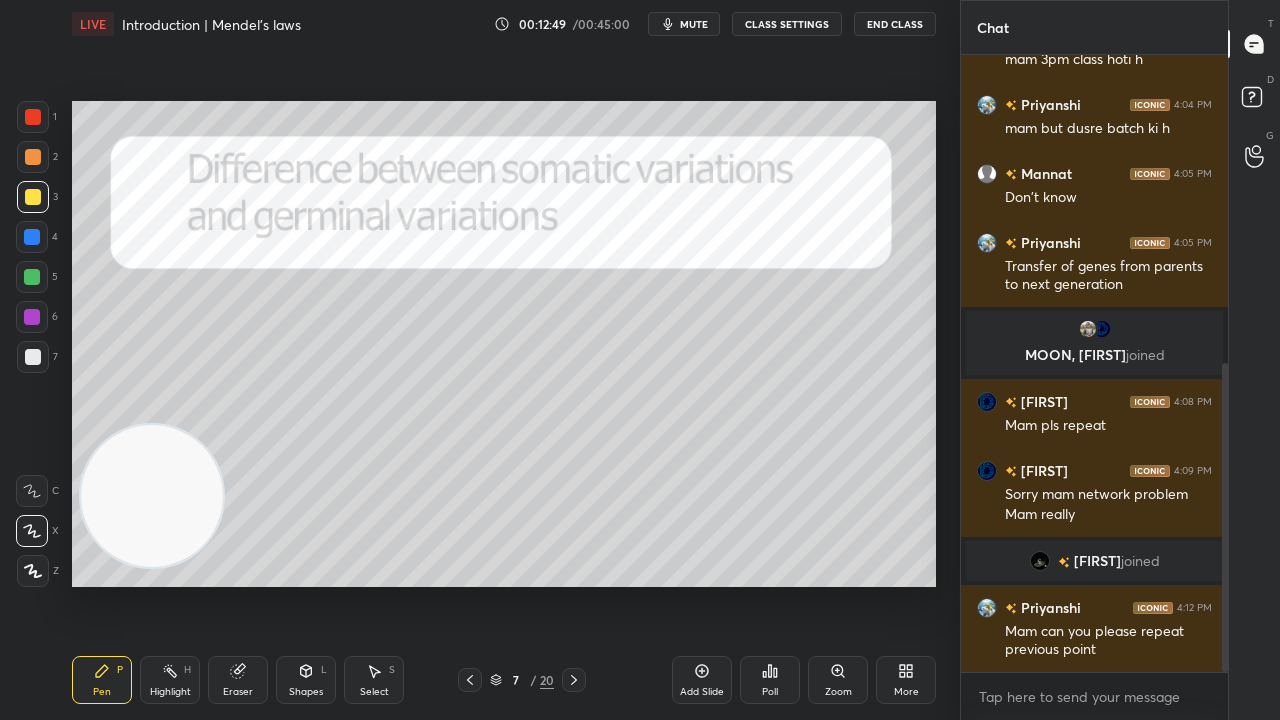 click 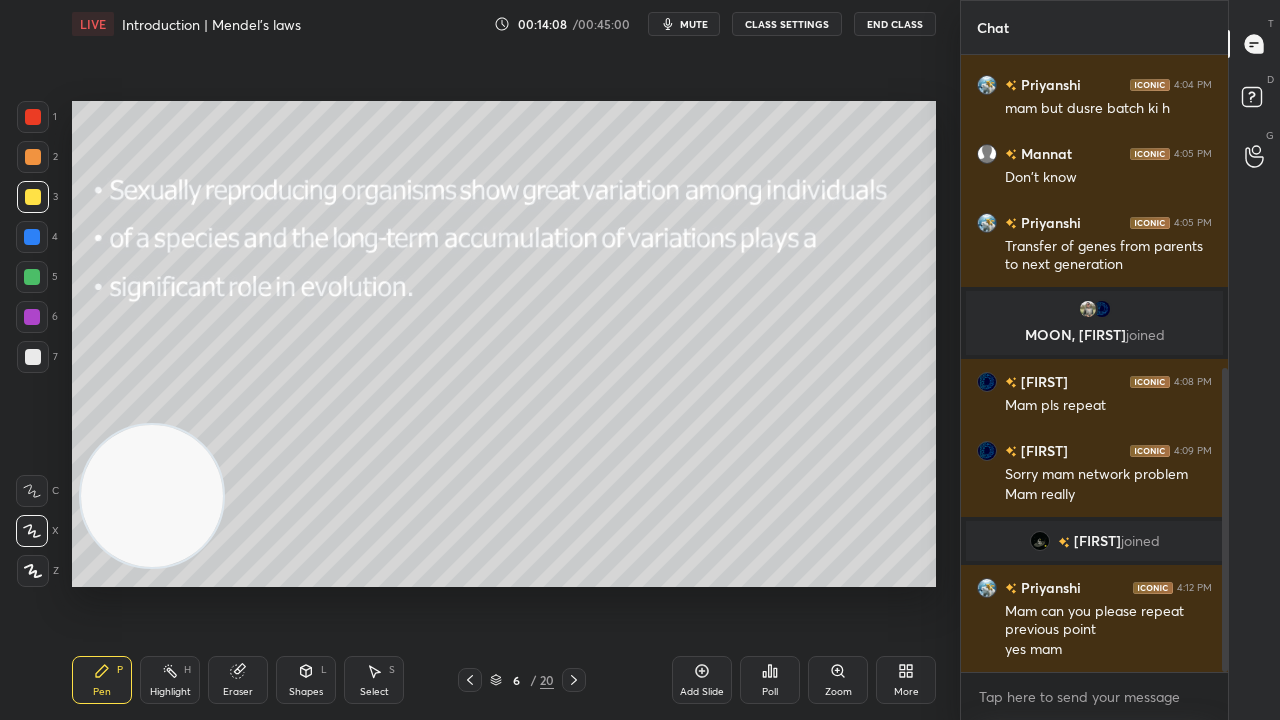 scroll, scrollTop: 704, scrollLeft: 0, axis: vertical 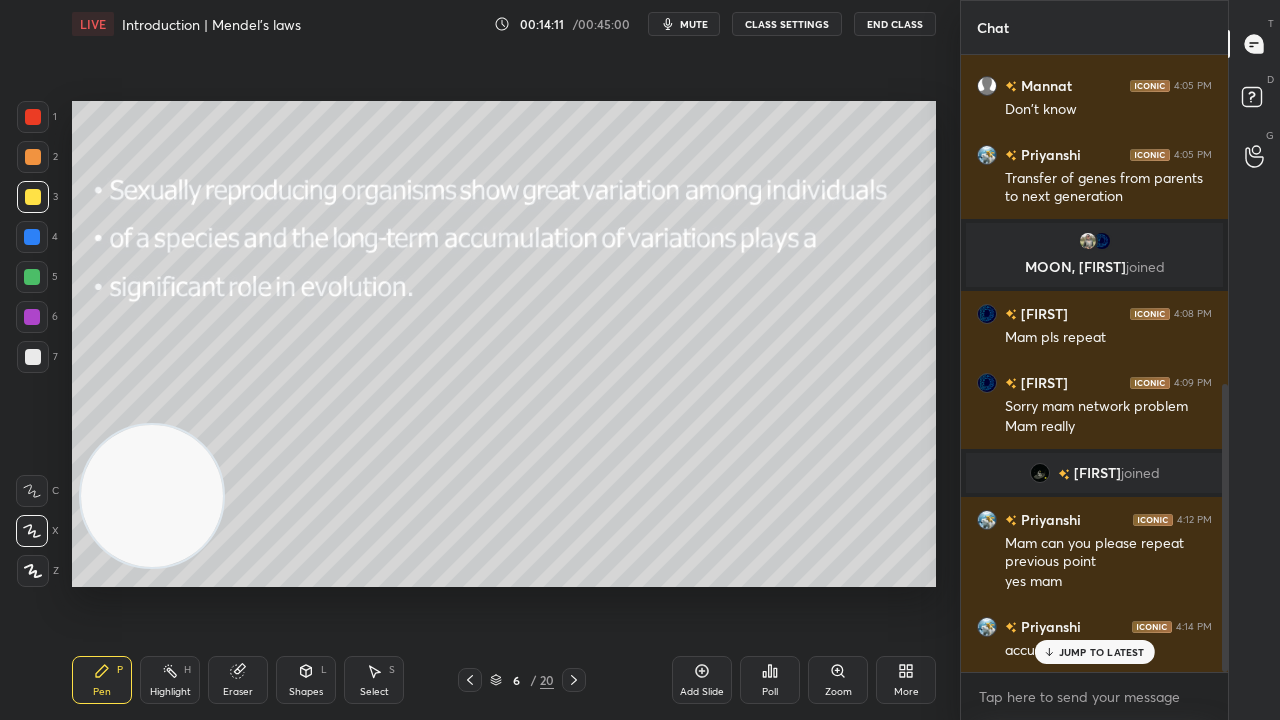 click on "JUMP TO LATEST" at bounding box center (1102, 652) 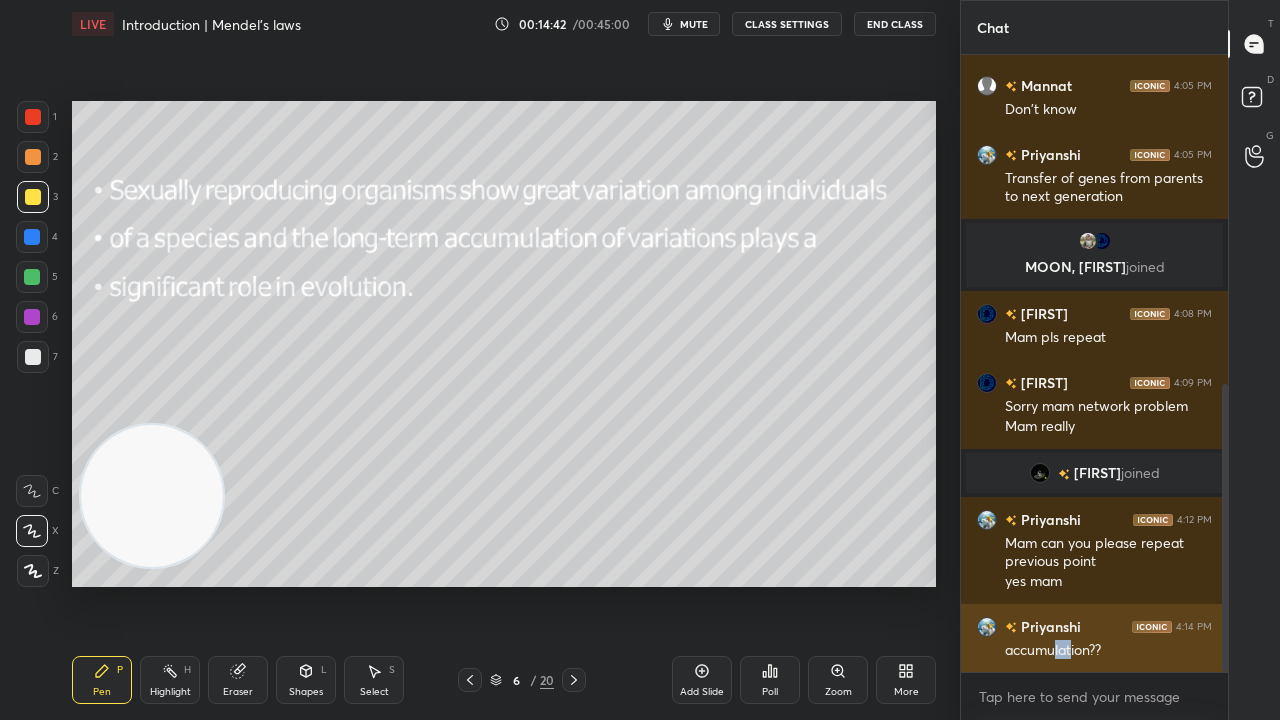 drag, startPoint x: 1072, startPoint y: 656, endPoint x: 1053, endPoint y: 658, distance: 19.104973 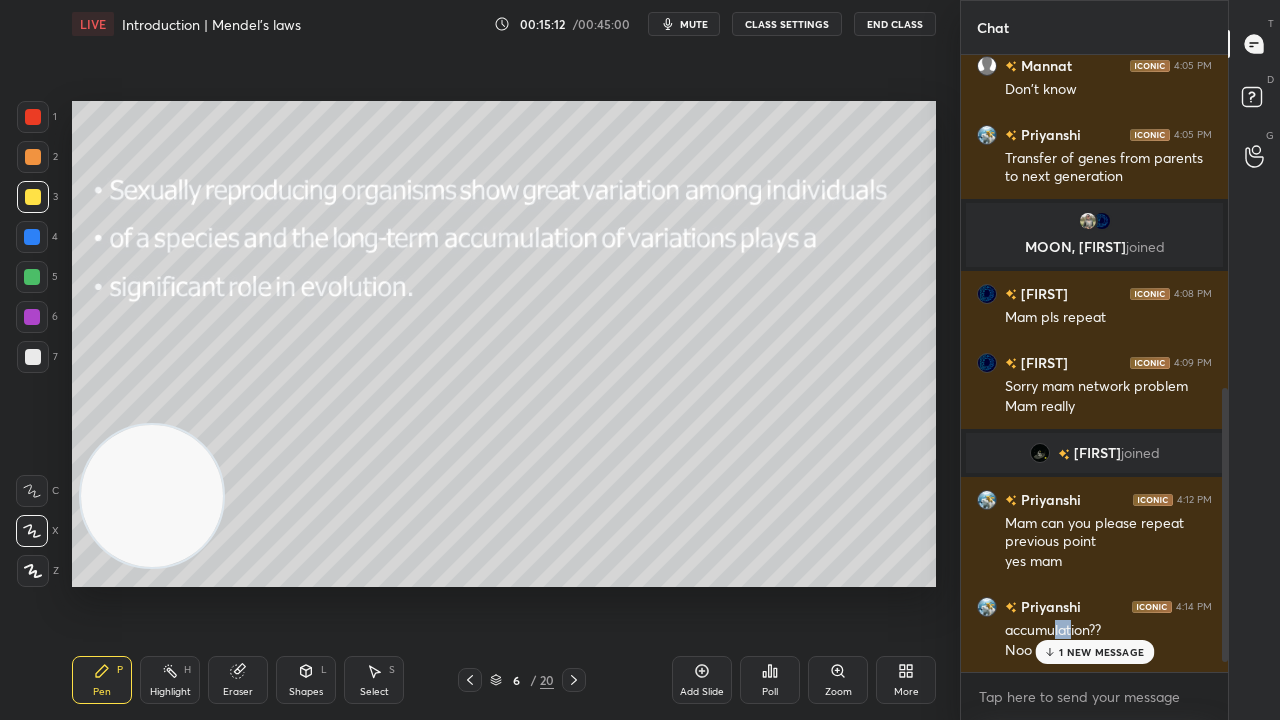 scroll, scrollTop: 794, scrollLeft: 0, axis: vertical 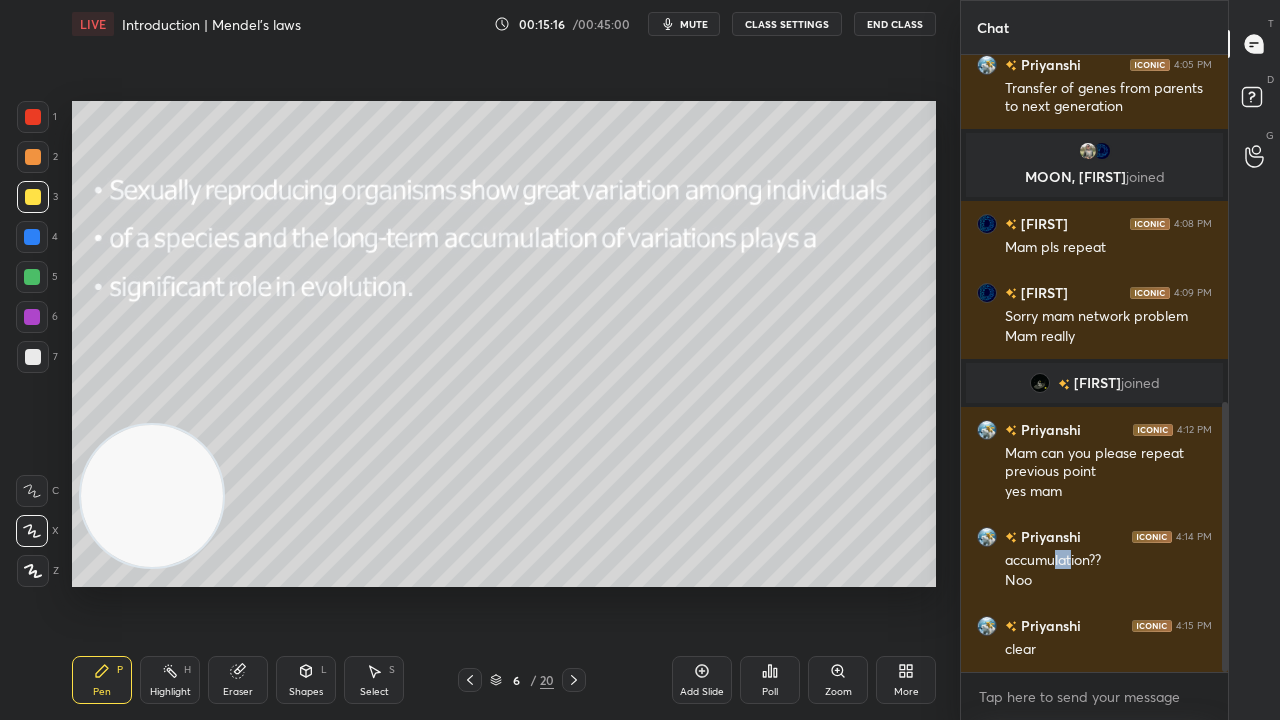click 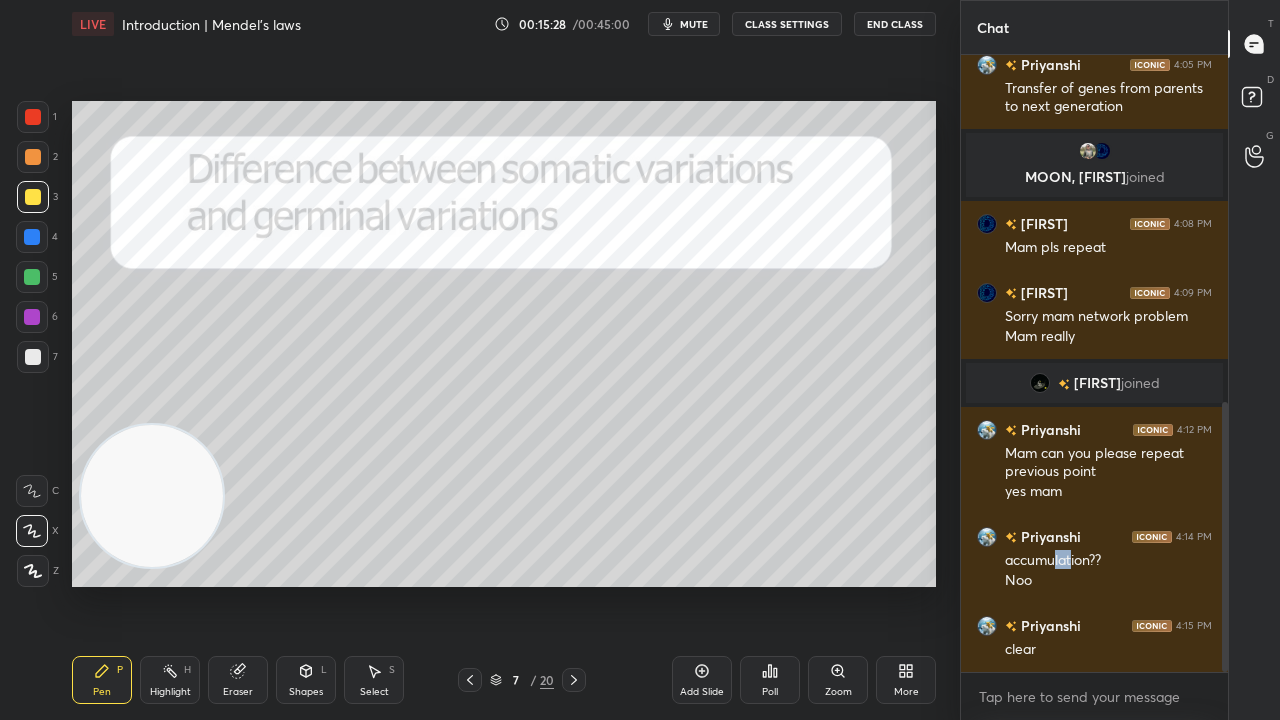 click 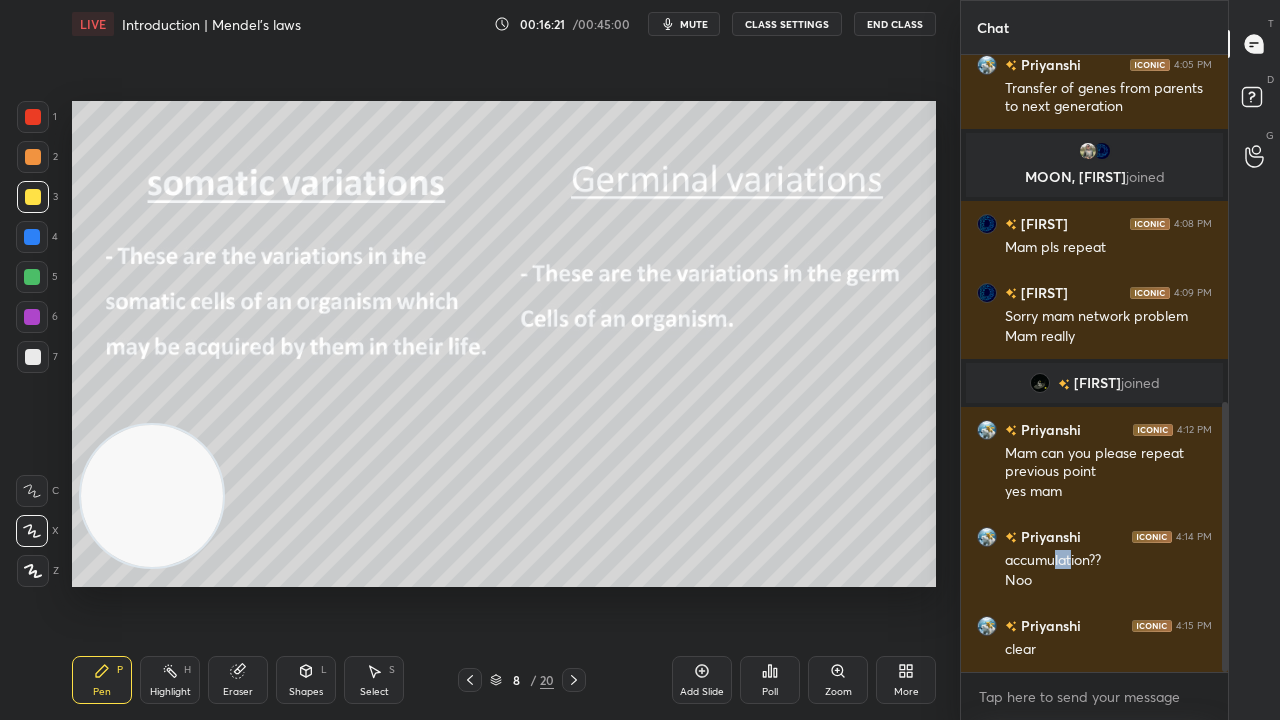 click 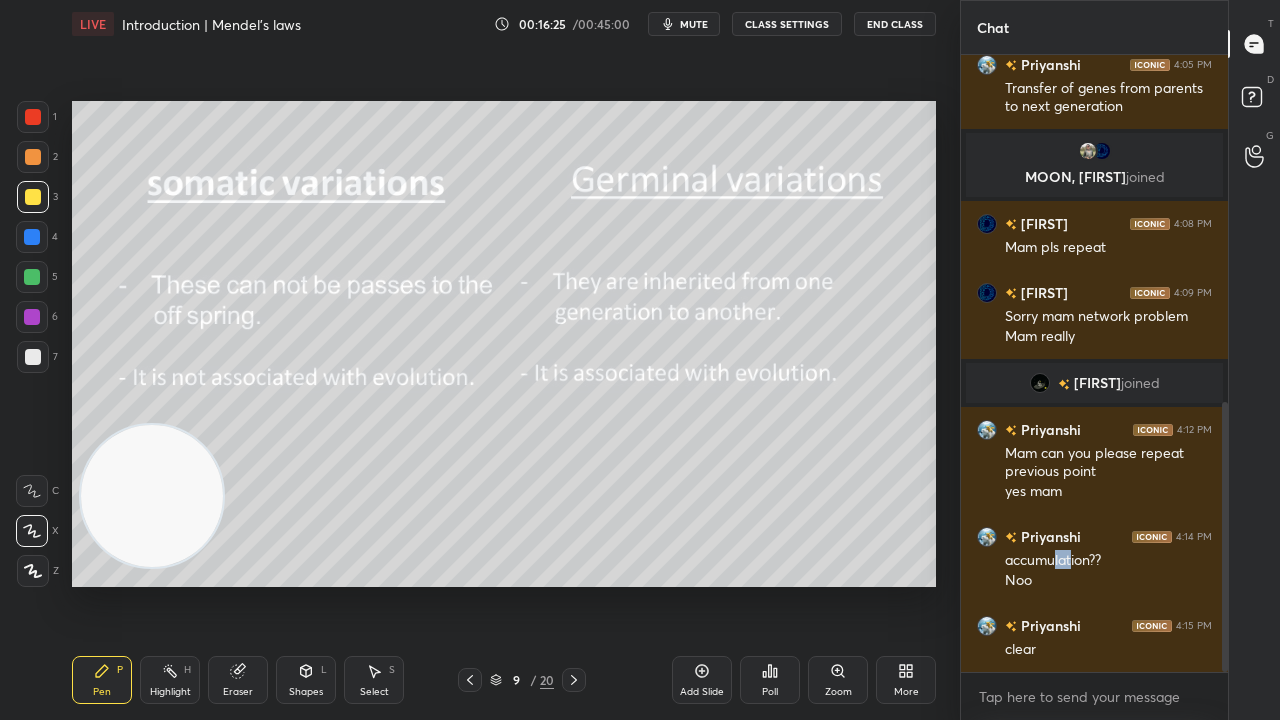 scroll, scrollTop: 842, scrollLeft: 0, axis: vertical 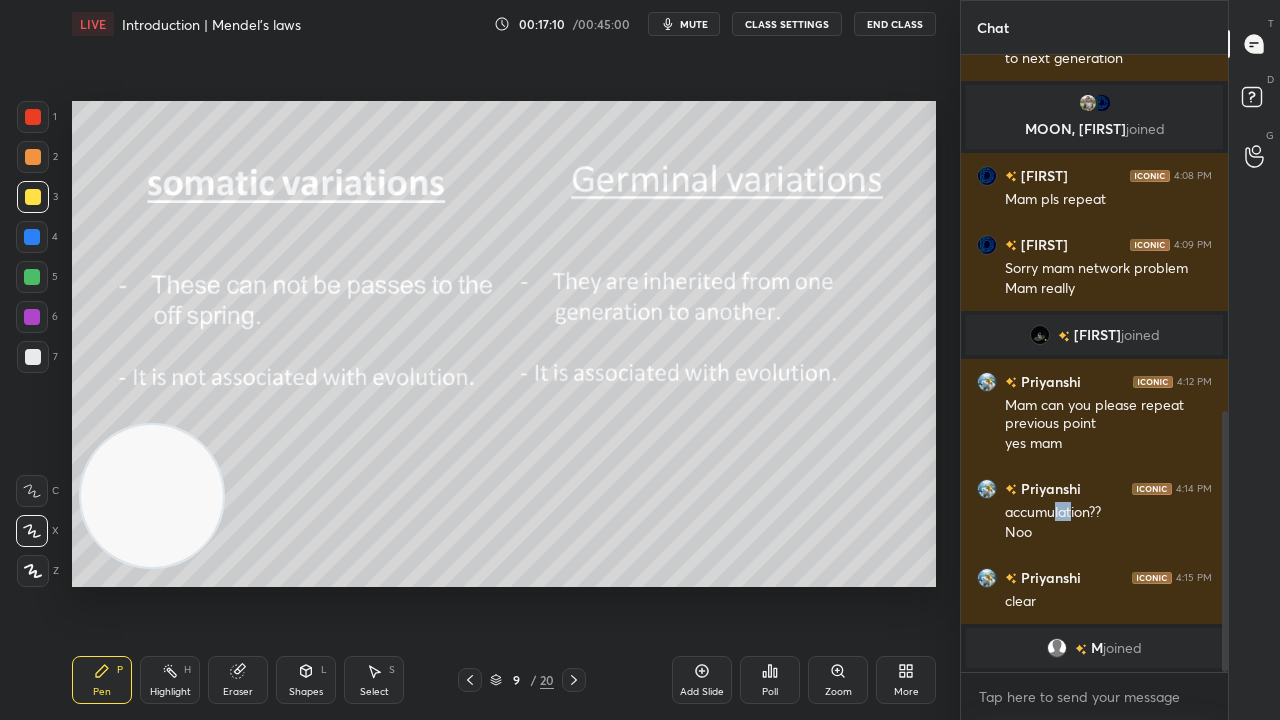click 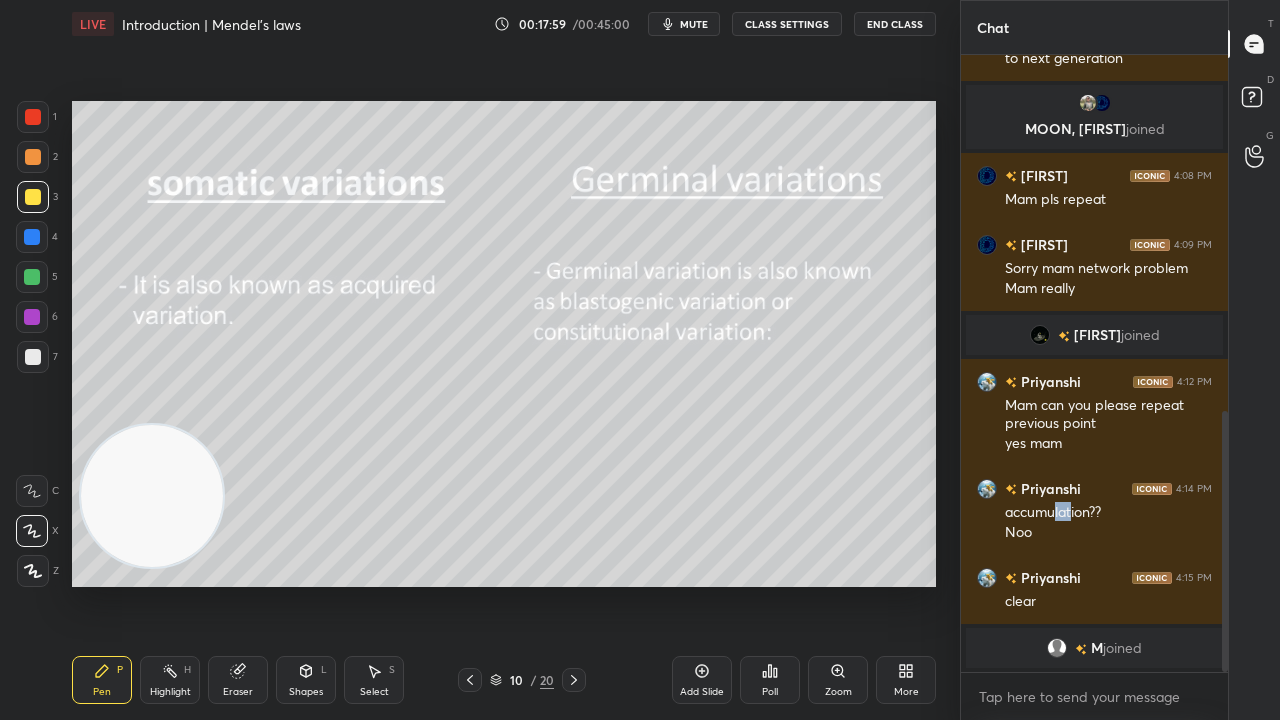 scroll, scrollTop: 888, scrollLeft: 0, axis: vertical 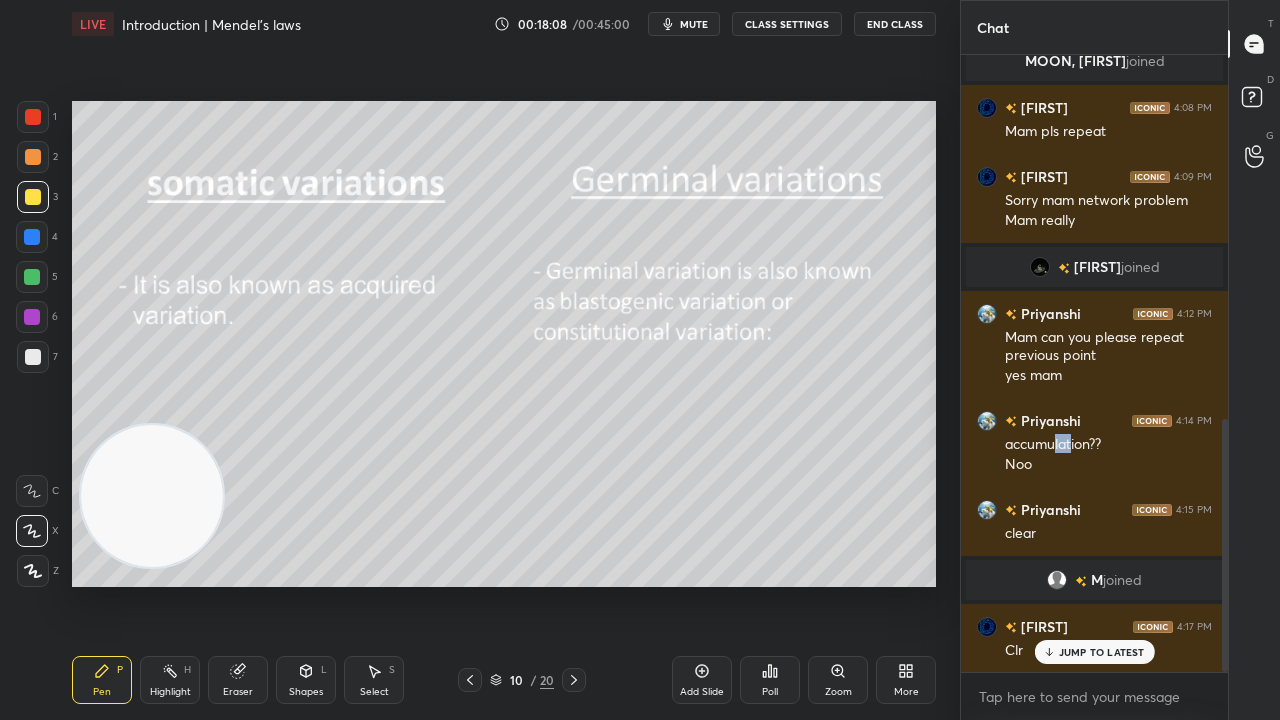 click 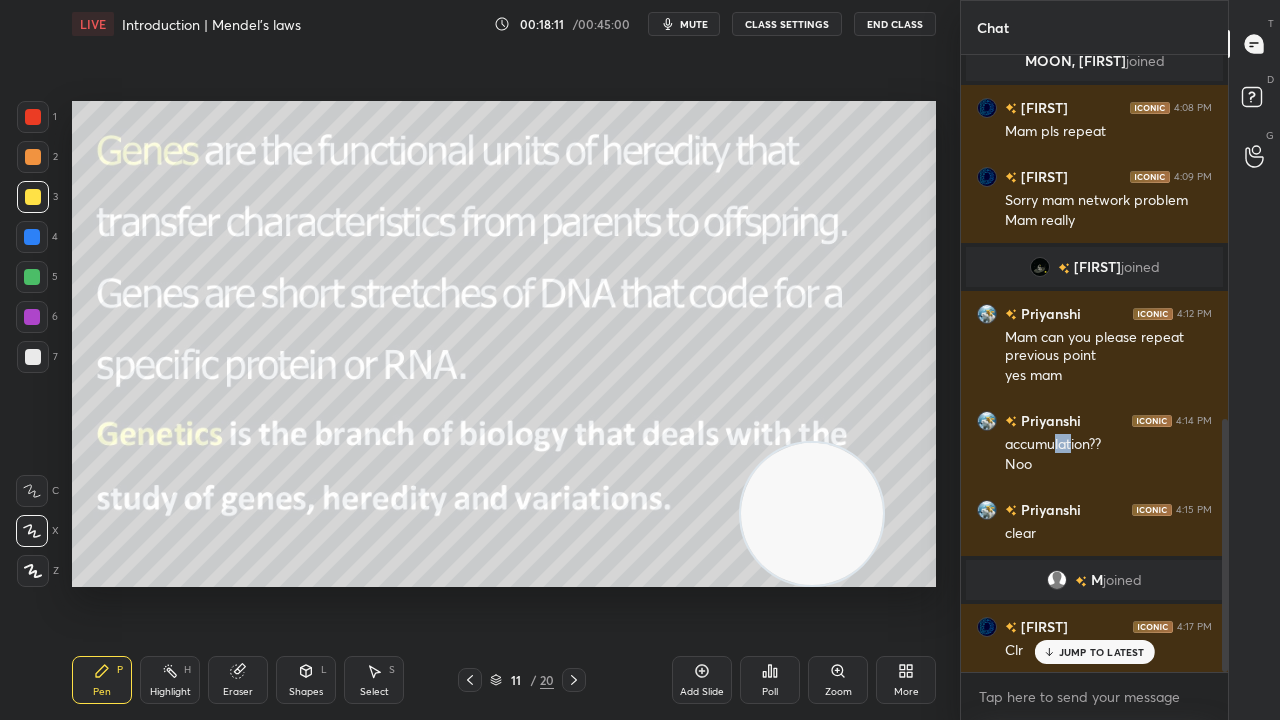 drag, startPoint x: 180, startPoint y: 522, endPoint x: 858, endPoint y: 542, distance: 678.2949 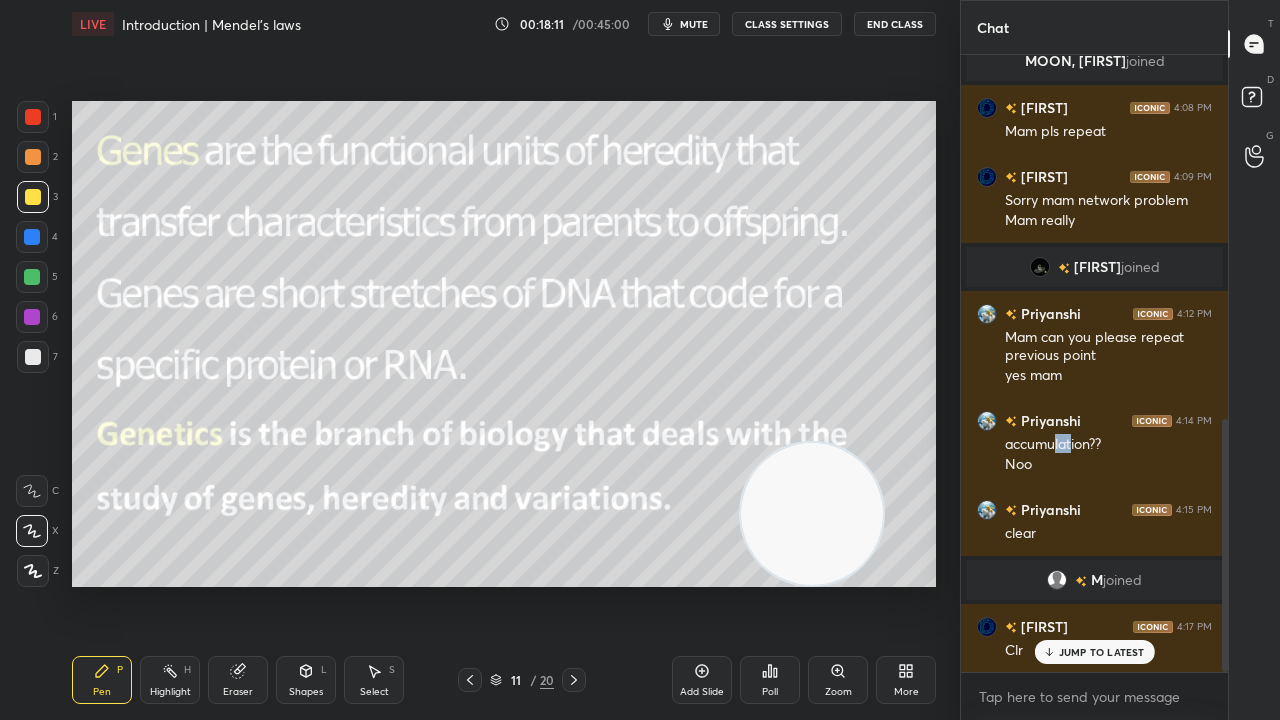 click at bounding box center [812, 514] 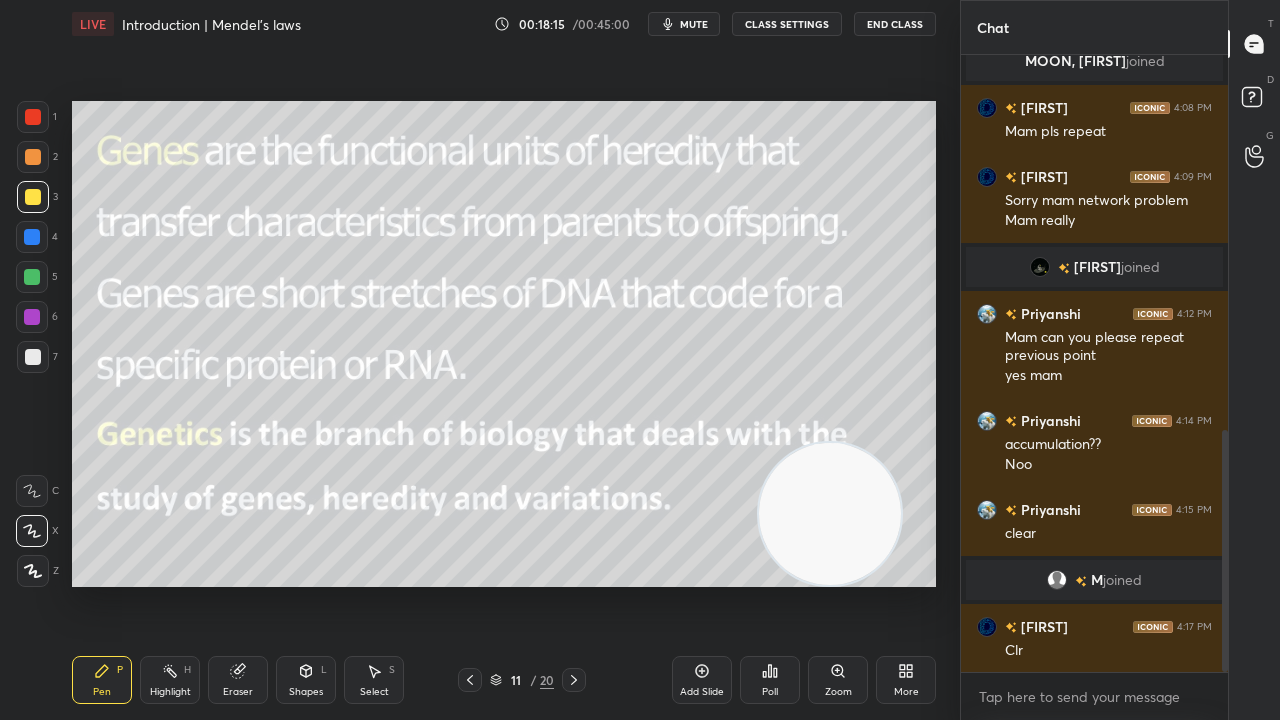 scroll, scrollTop: 958, scrollLeft: 0, axis: vertical 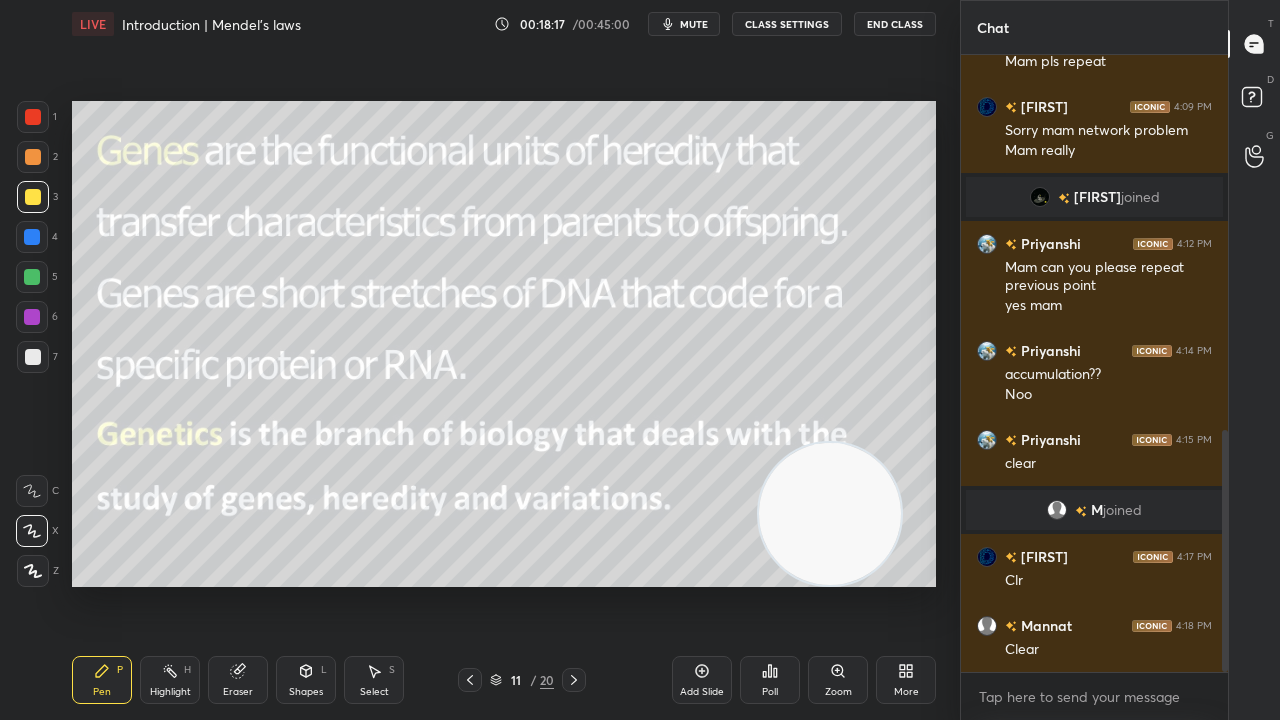 click on "Add Slide" at bounding box center (702, 692) 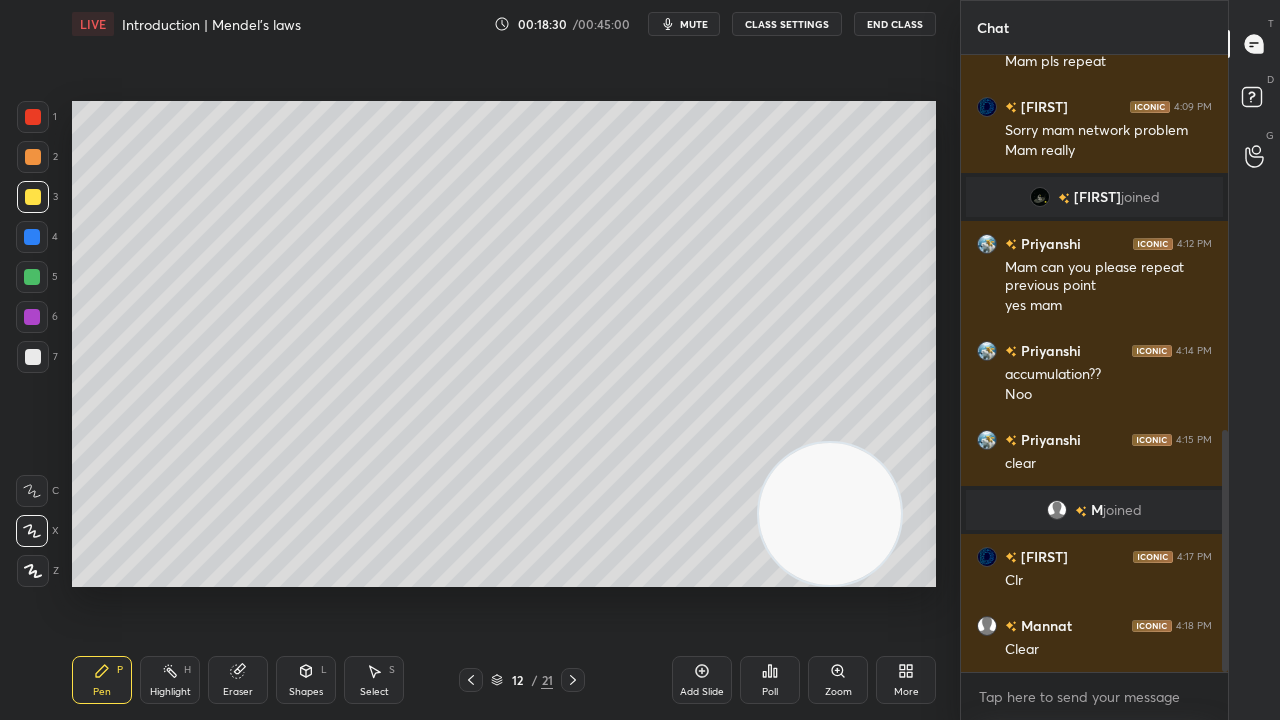 click 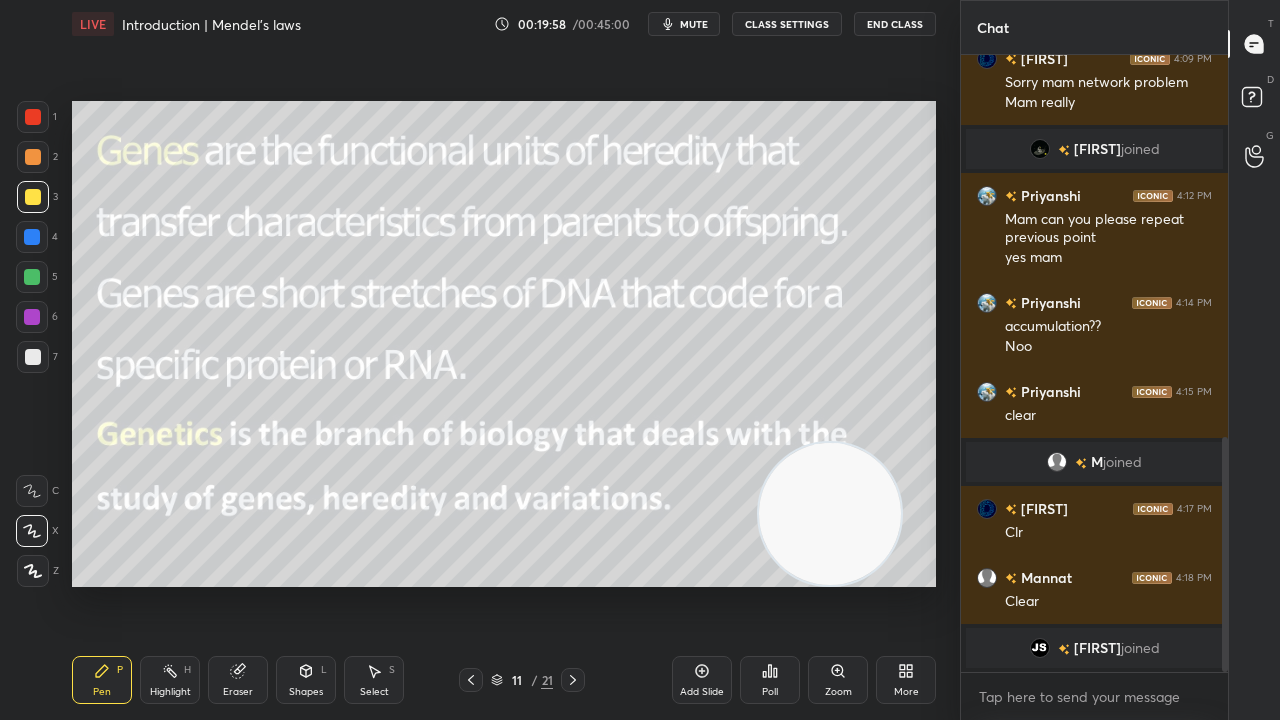 scroll, scrollTop: 1086, scrollLeft: 0, axis: vertical 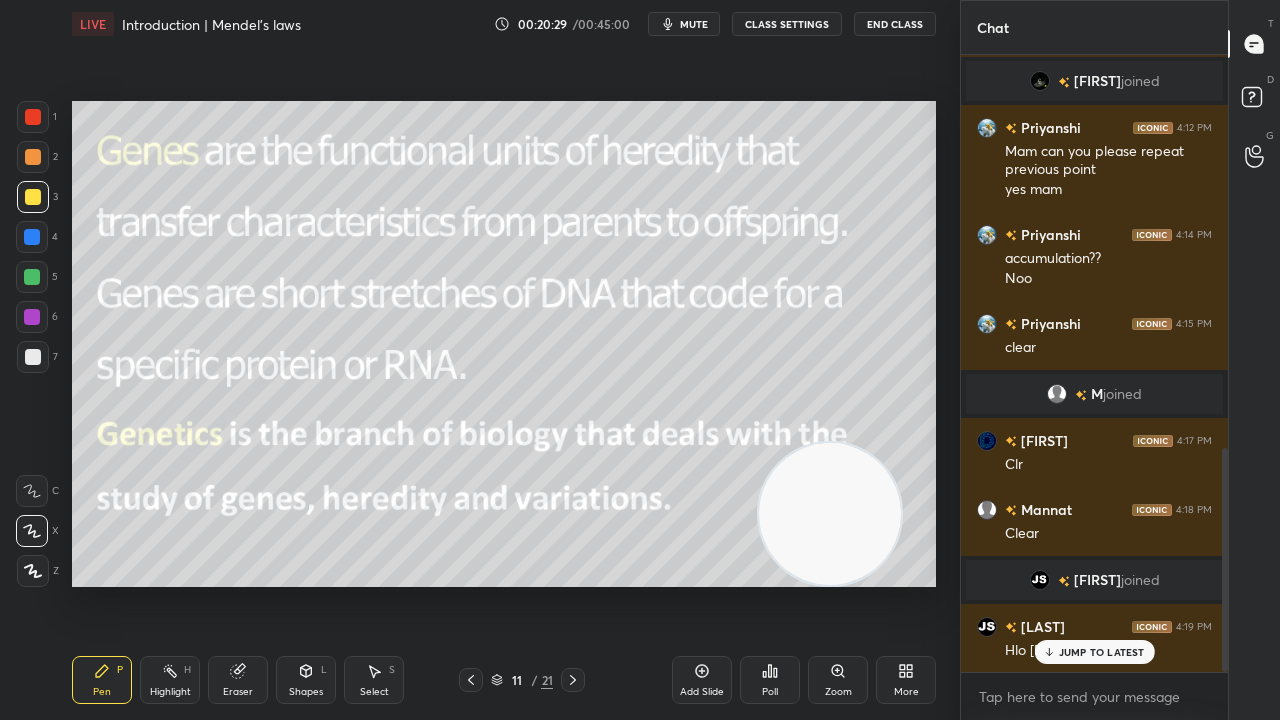 click on "JUMP TO LATEST" at bounding box center [1102, 652] 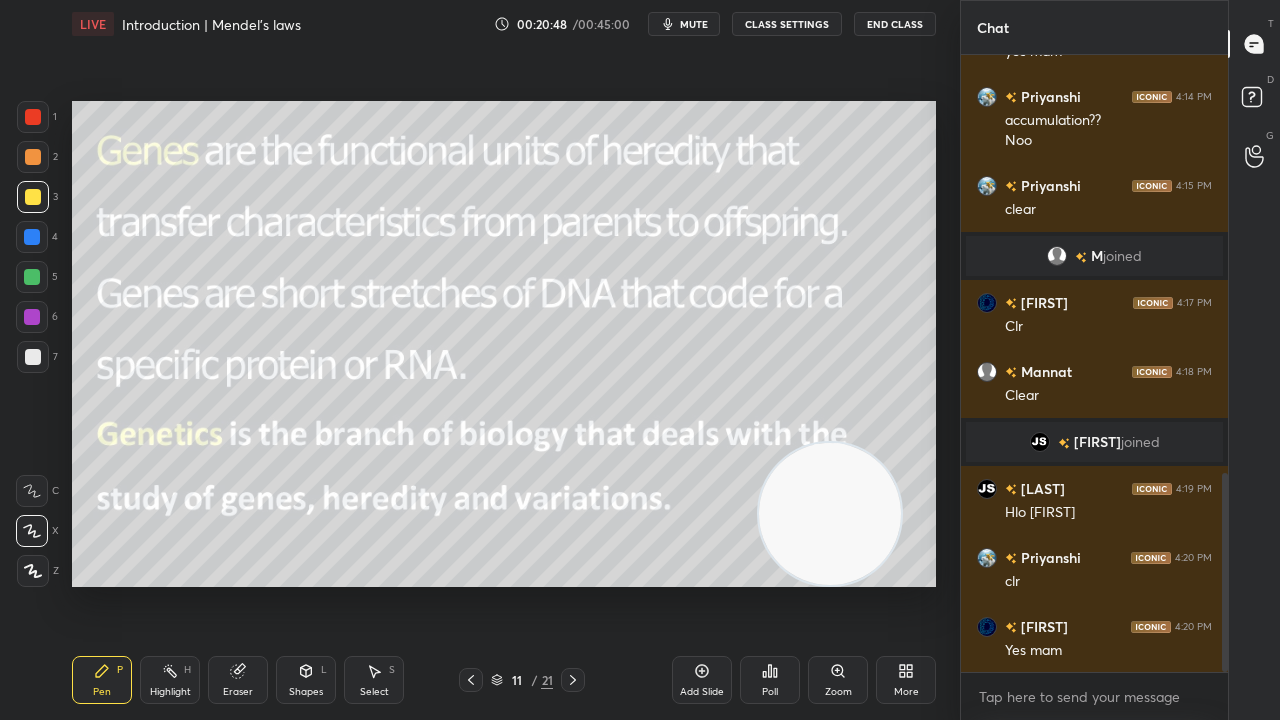 scroll, scrollTop: 1294, scrollLeft: 0, axis: vertical 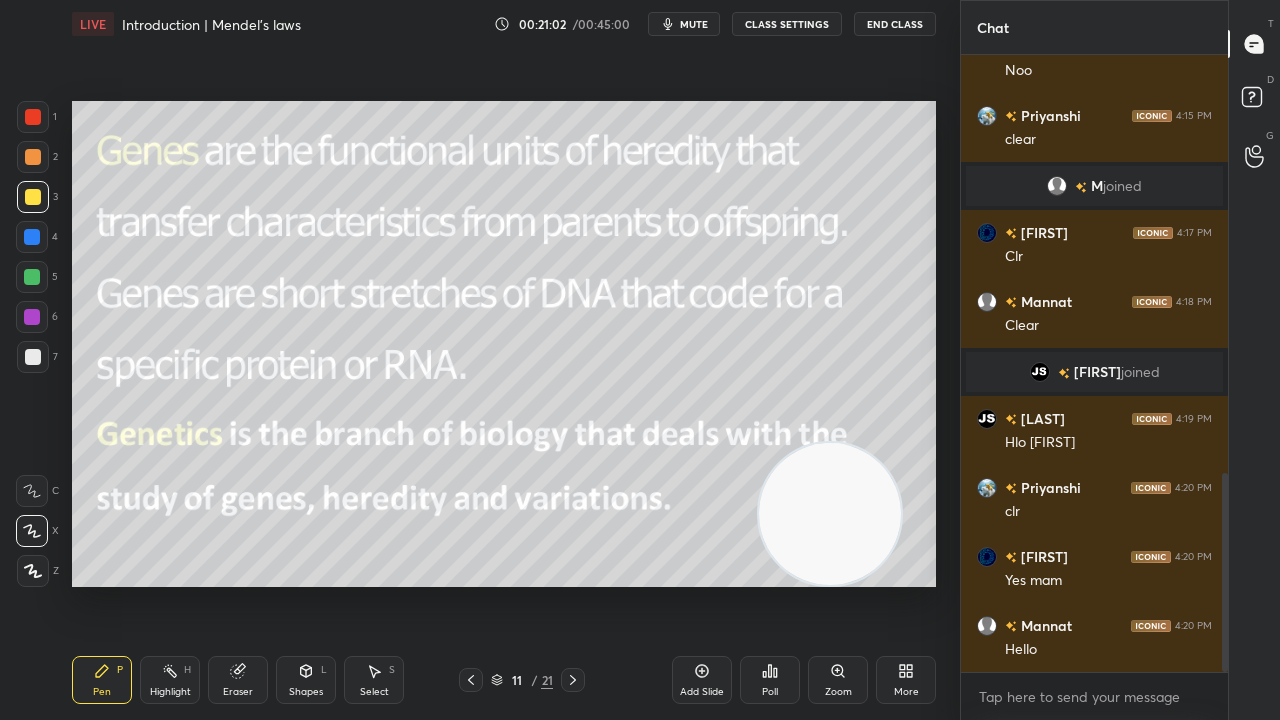 click 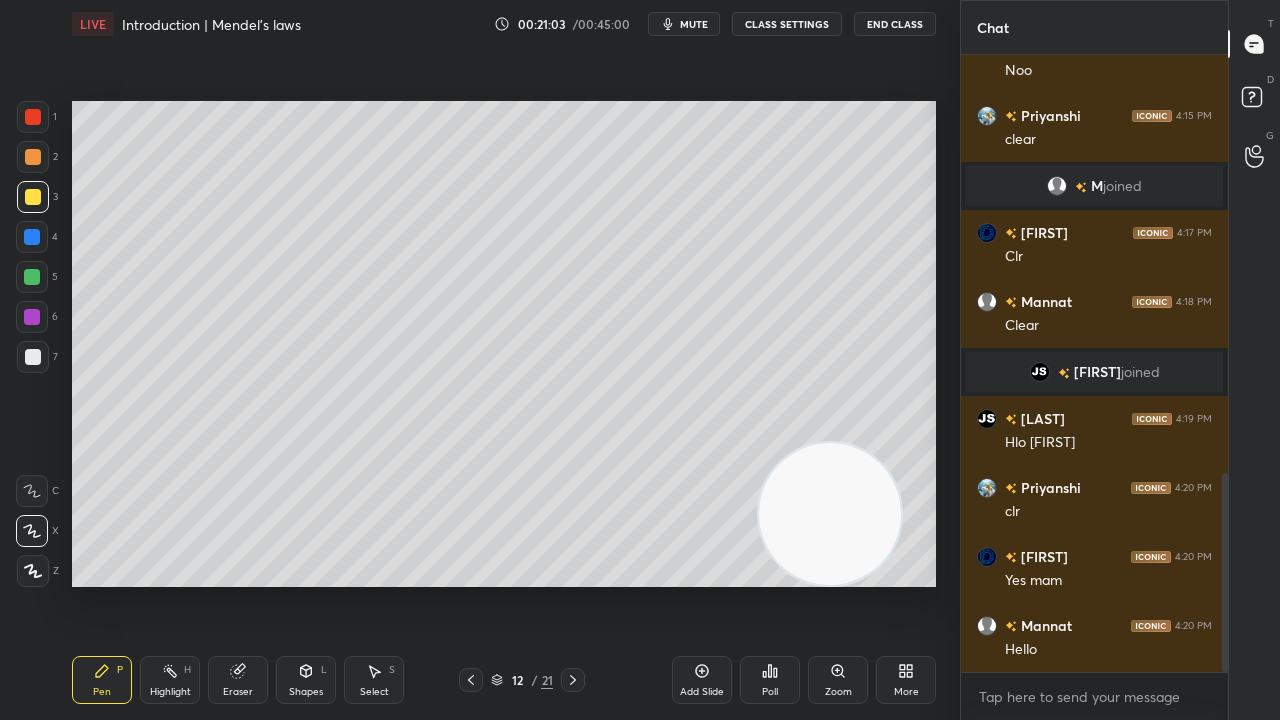 click 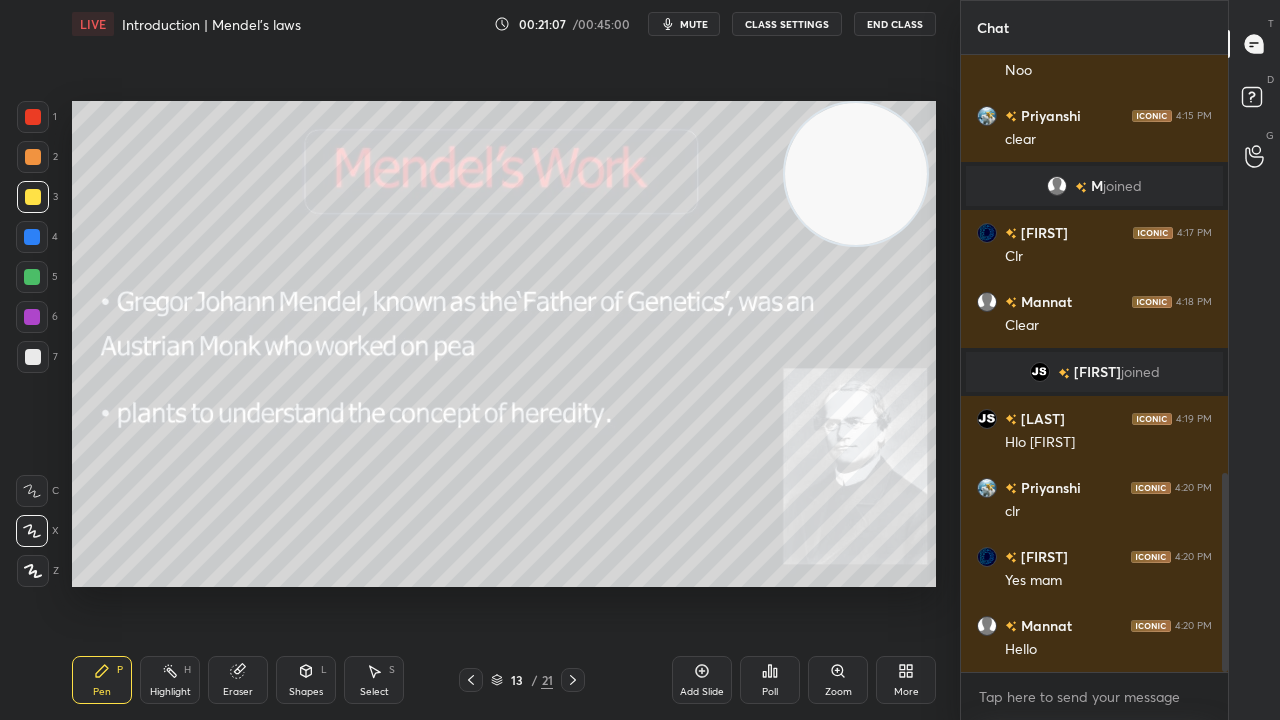 drag, startPoint x: 853, startPoint y: 569, endPoint x: 879, endPoint y: 229, distance: 340.99268 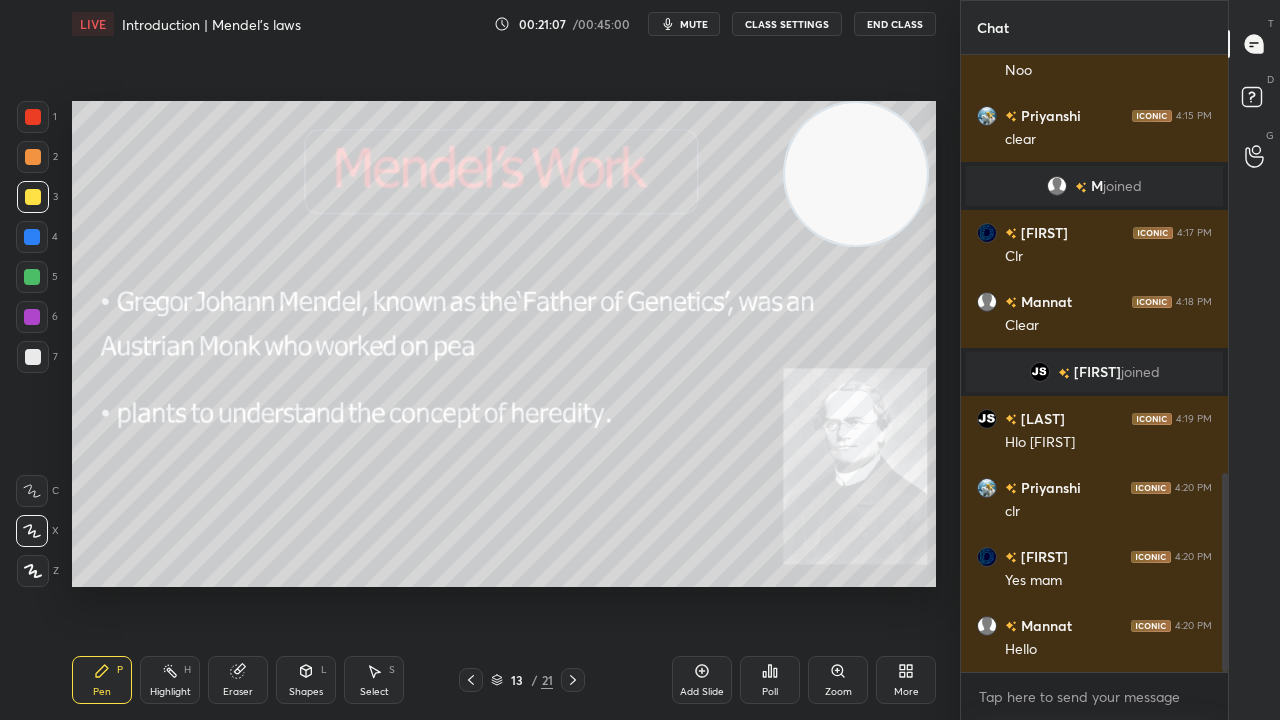 click at bounding box center [856, 174] 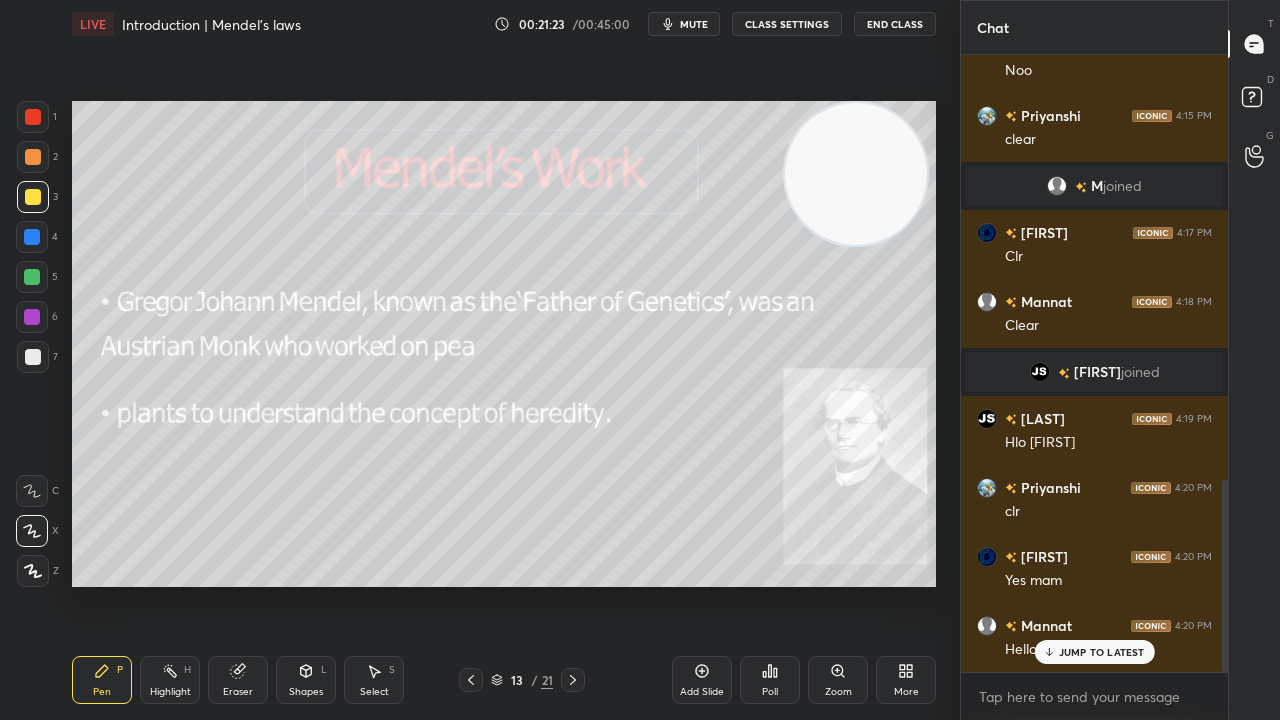 scroll, scrollTop: 1362, scrollLeft: 0, axis: vertical 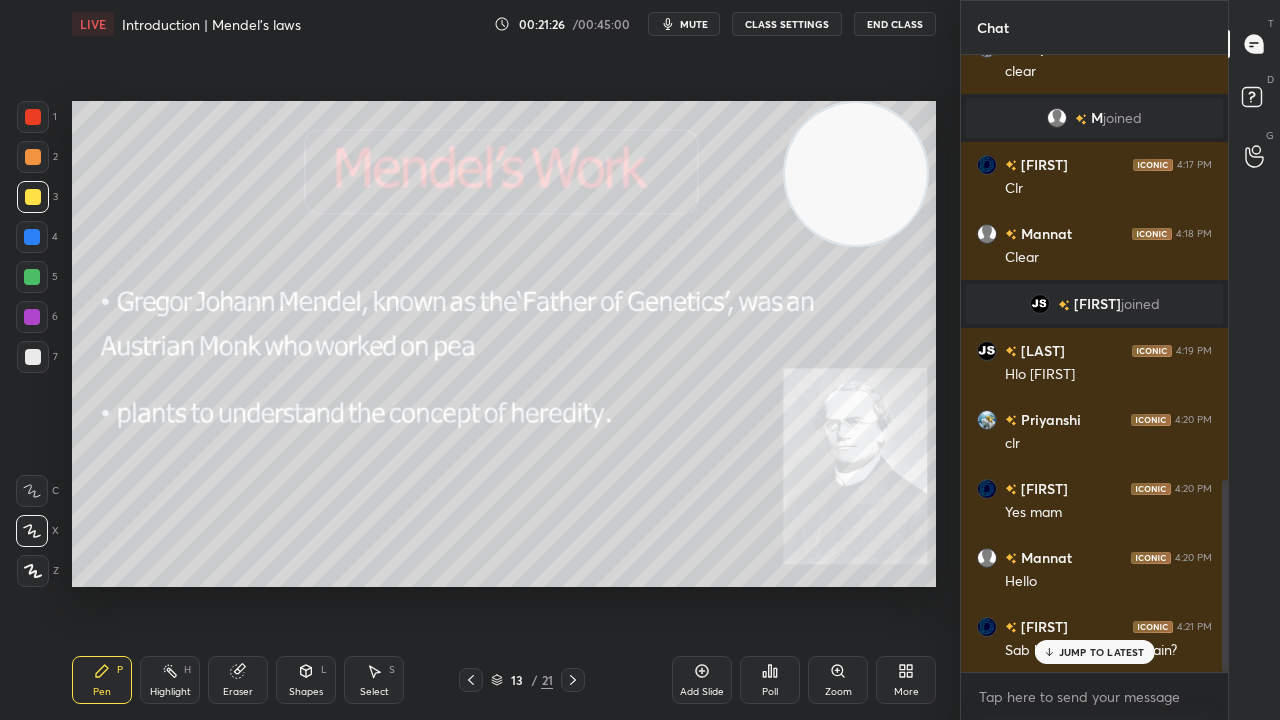 click on "JUMP TO LATEST" at bounding box center [1102, 652] 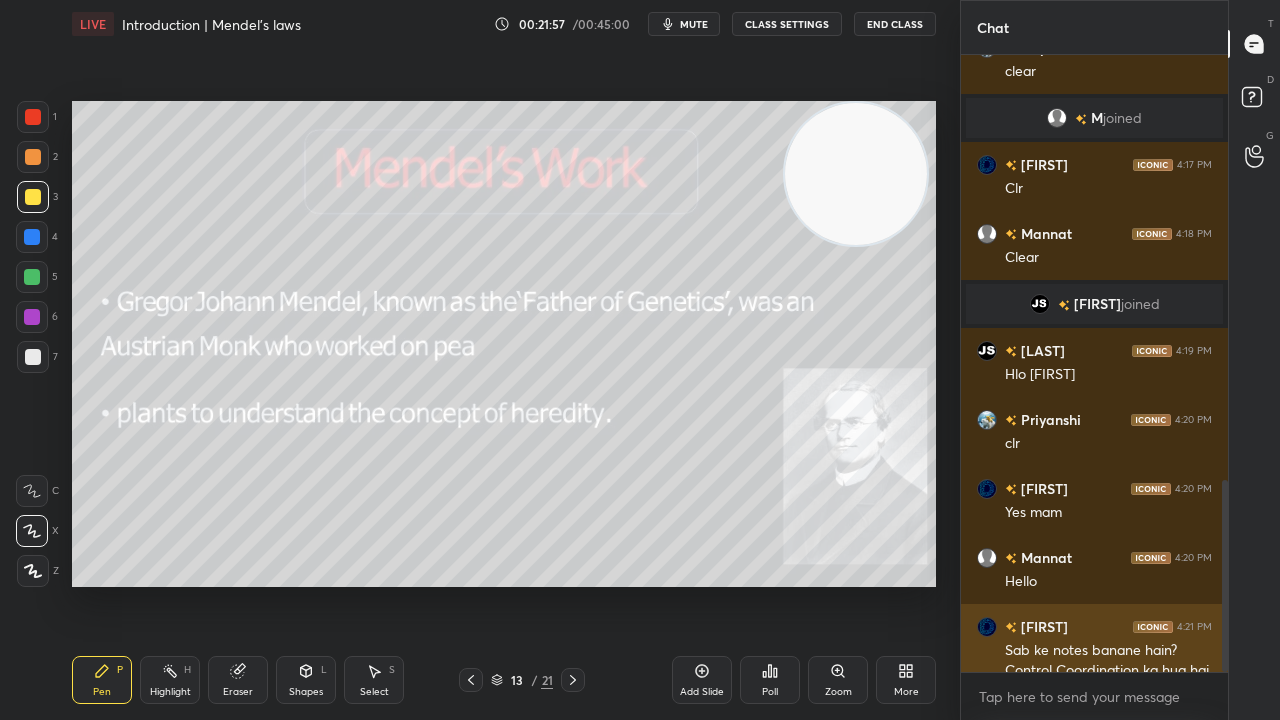 scroll, scrollTop: 1400, scrollLeft: 0, axis: vertical 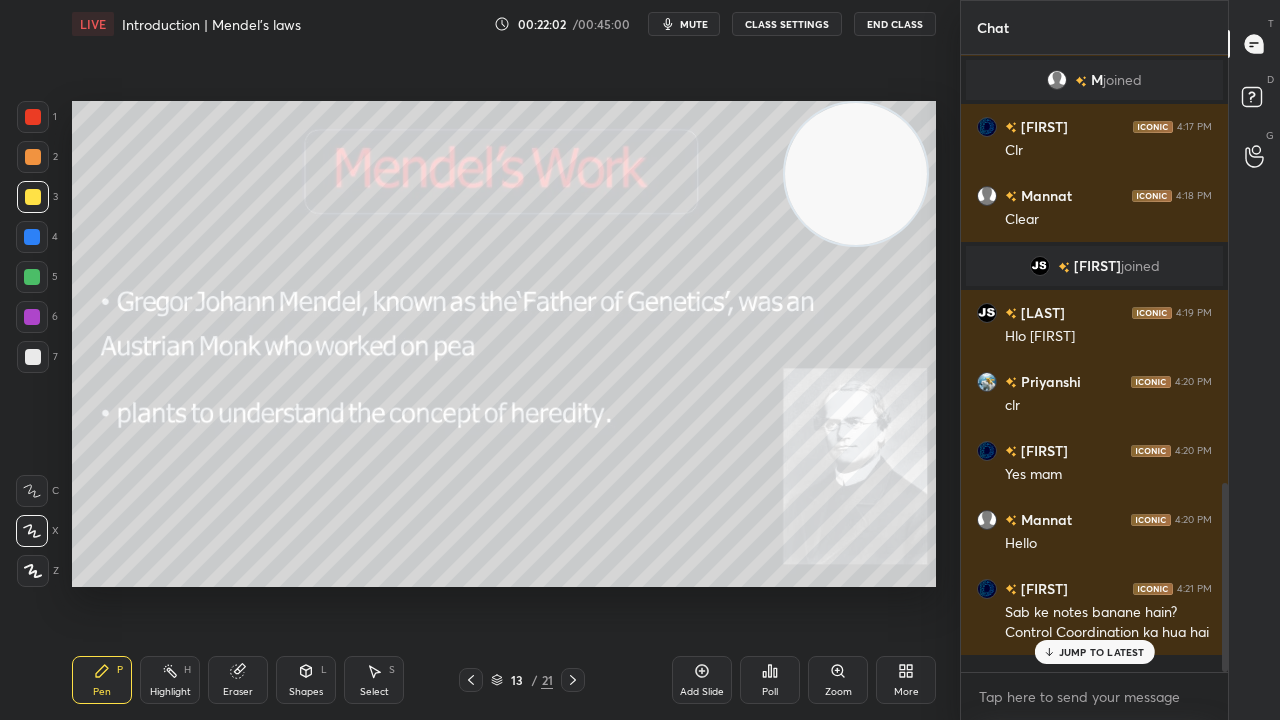 click on "JUMP TO LATEST" at bounding box center (1102, 652) 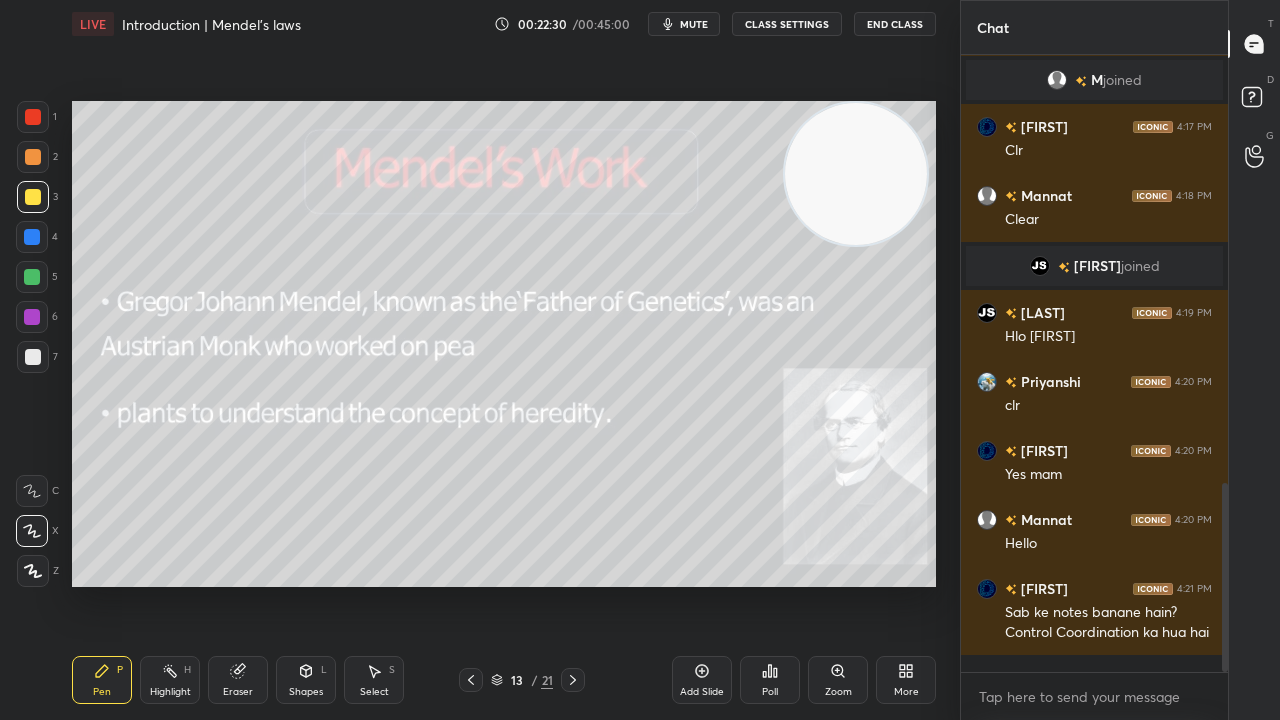 scroll, scrollTop: 1470, scrollLeft: 0, axis: vertical 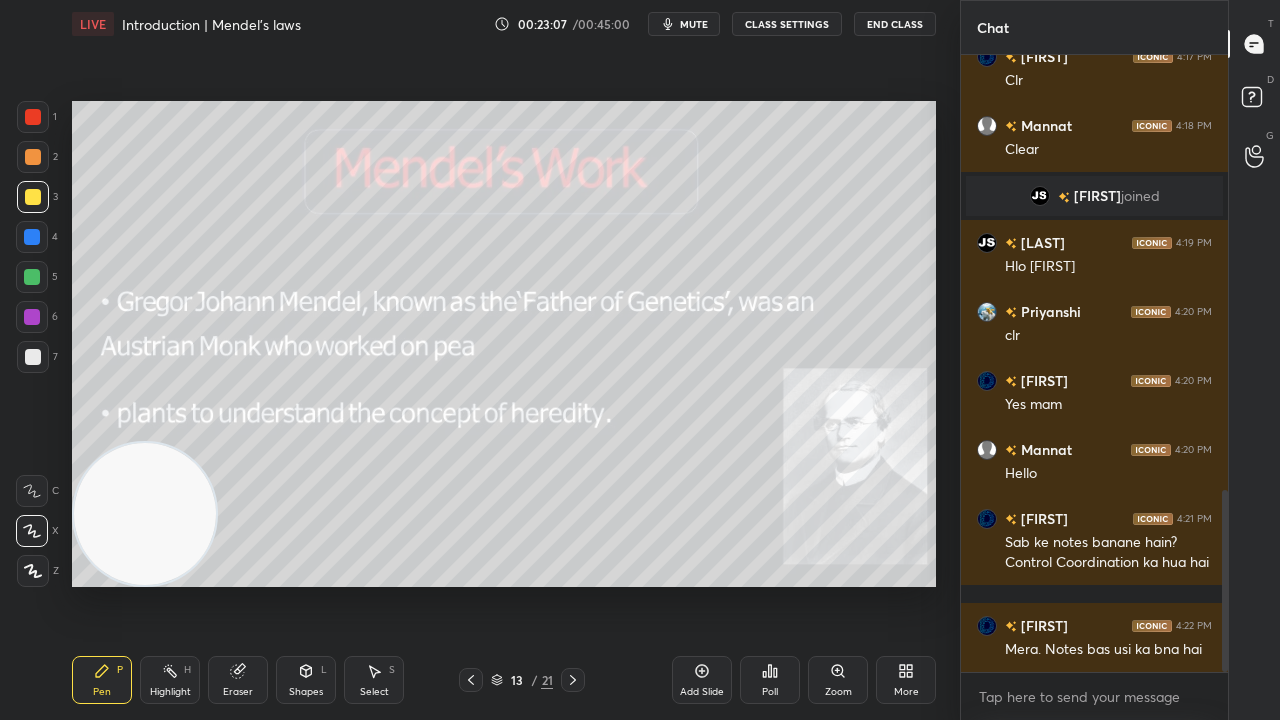 drag, startPoint x: 878, startPoint y: 180, endPoint x: 120, endPoint y: 616, distance: 874.4484 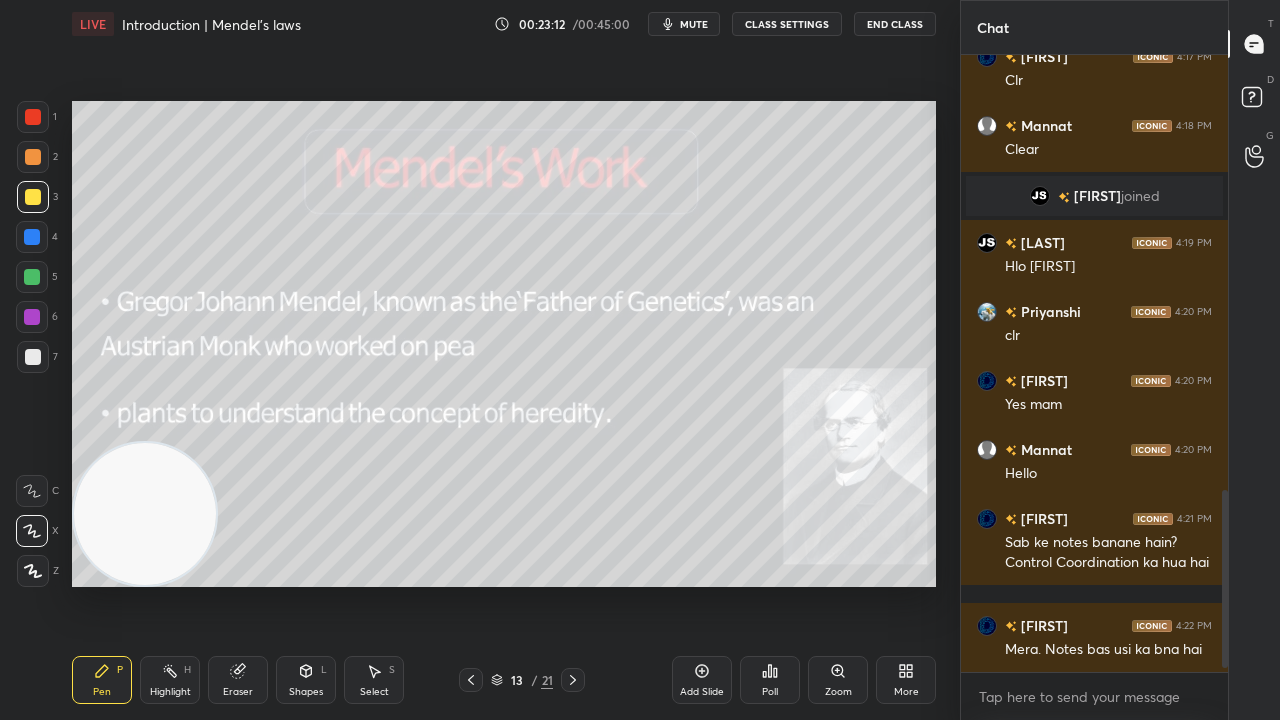 scroll, scrollTop: 1518, scrollLeft: 0, axis: vertical 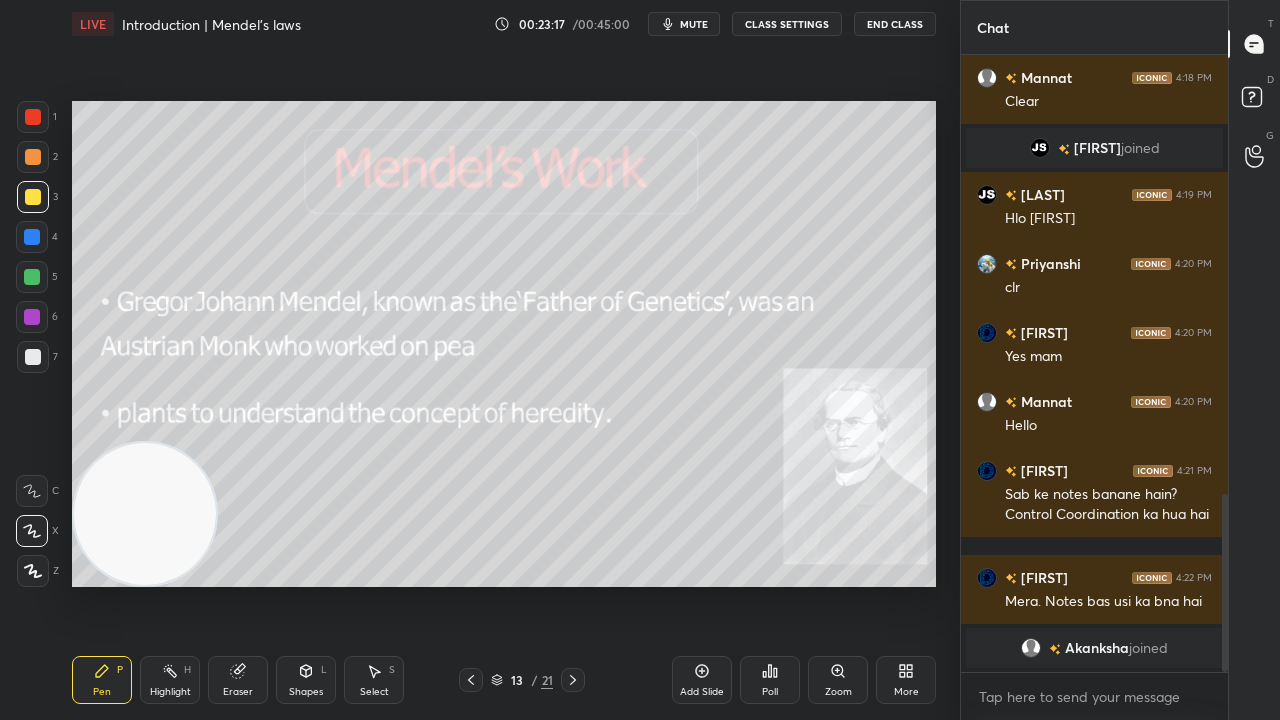 click 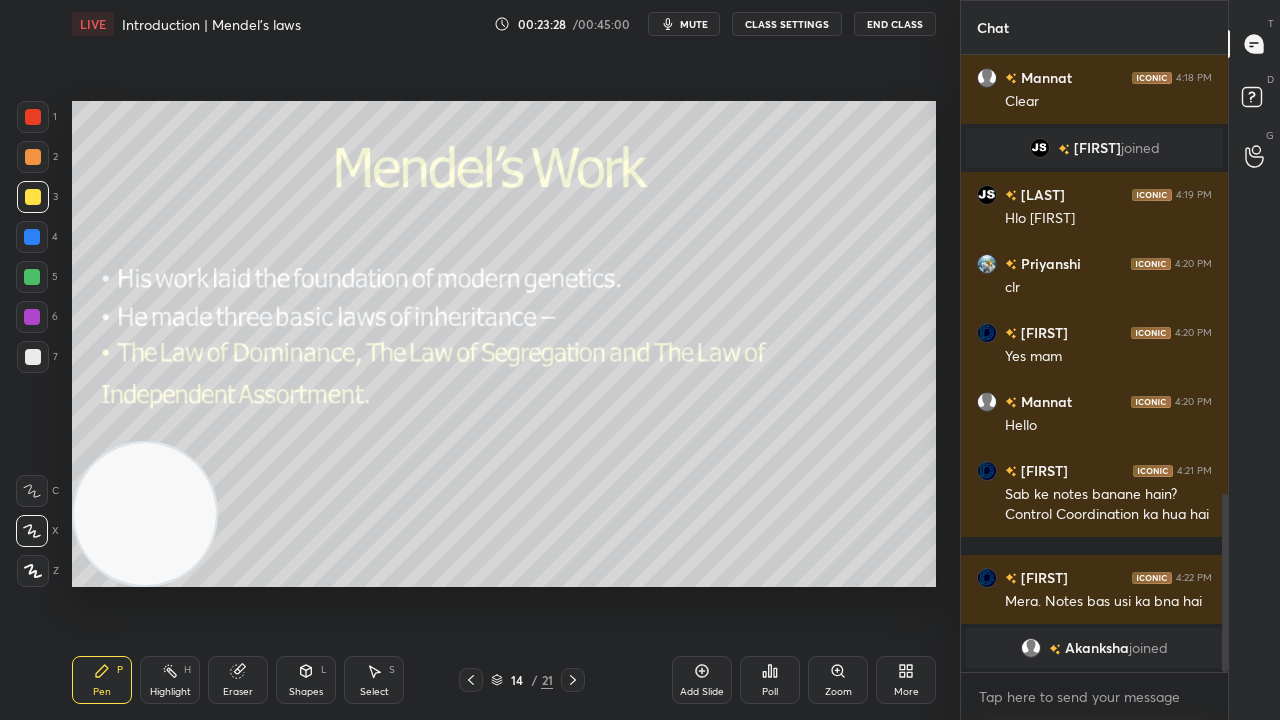 click 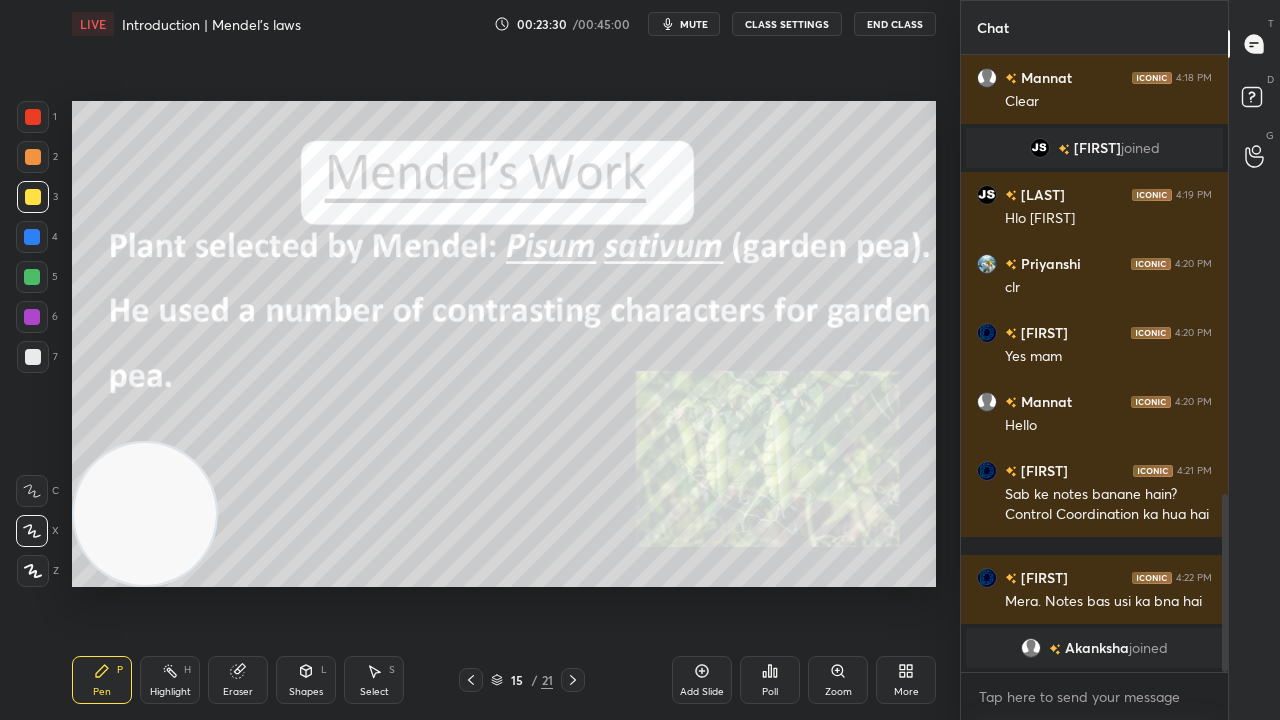 click 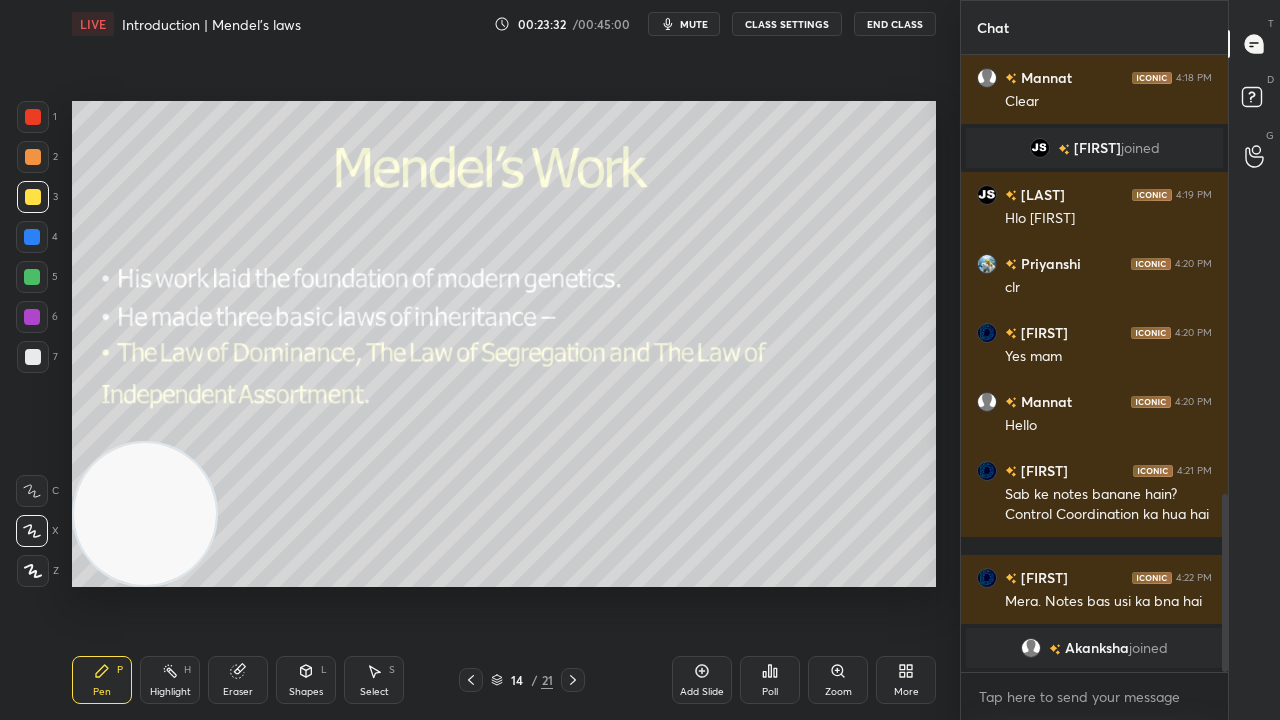 click 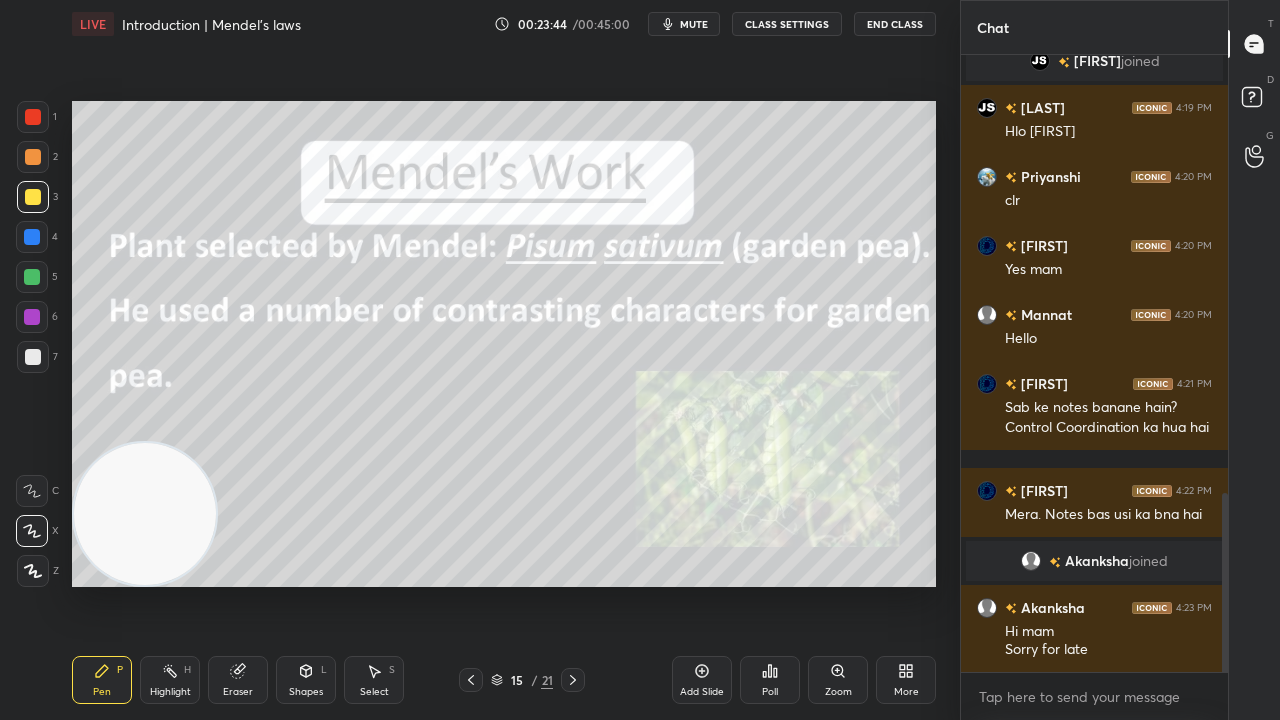 scroll, scrollTop: 1510, scrollLeft: 0, axis: vertical 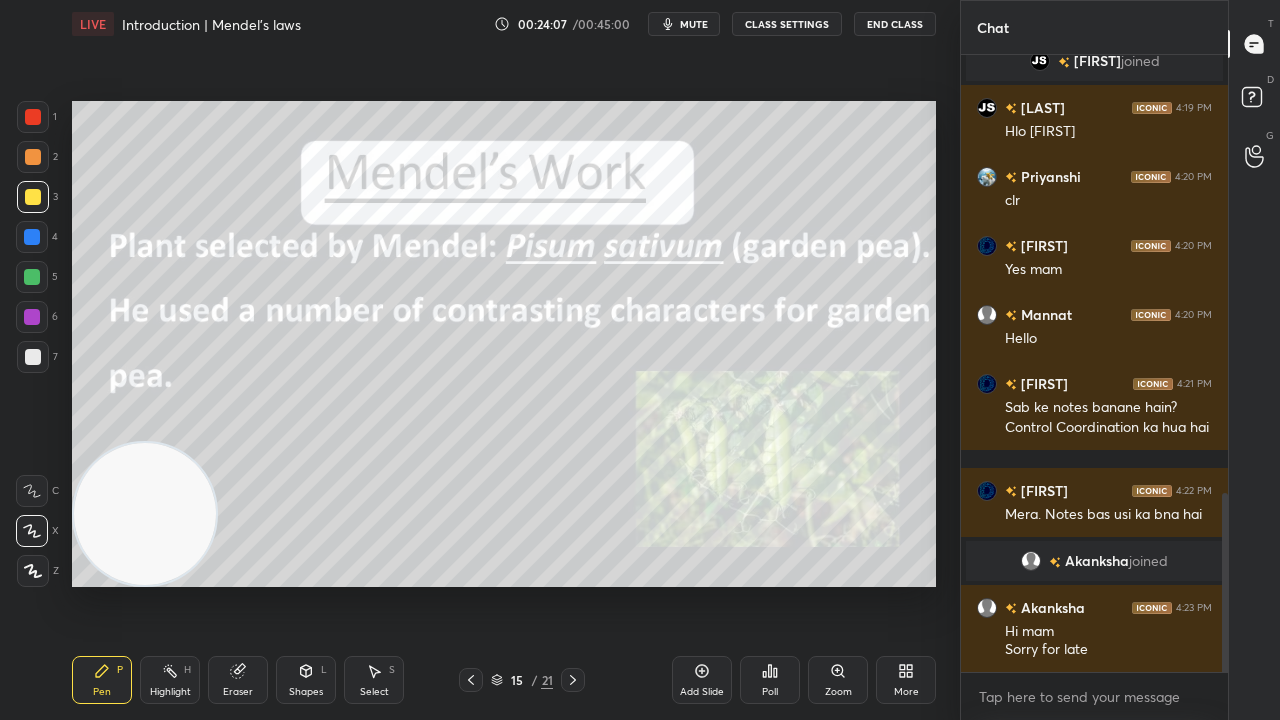 click 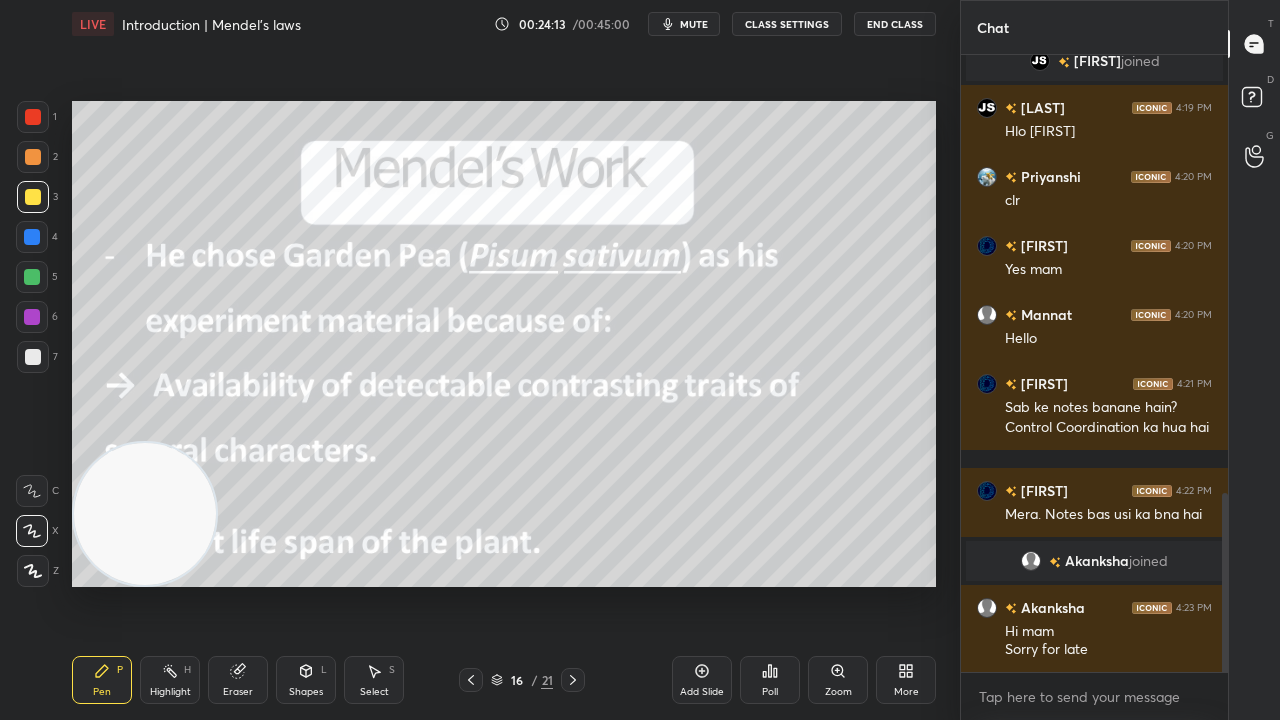 click at bounding box center (145, 514) 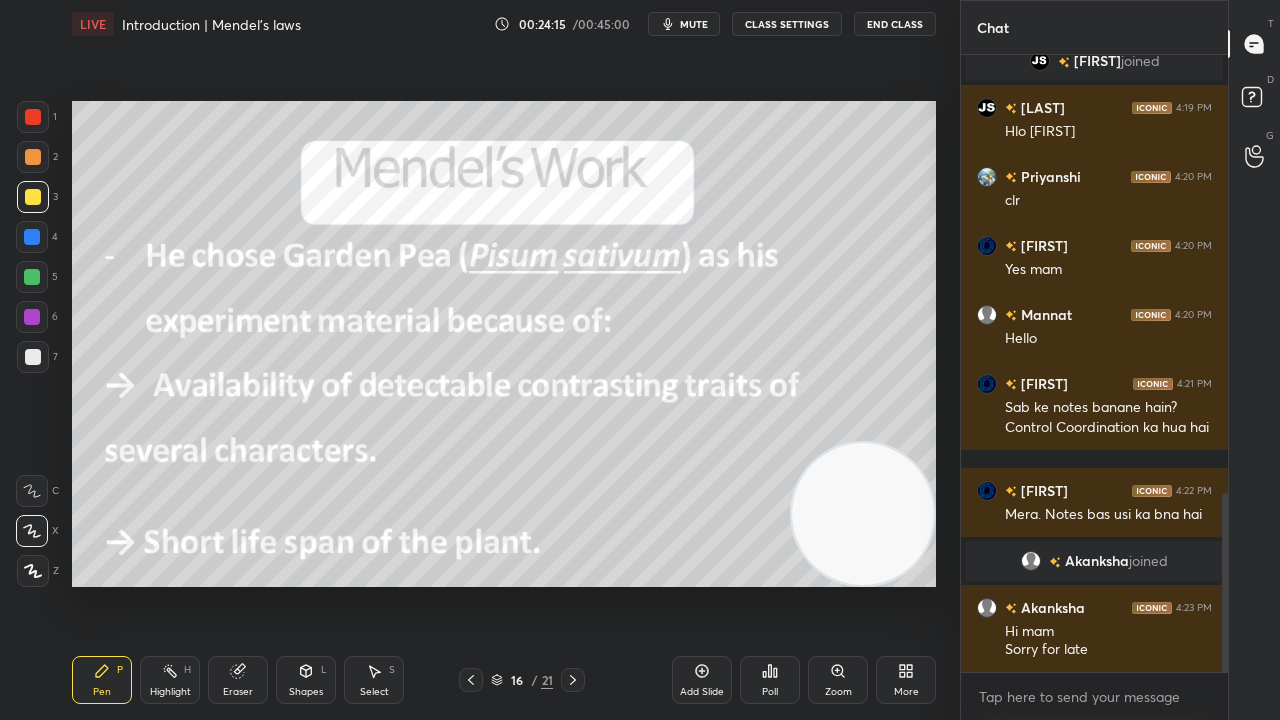 drag, startPoint x: 197, startPoint y: 514, endPoint x: 944, endPoint y: 532, distance: 747.21686 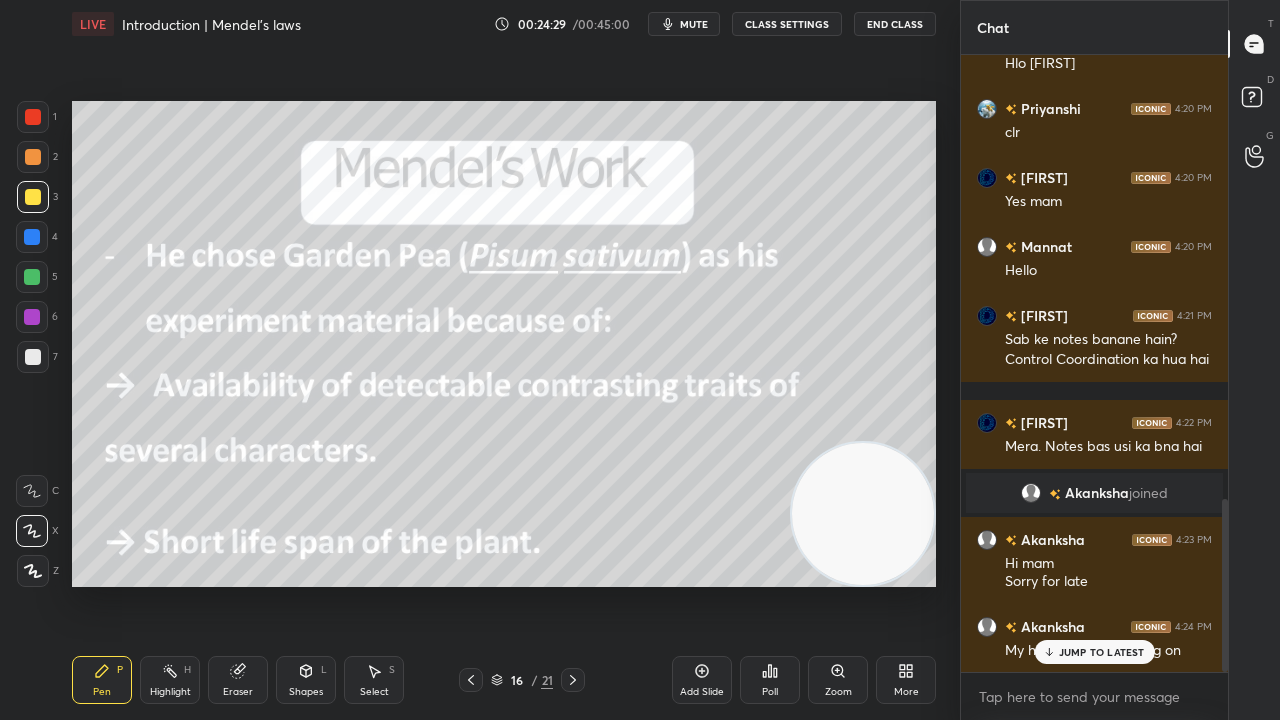scroll, scrollTop: 1648, scrollLeft: 0, axis: vertical 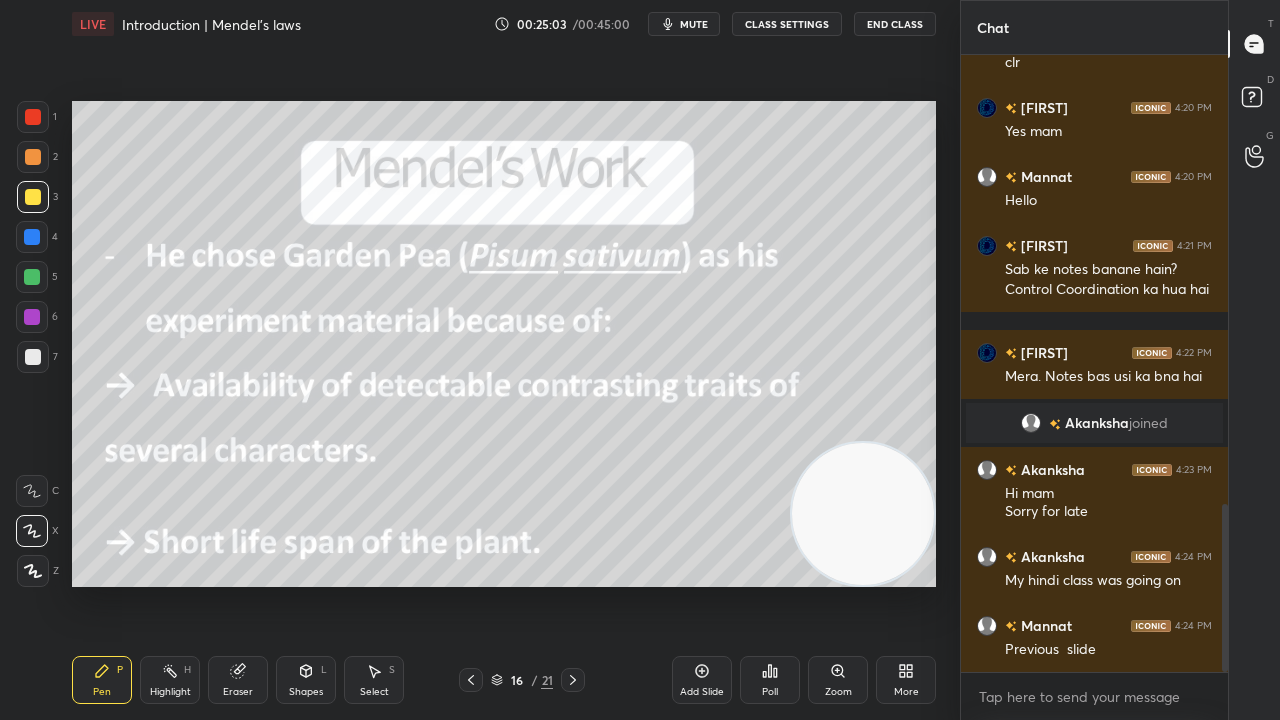 click 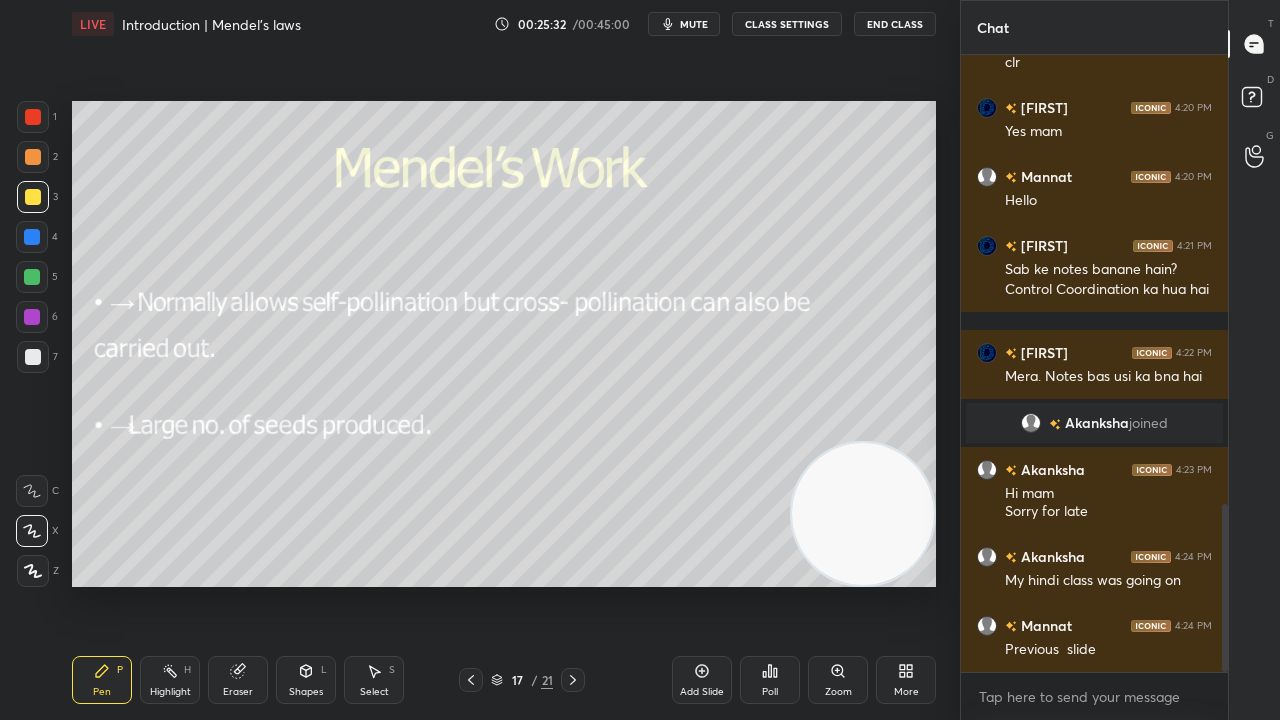 click 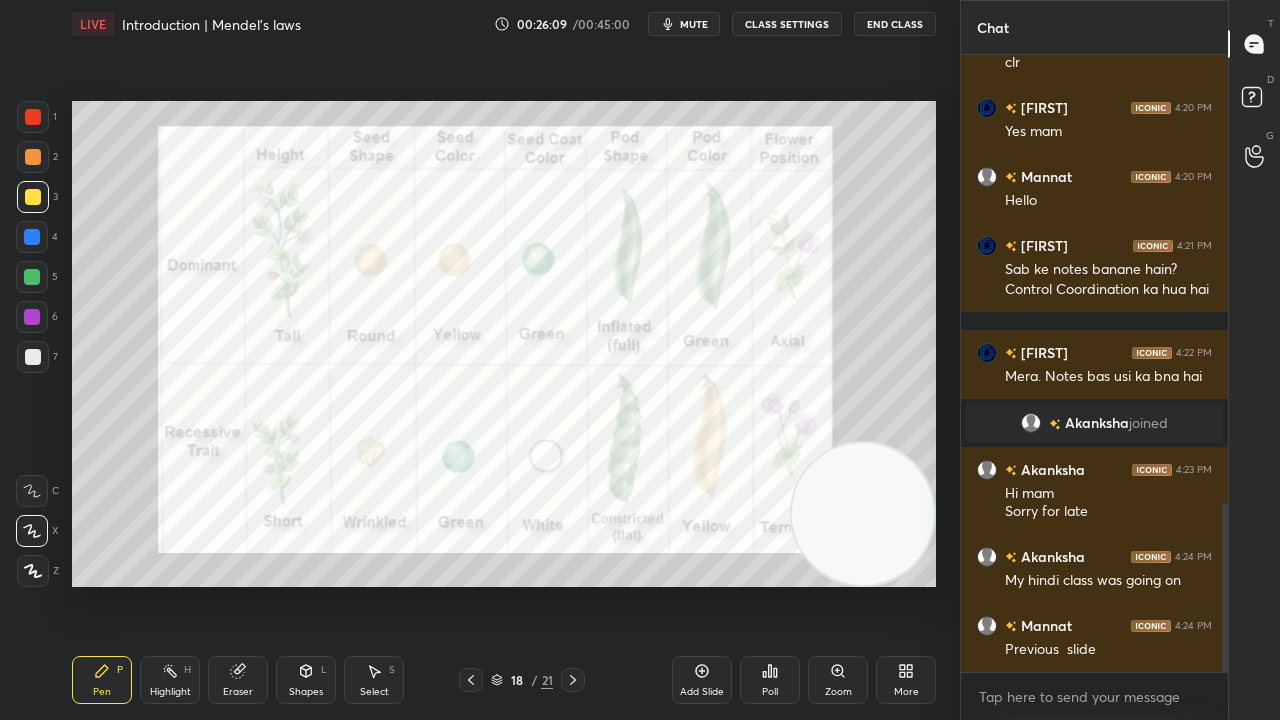 click at bounding box center [863, 514] 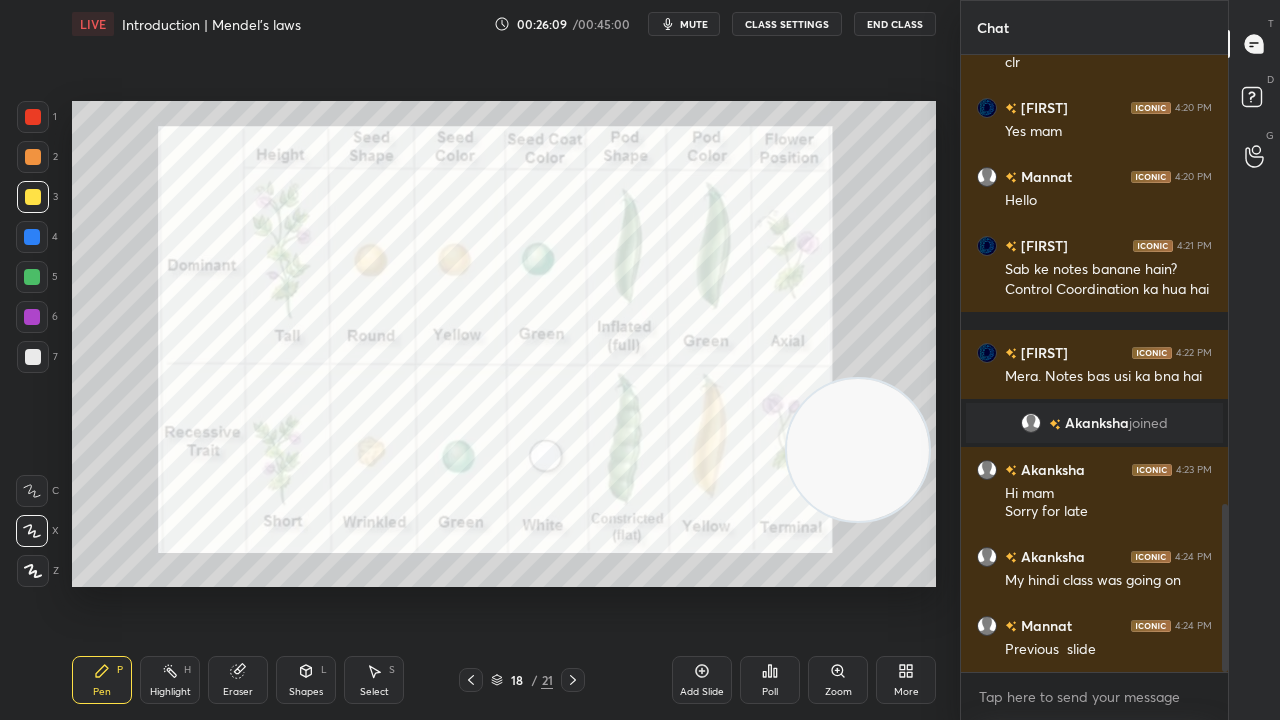 drag, startPoint x: 845, startPoint y: 516, endPoint x: 832, endPoint y: 320, distance: 196.43065 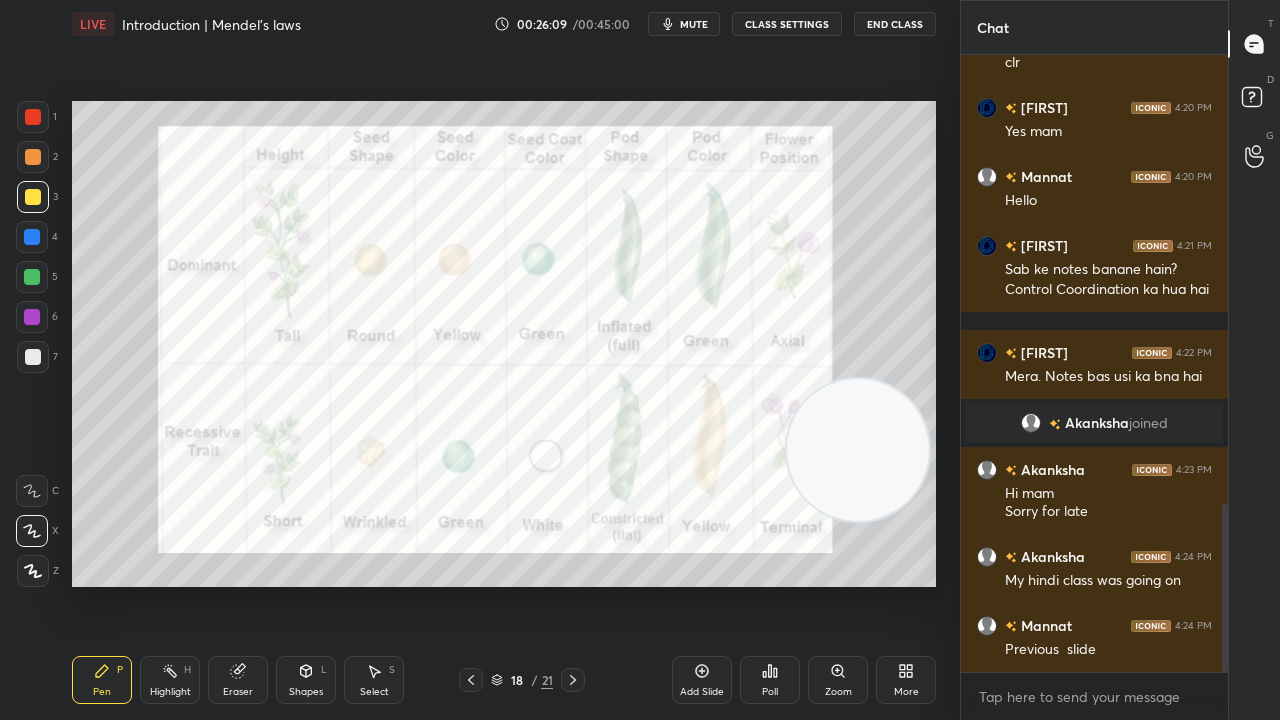 click at bounding box center (858, 450) 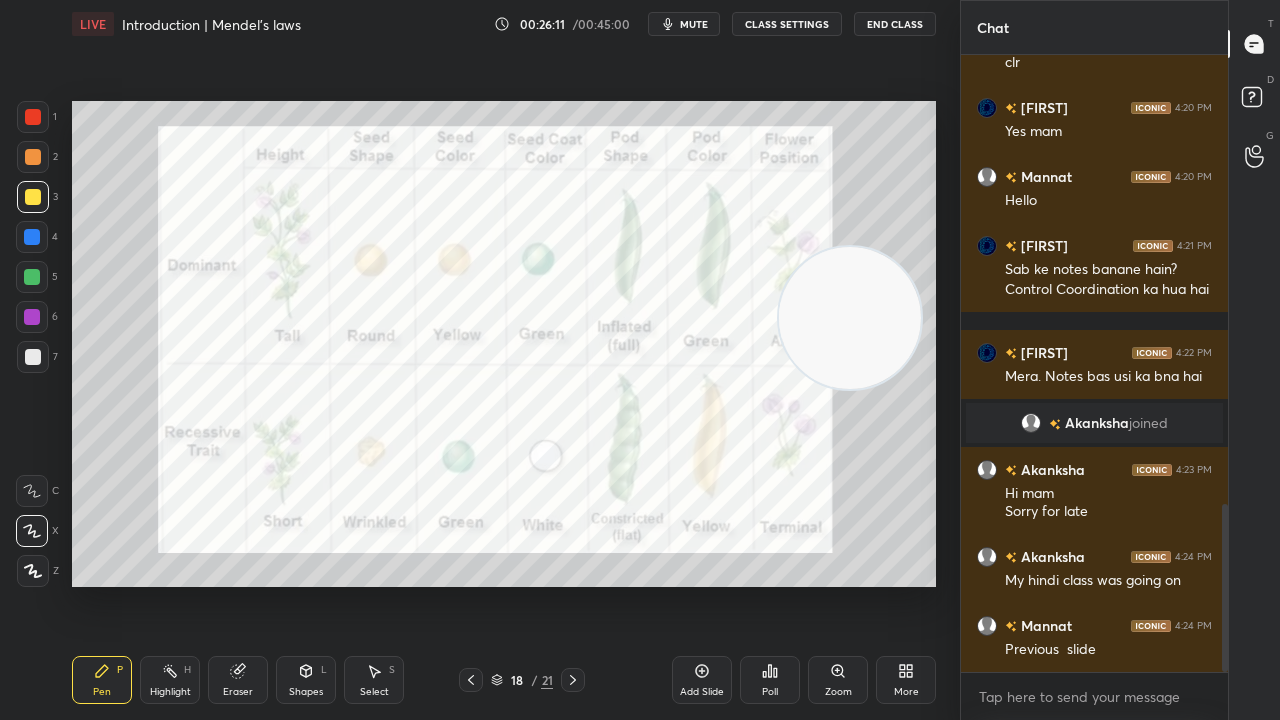 drag, startPoint x: 865, startPoint y: 340, endPoint x: 874, endPoint y: 560, distance: 220.18402 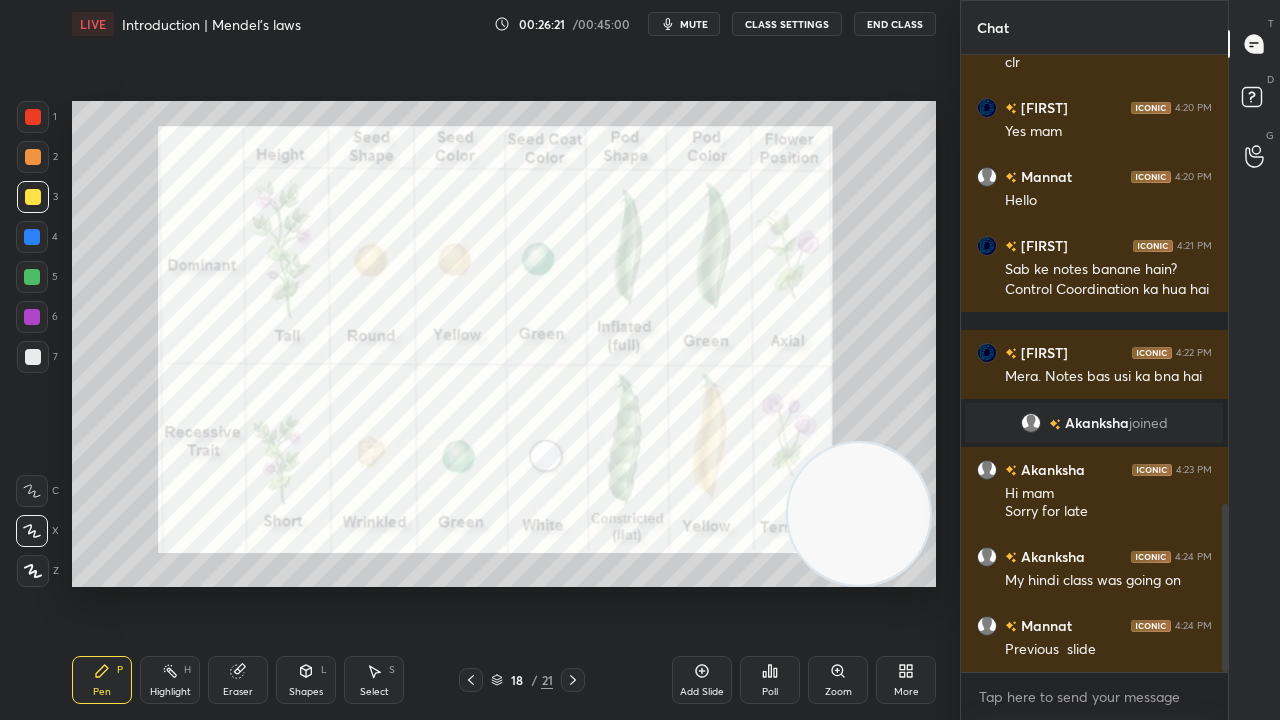 click 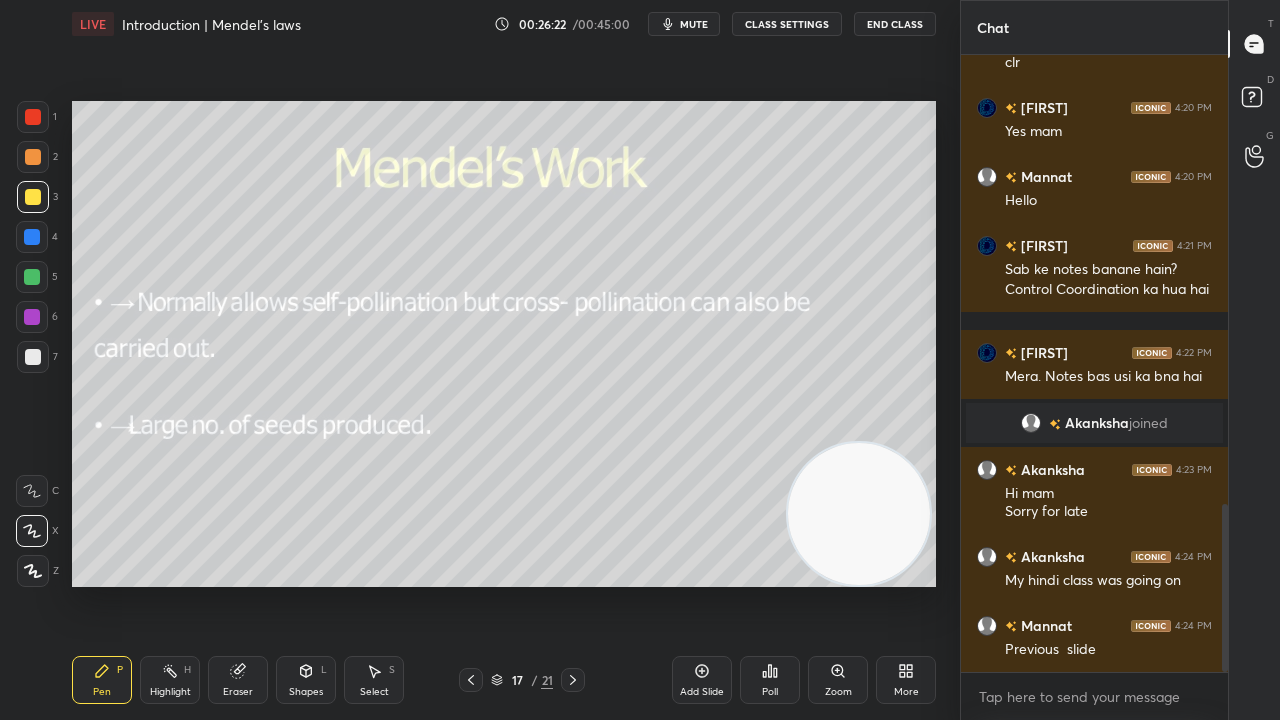 click at bounding box center (471, 680) 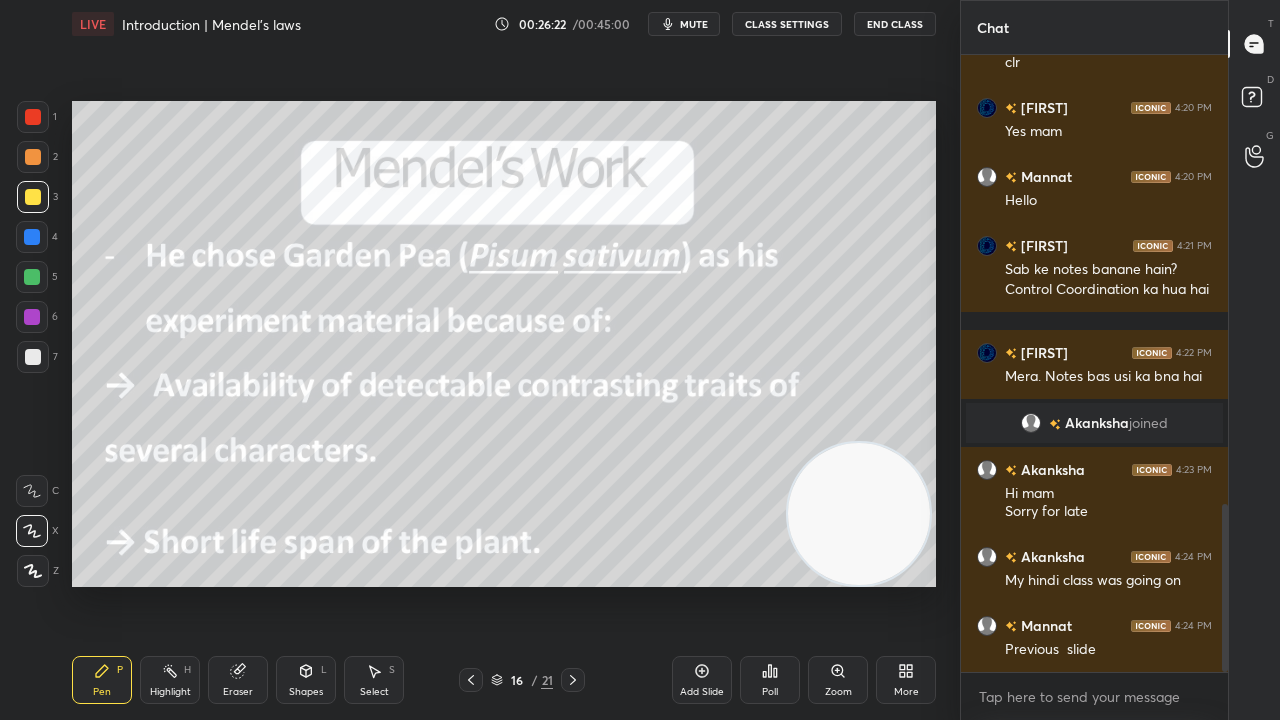 click at bounding box center (471, 680) 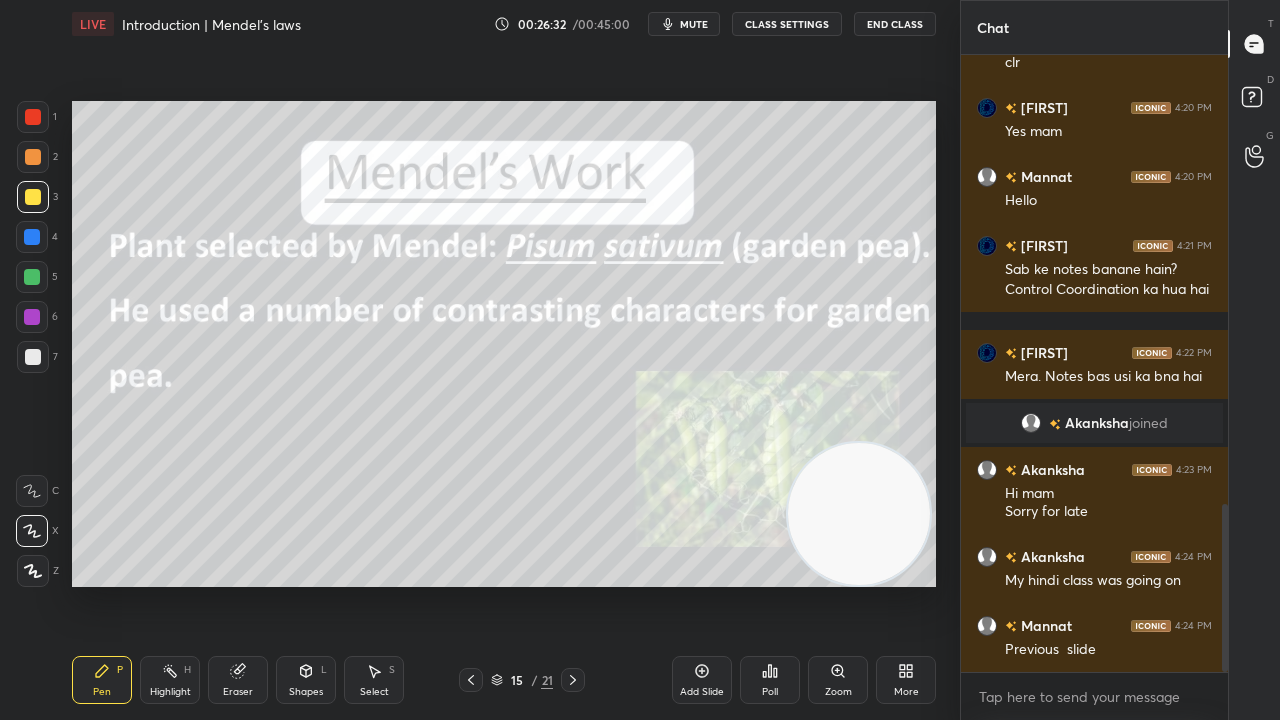 click 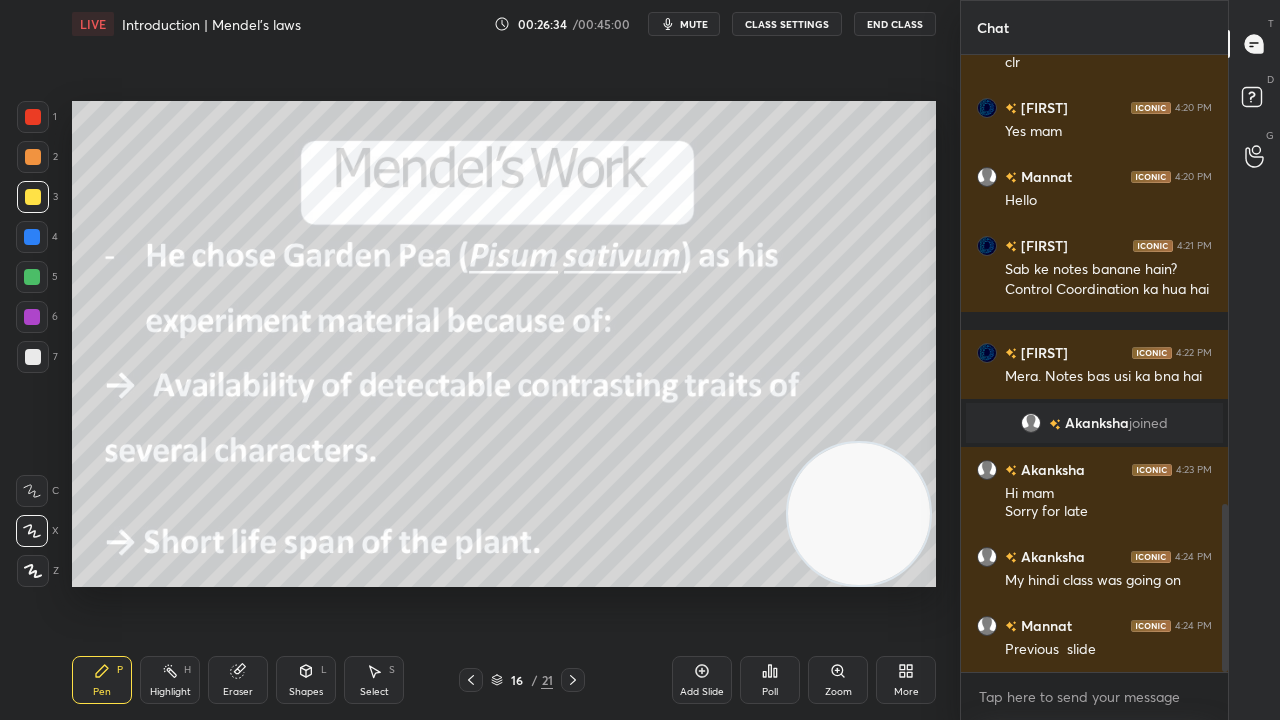 click 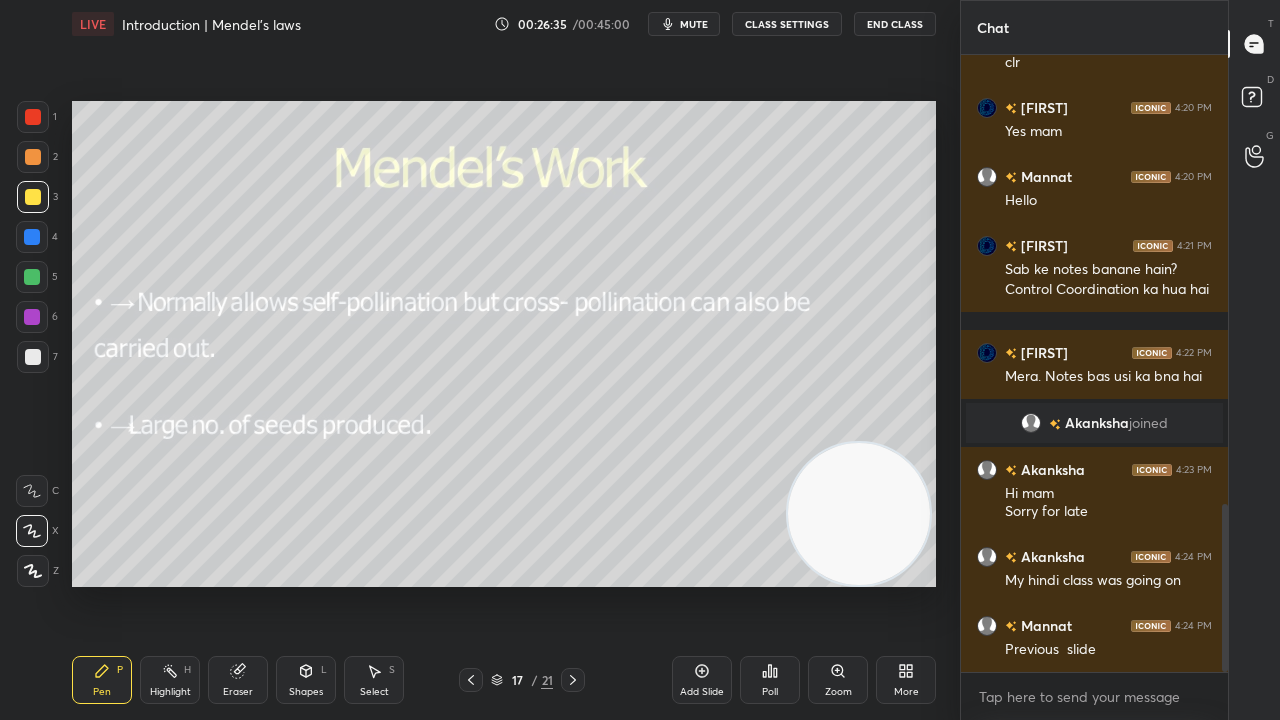 click 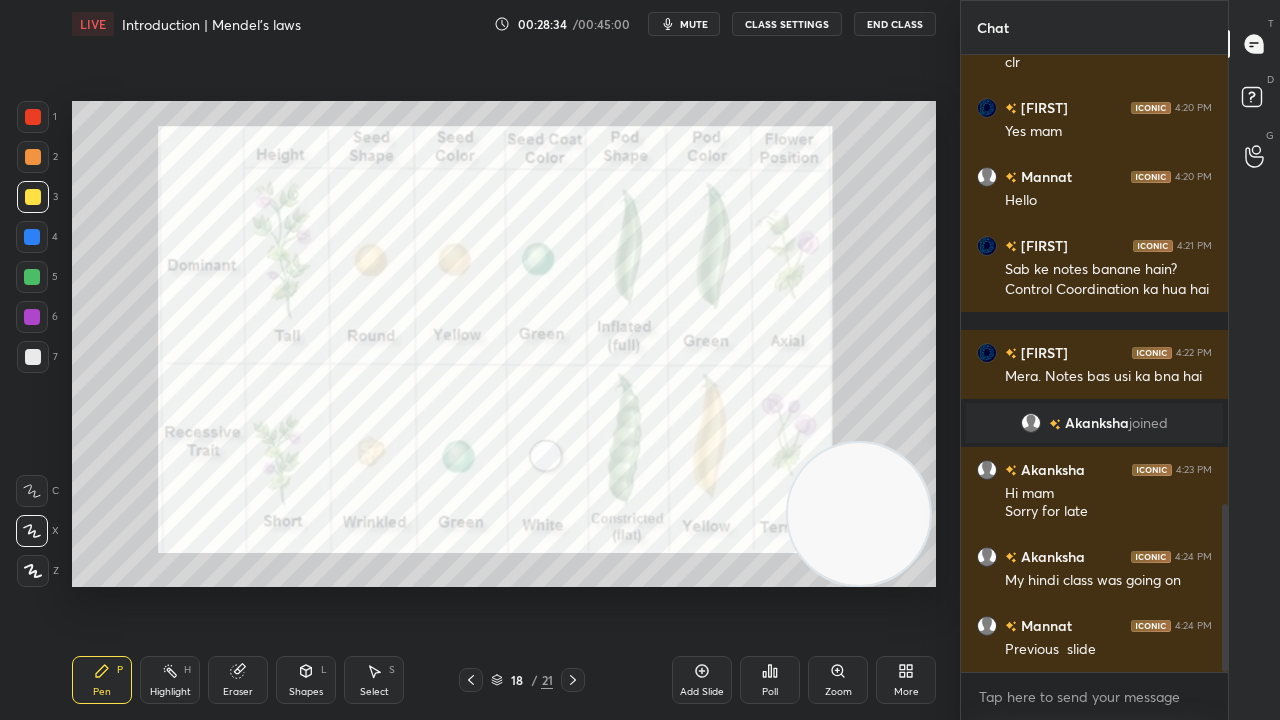 click 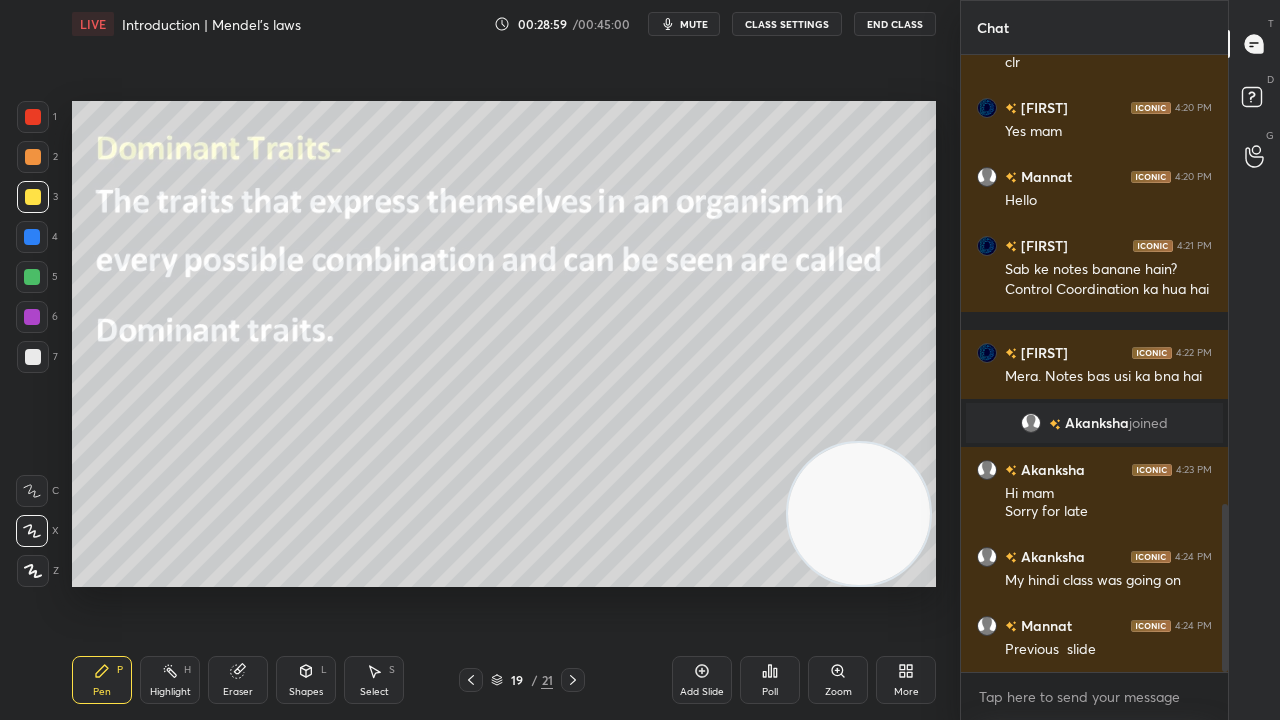 click 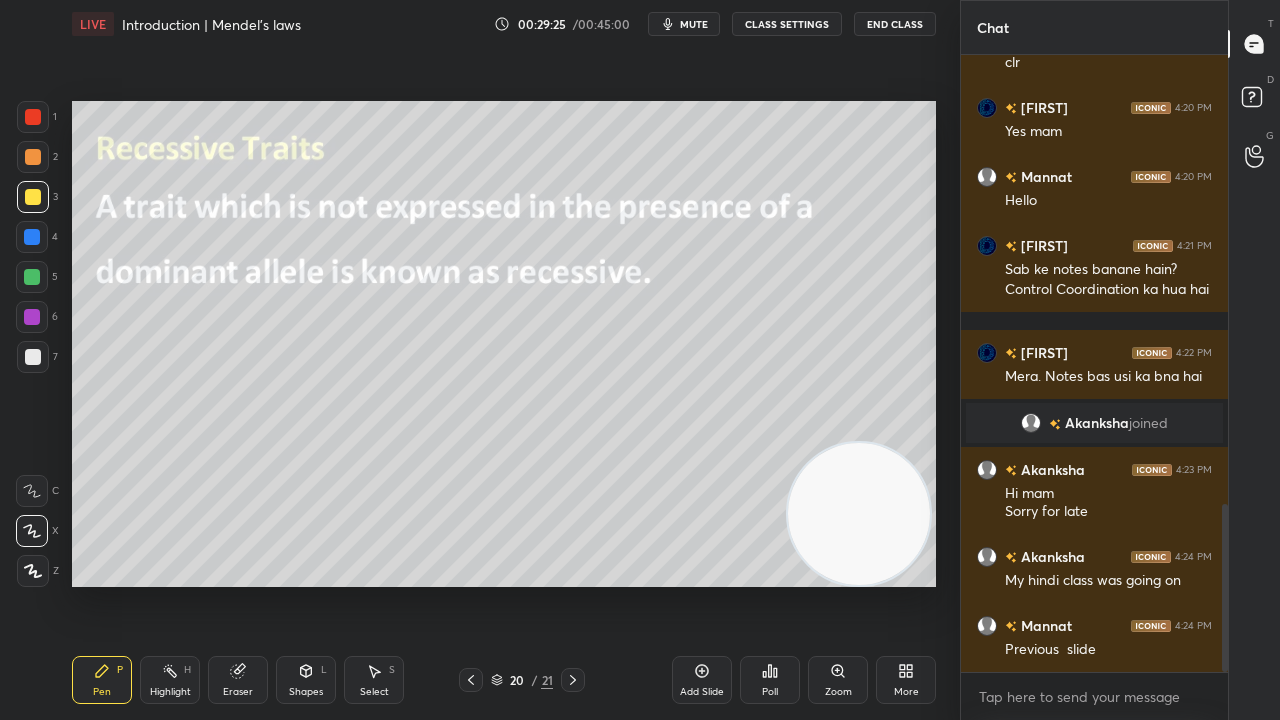 click 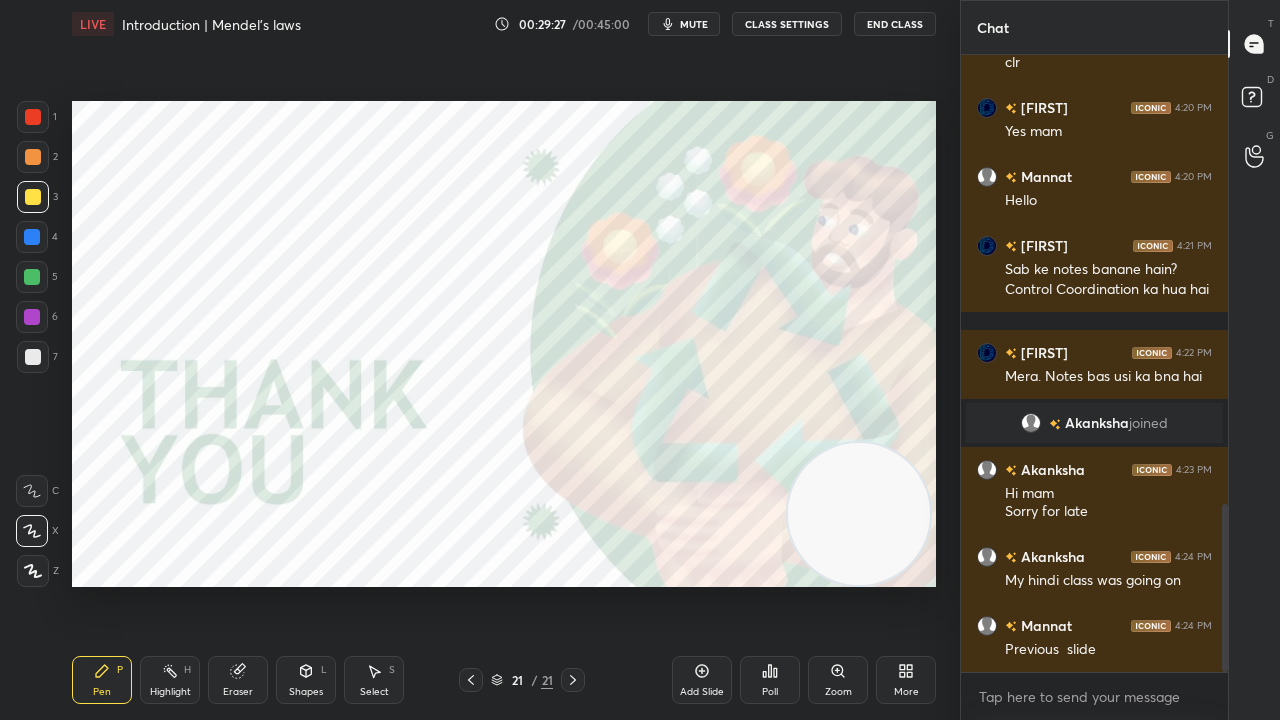 click 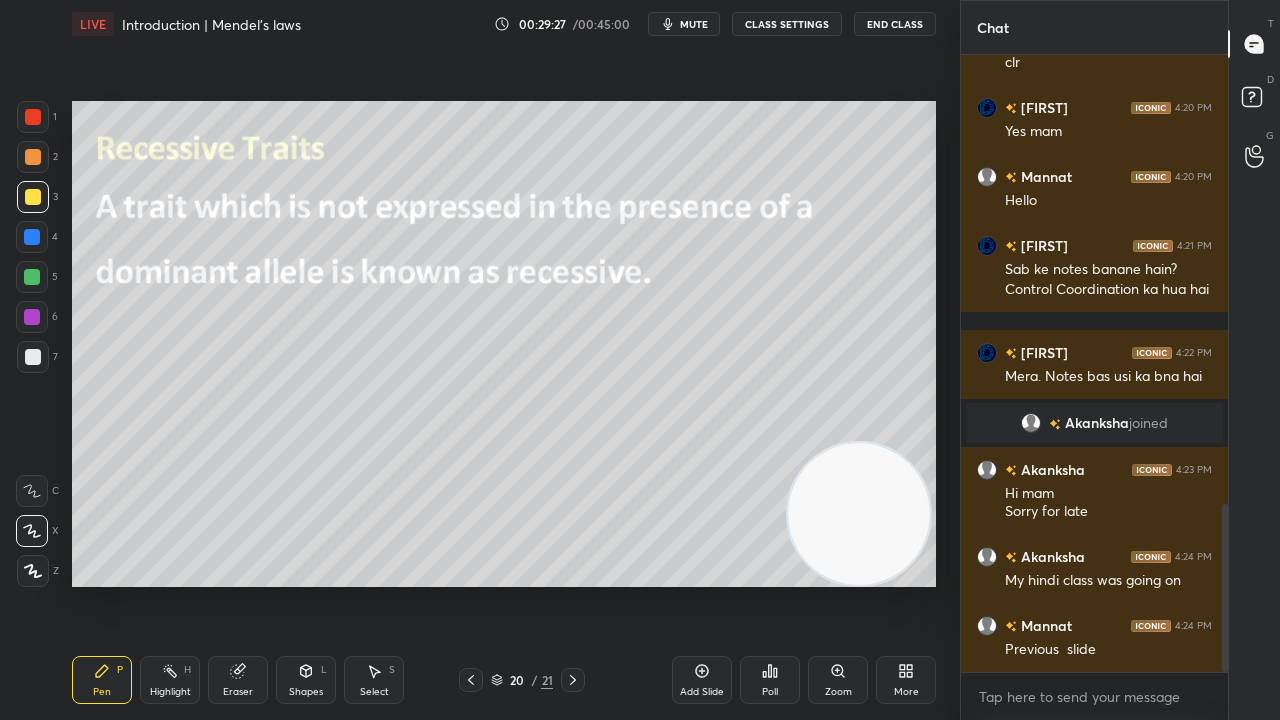 click 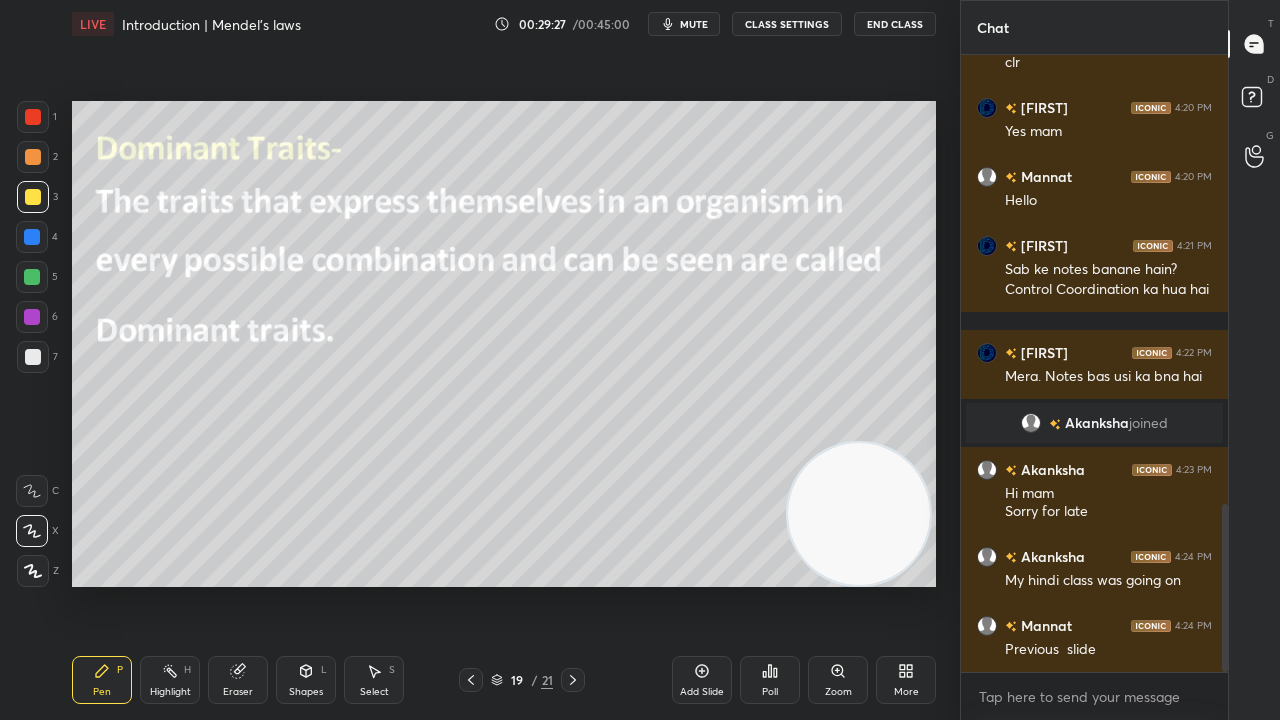 click 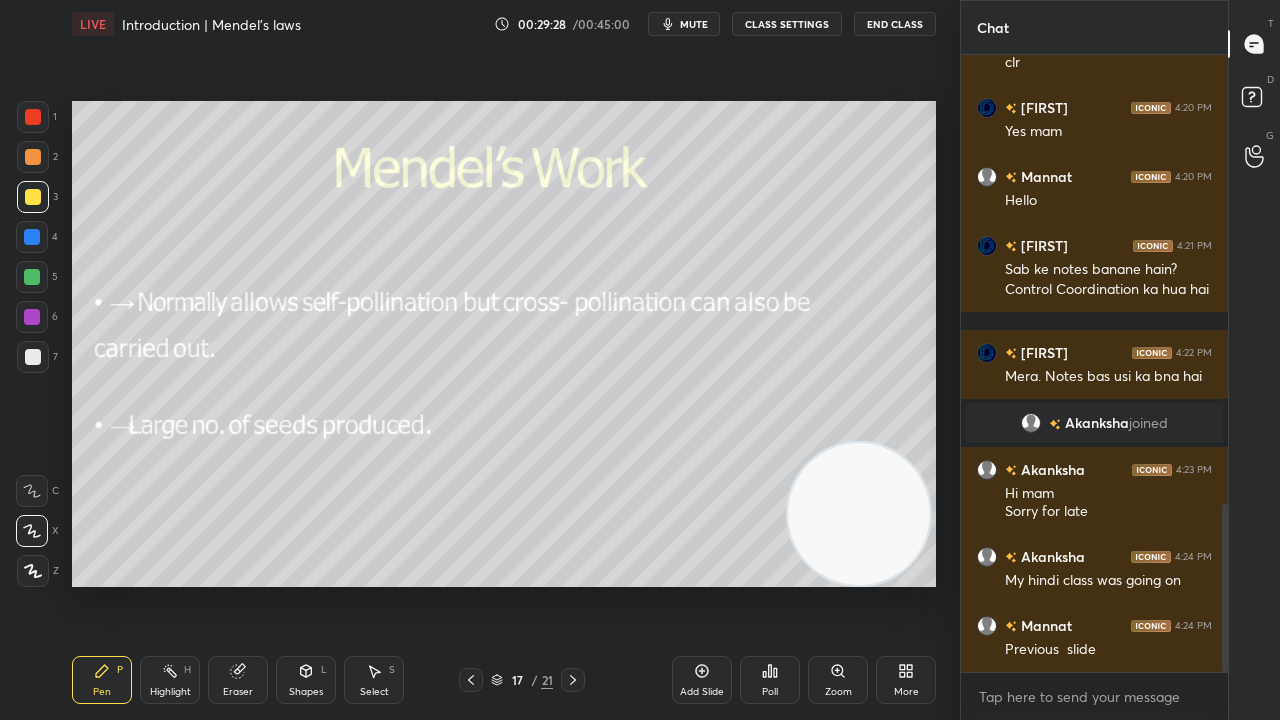 click 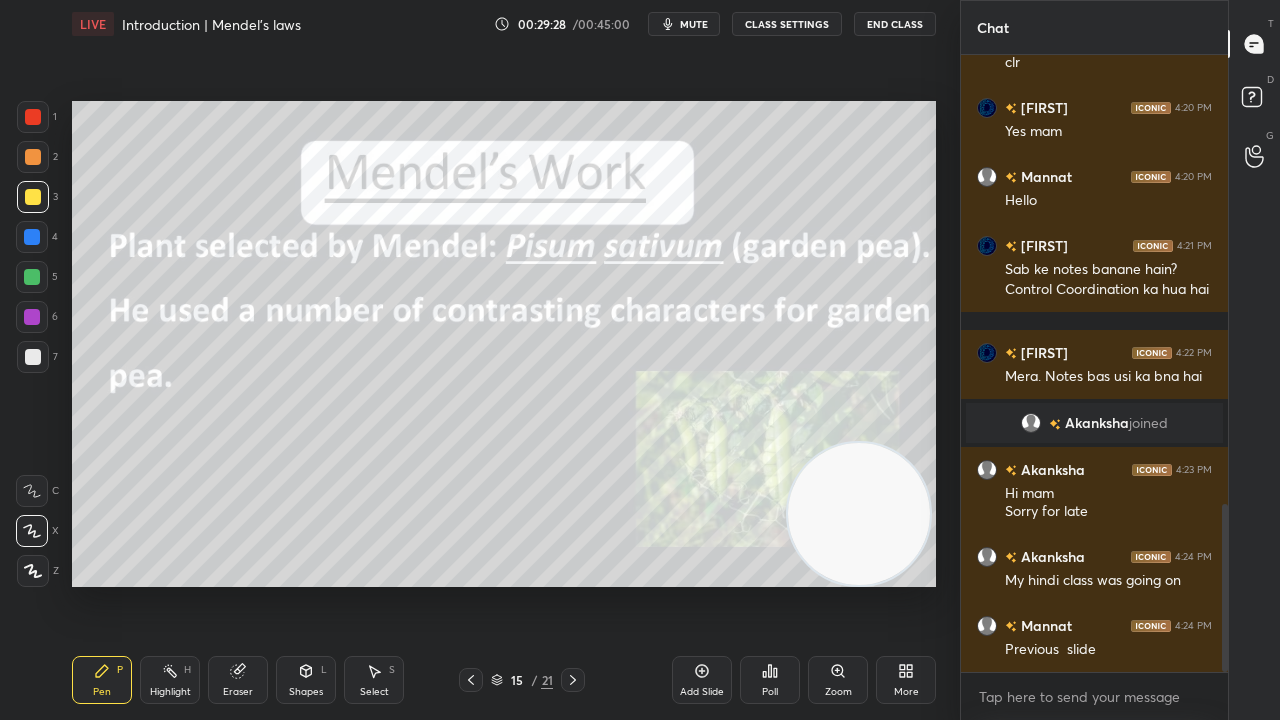 click 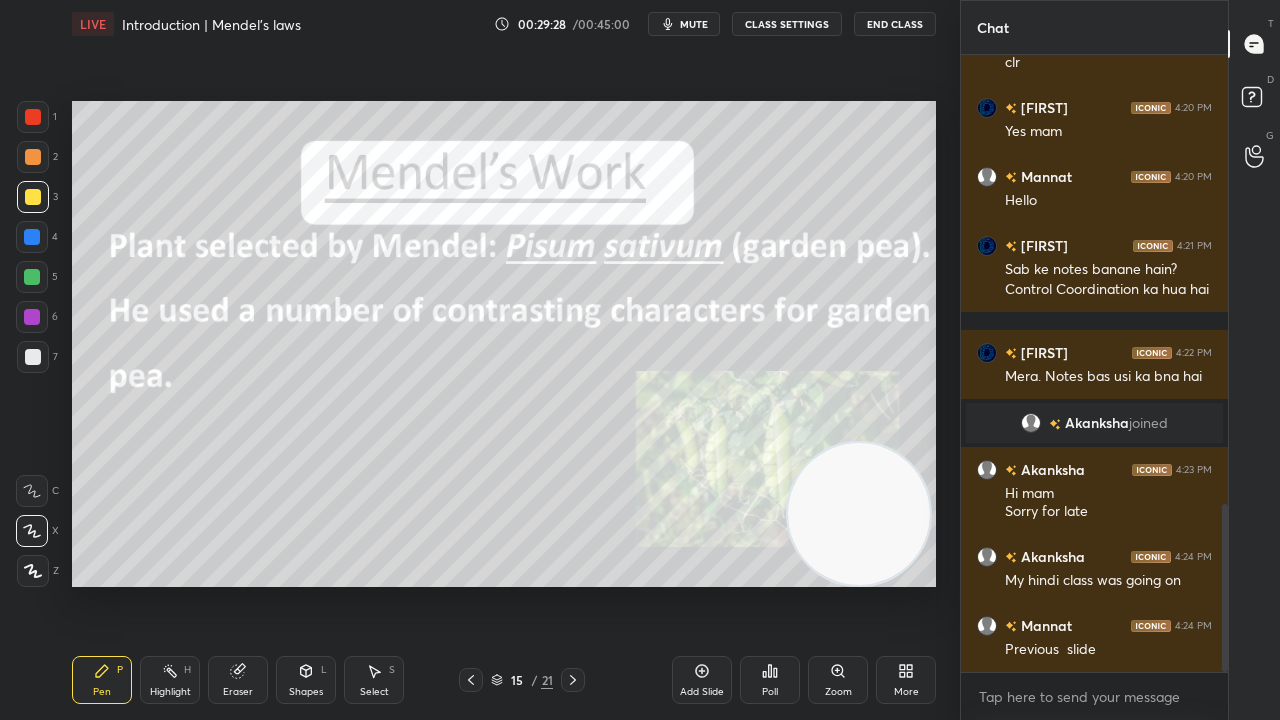 click 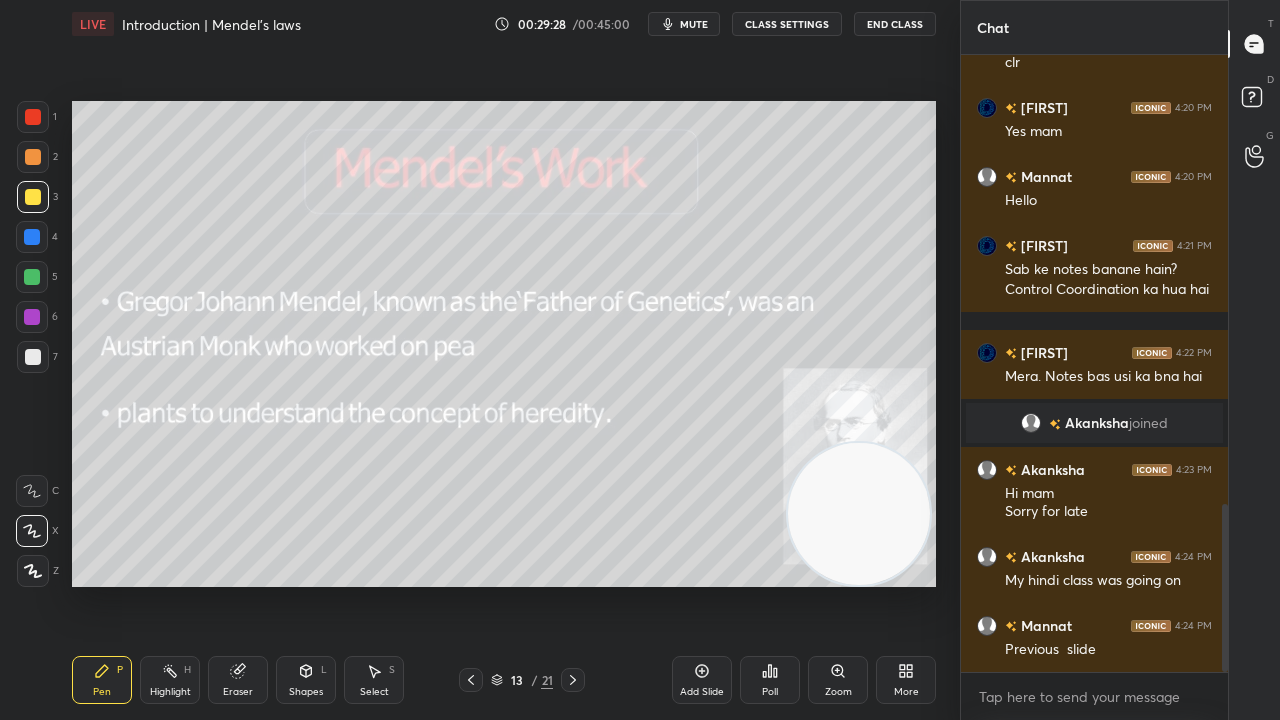 click 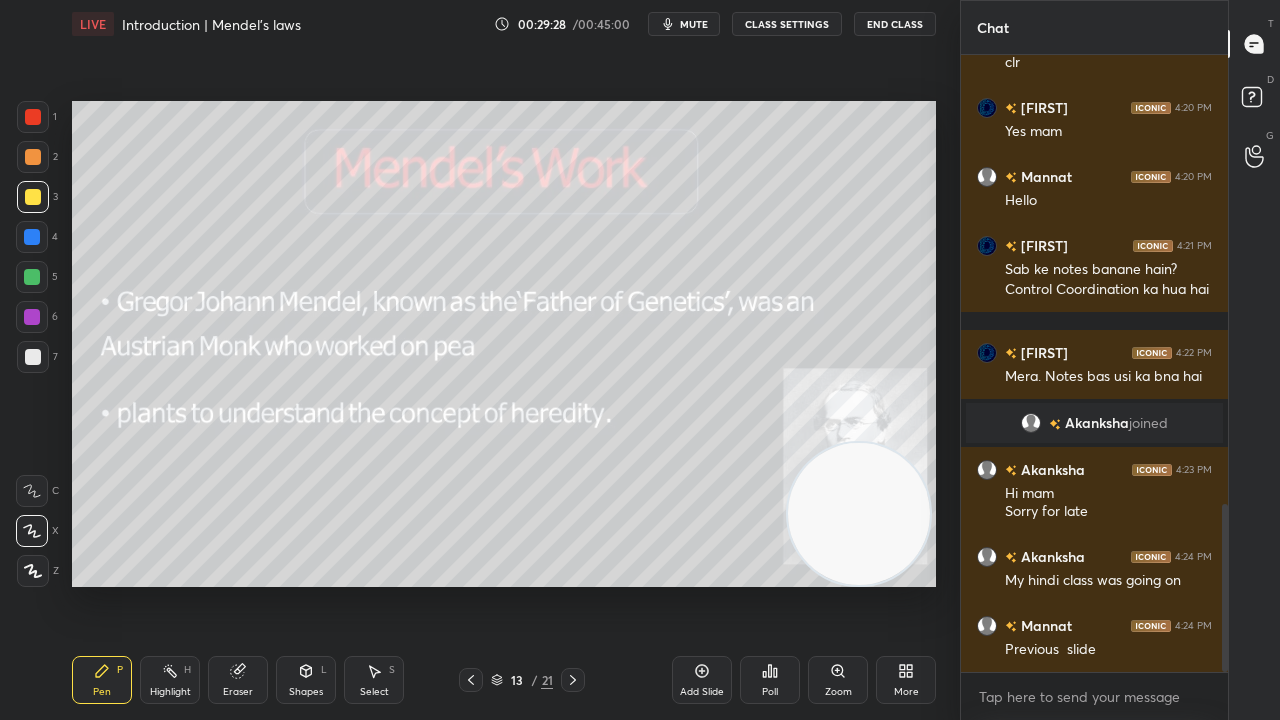 click 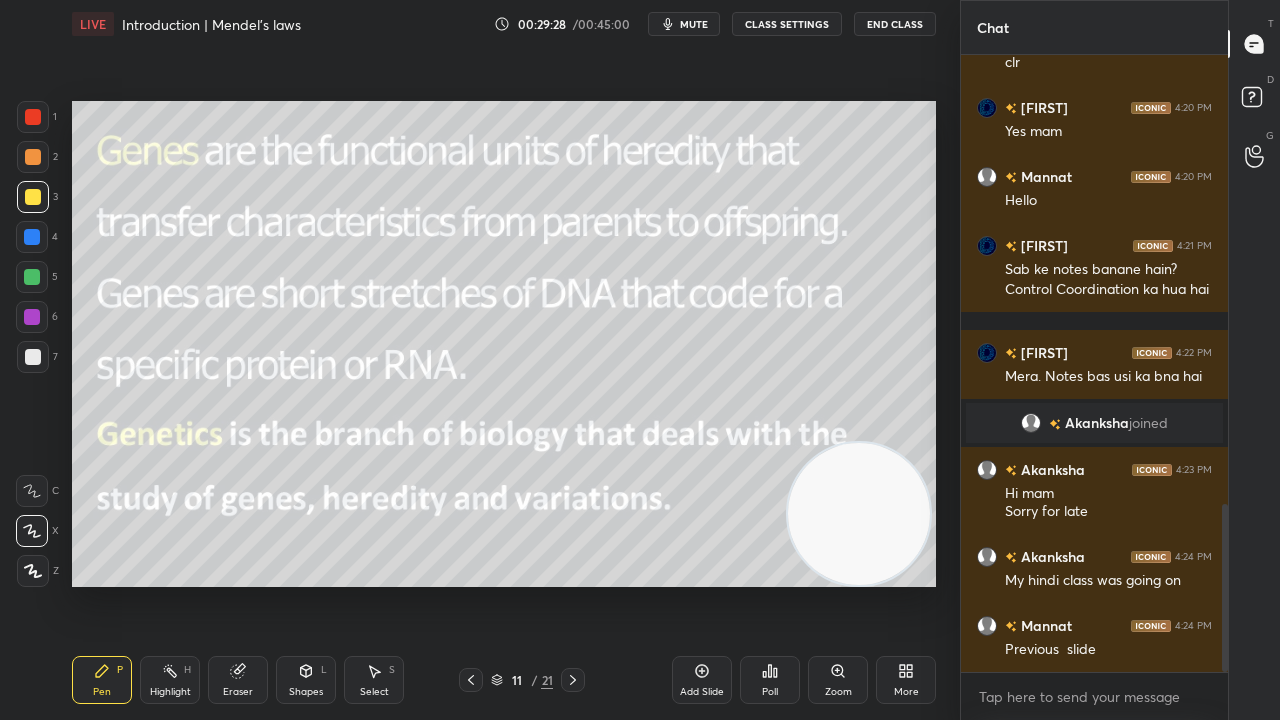 click 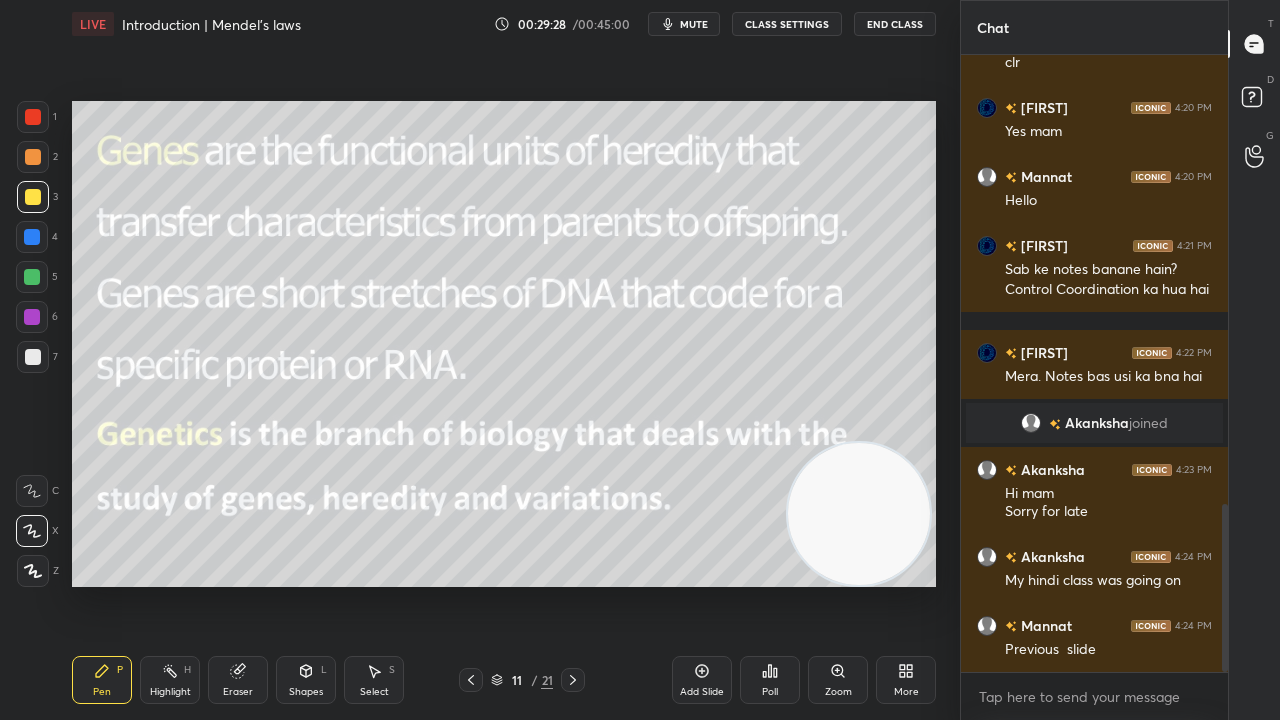 click 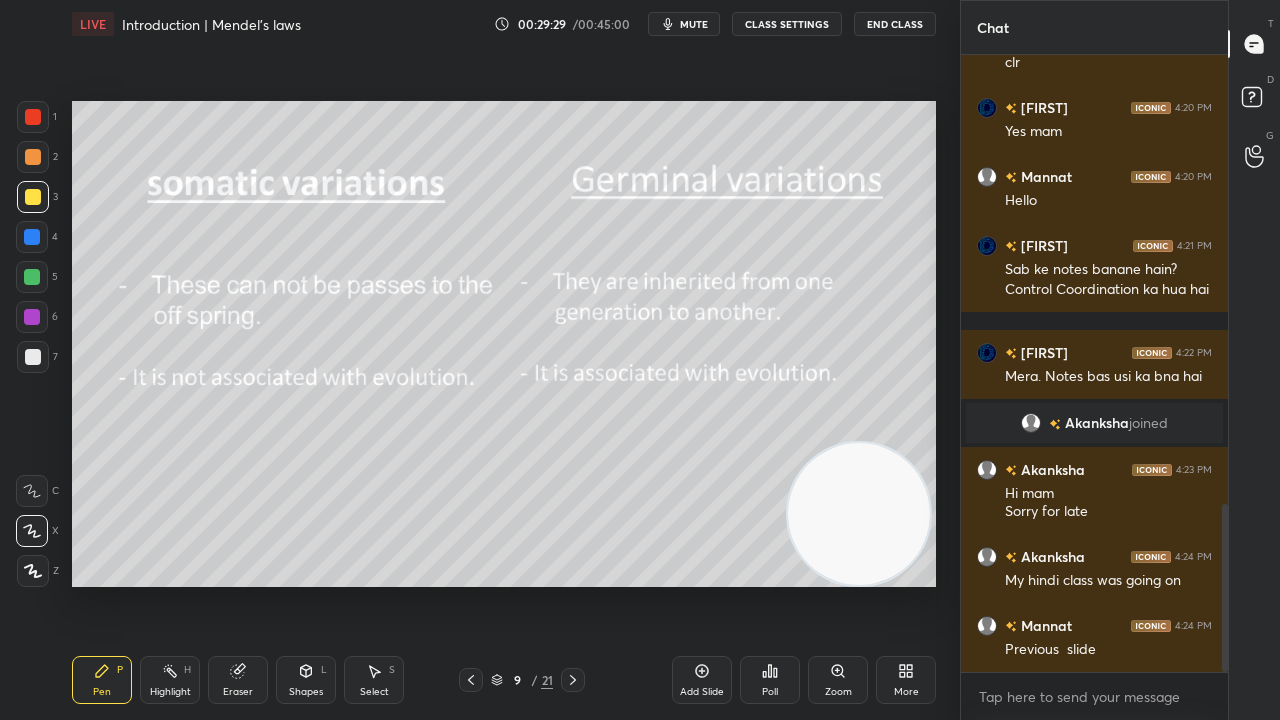 click 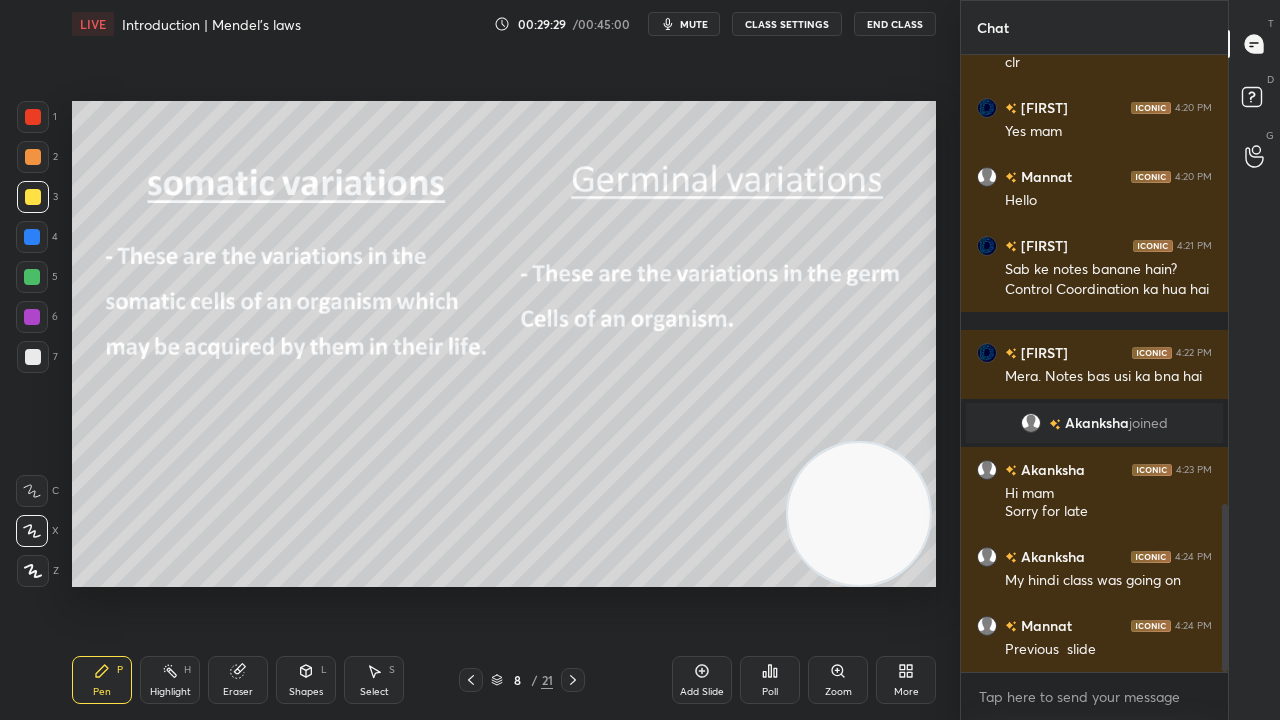 click 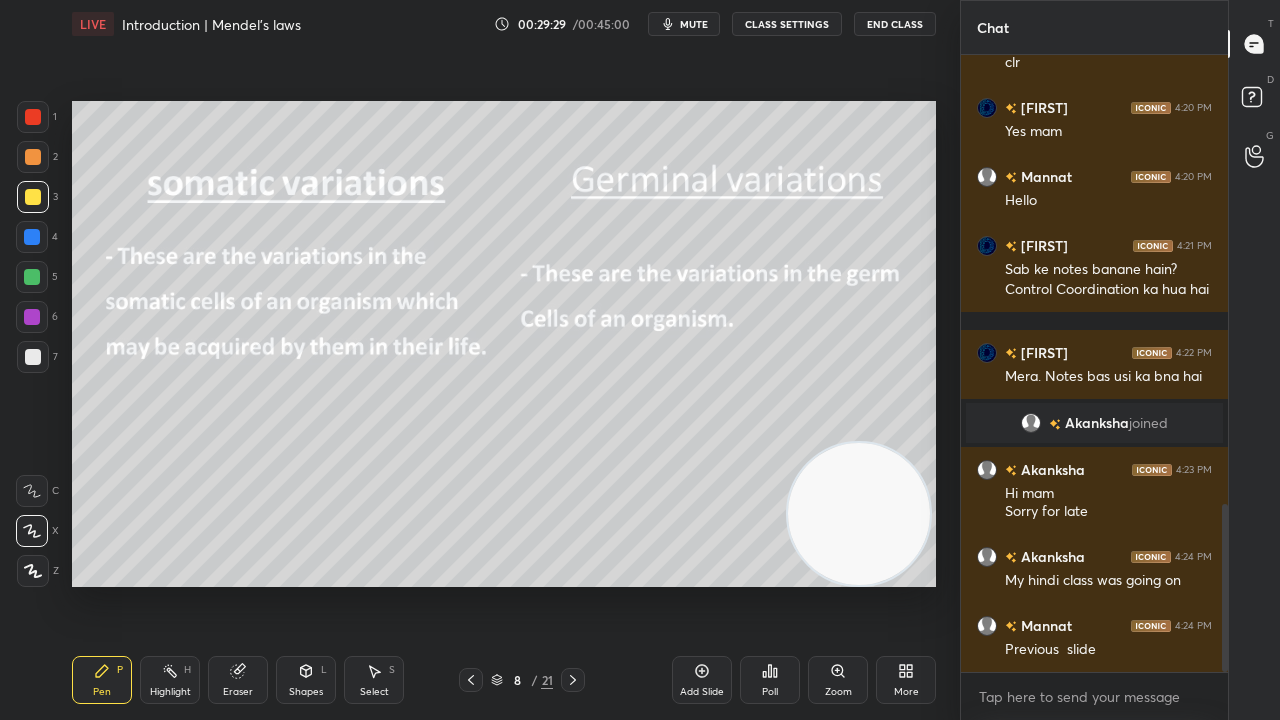 click 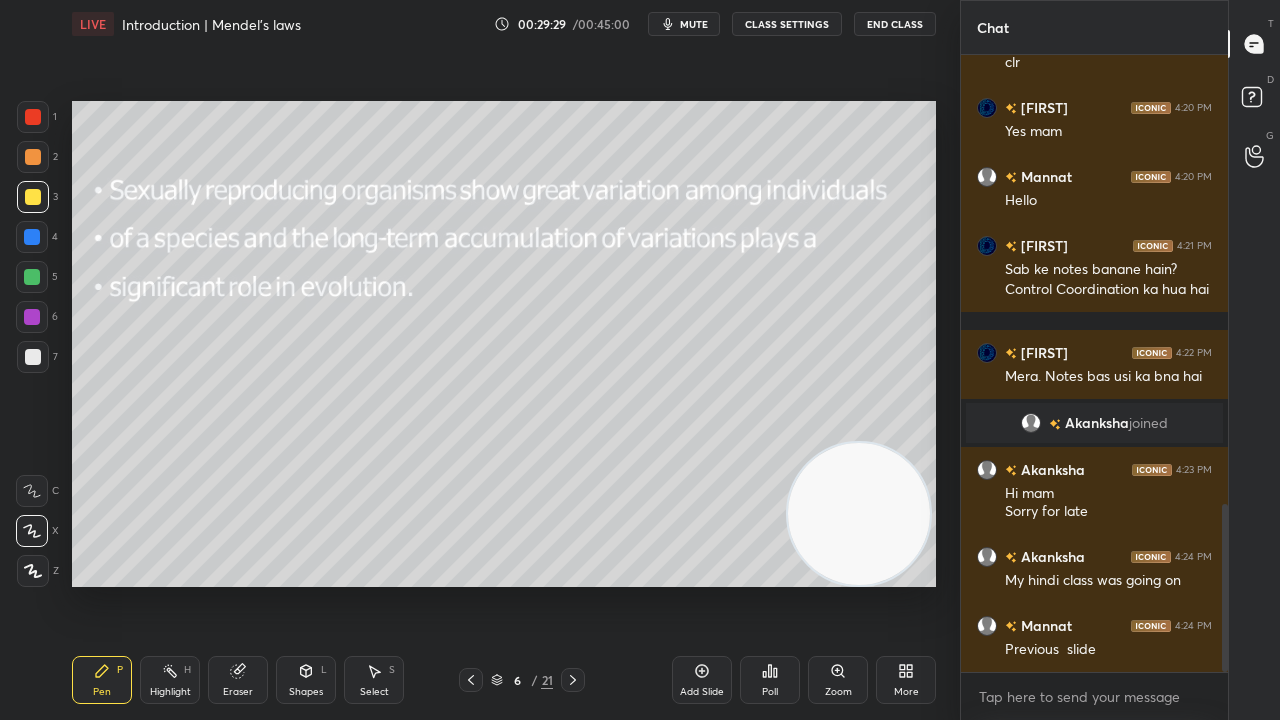click 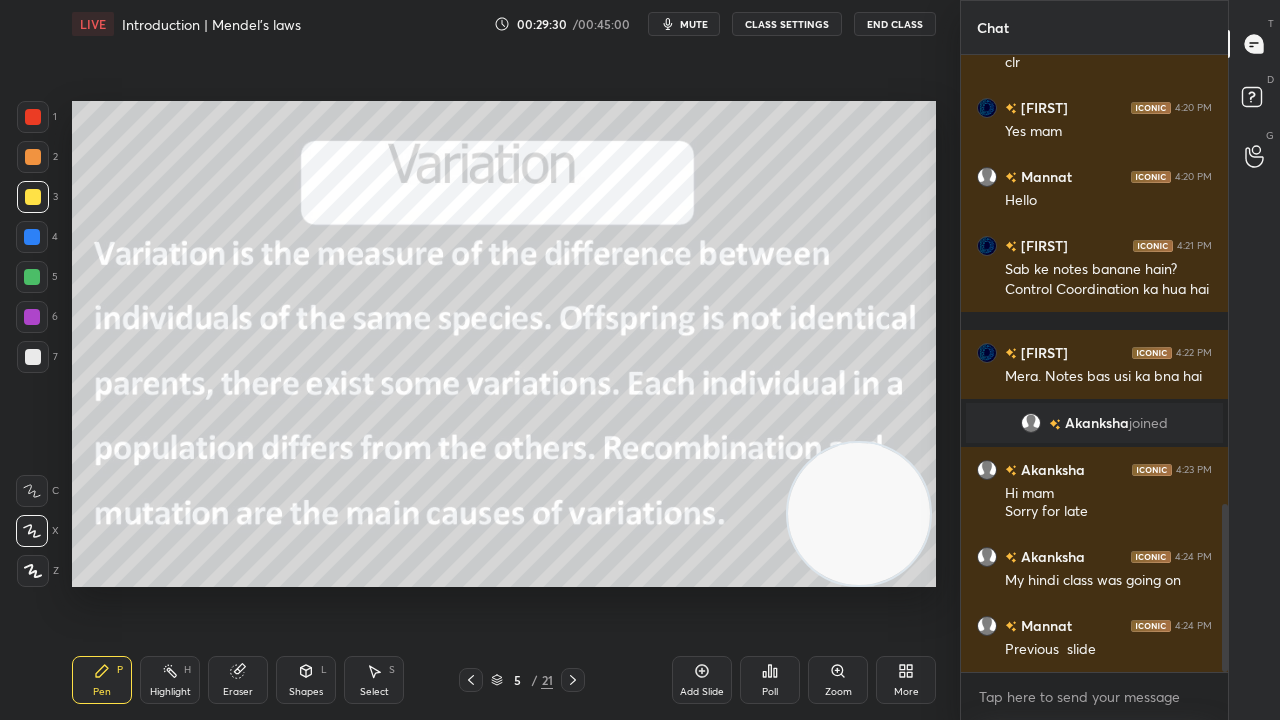 click 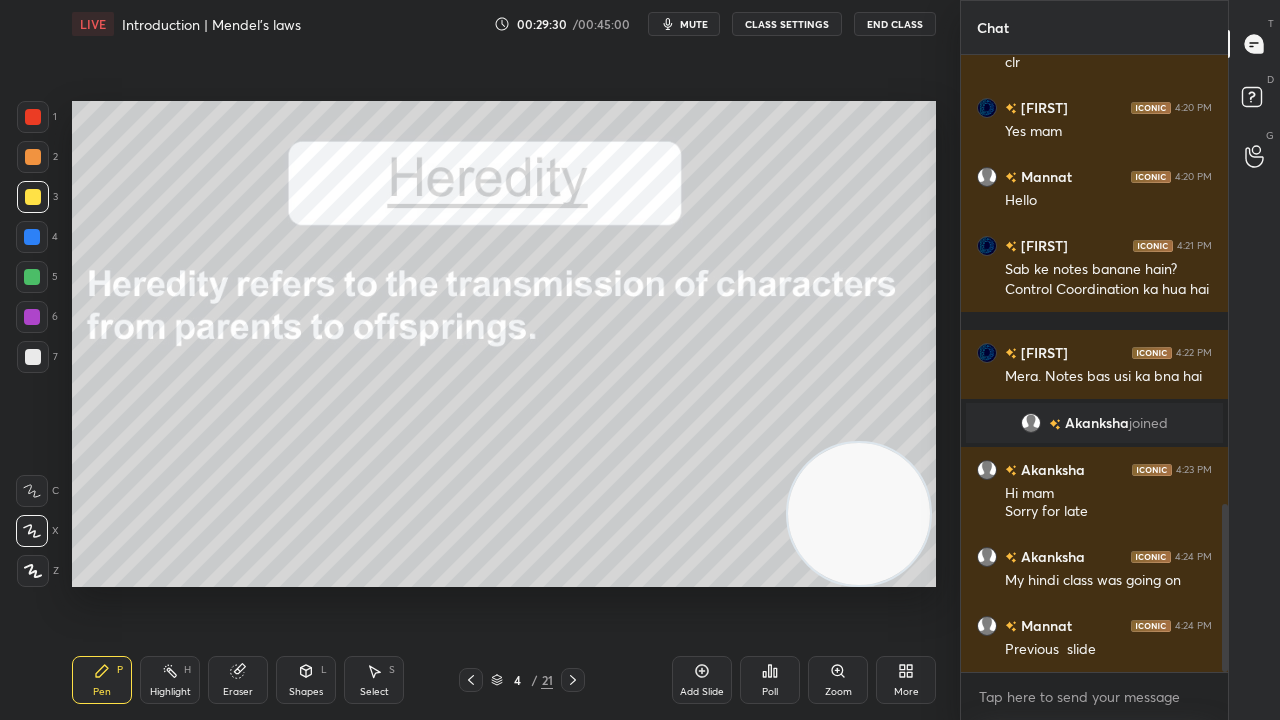 click 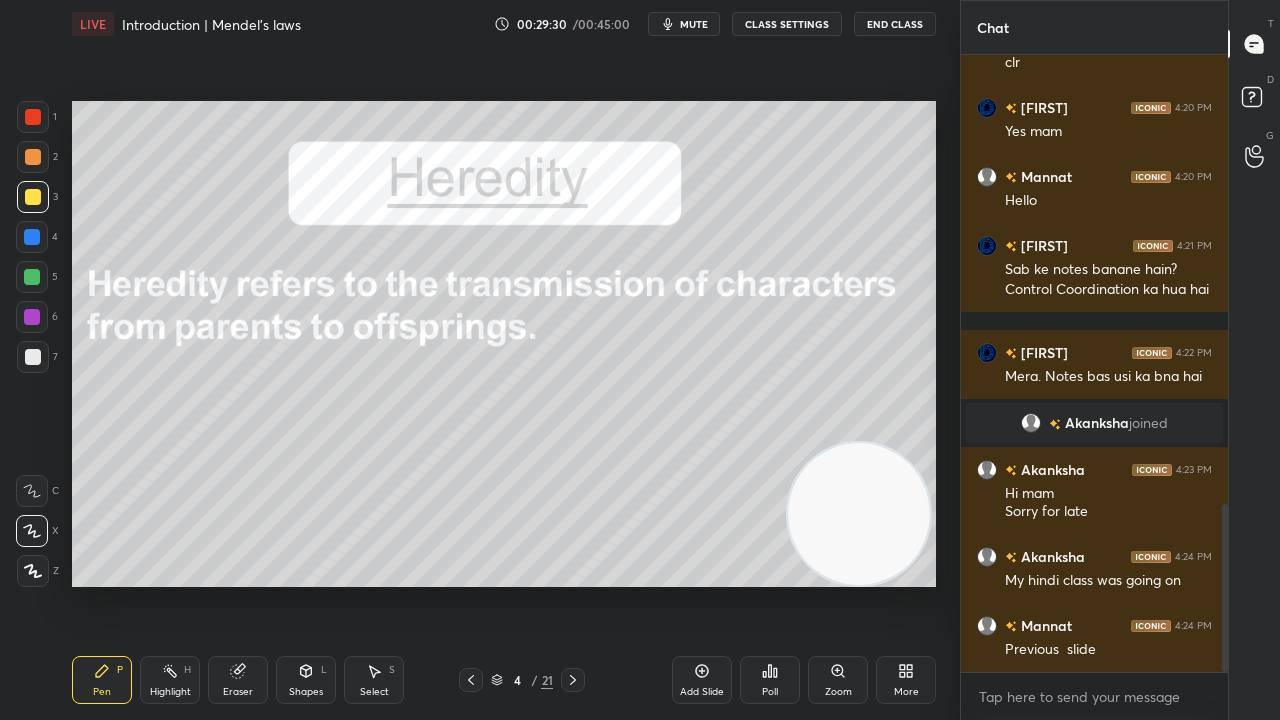 click 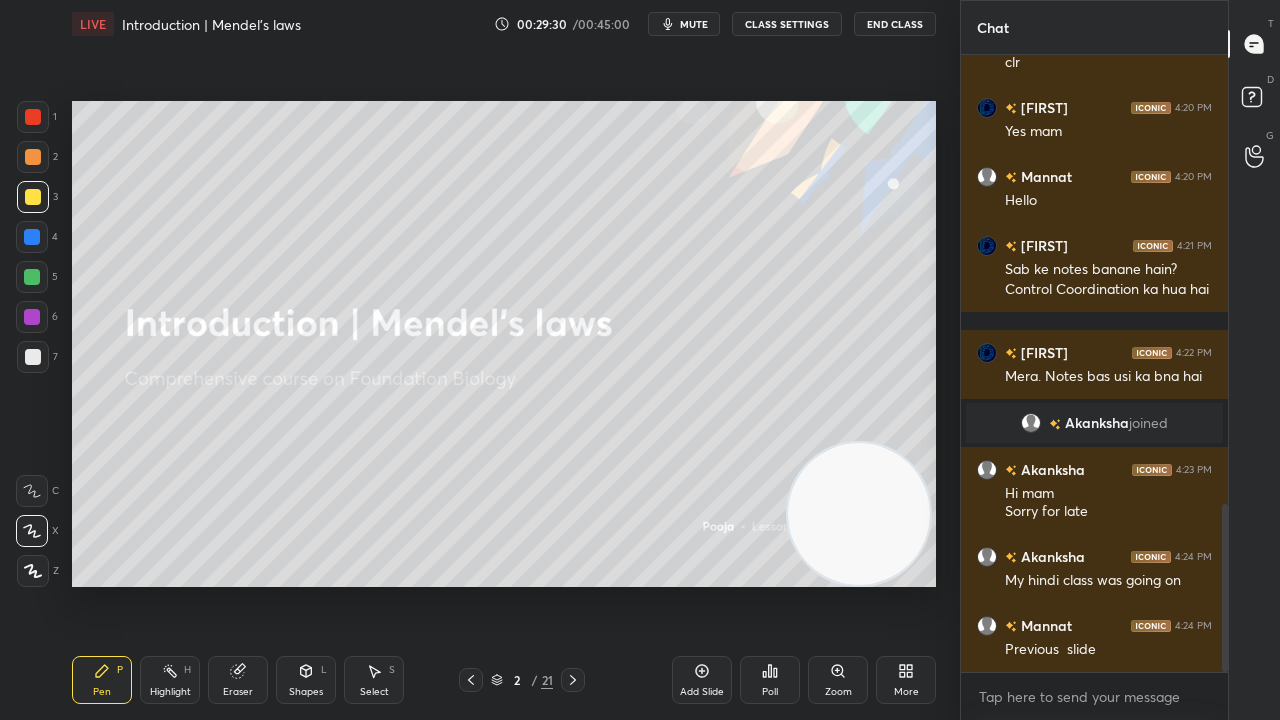 click 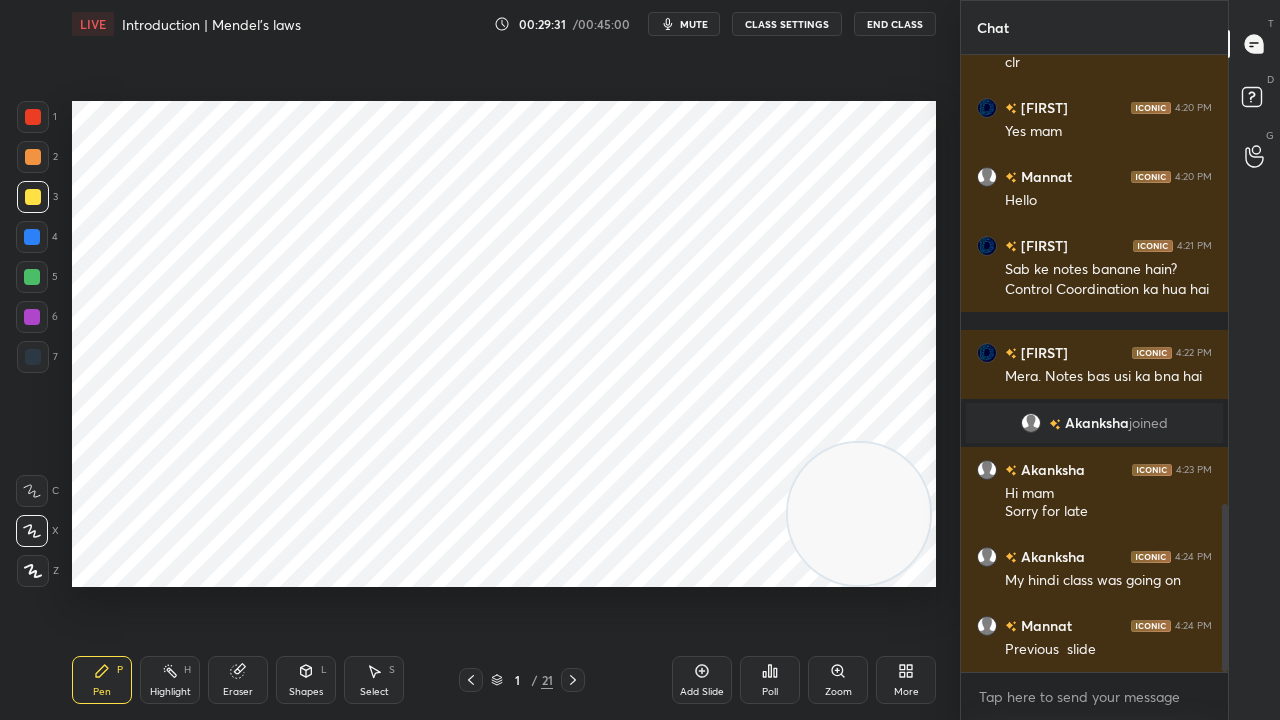click 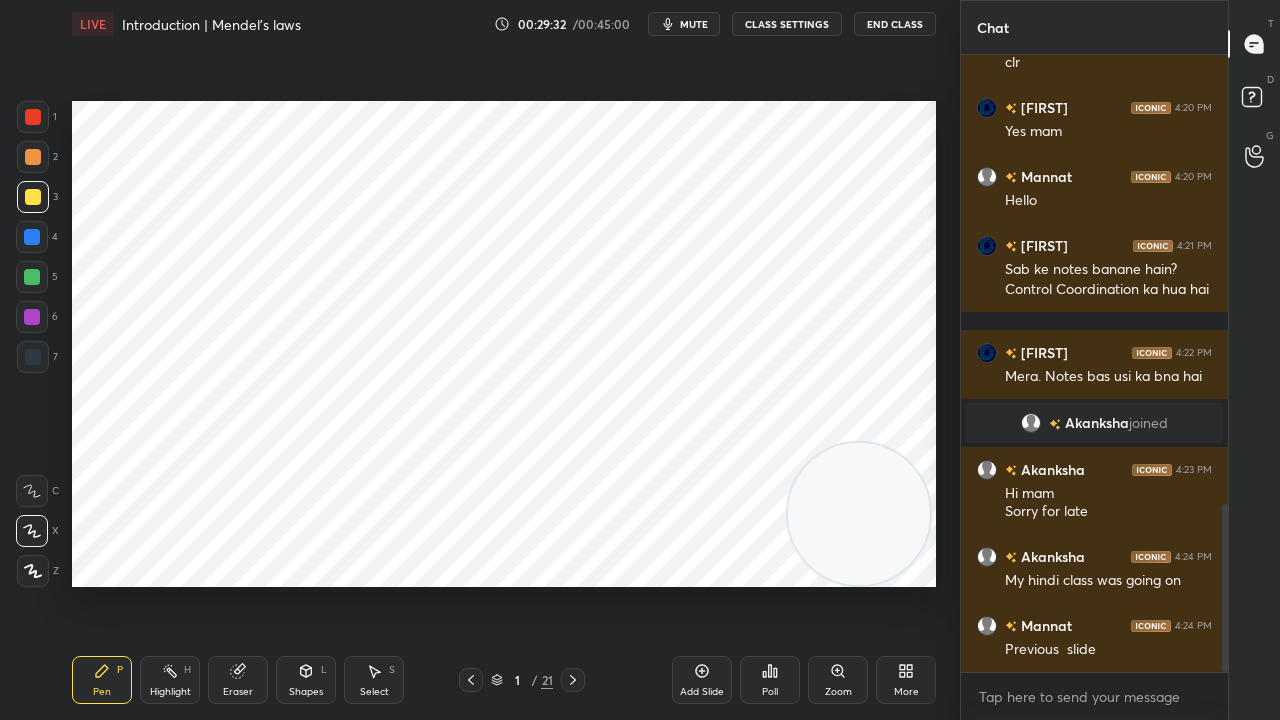 click 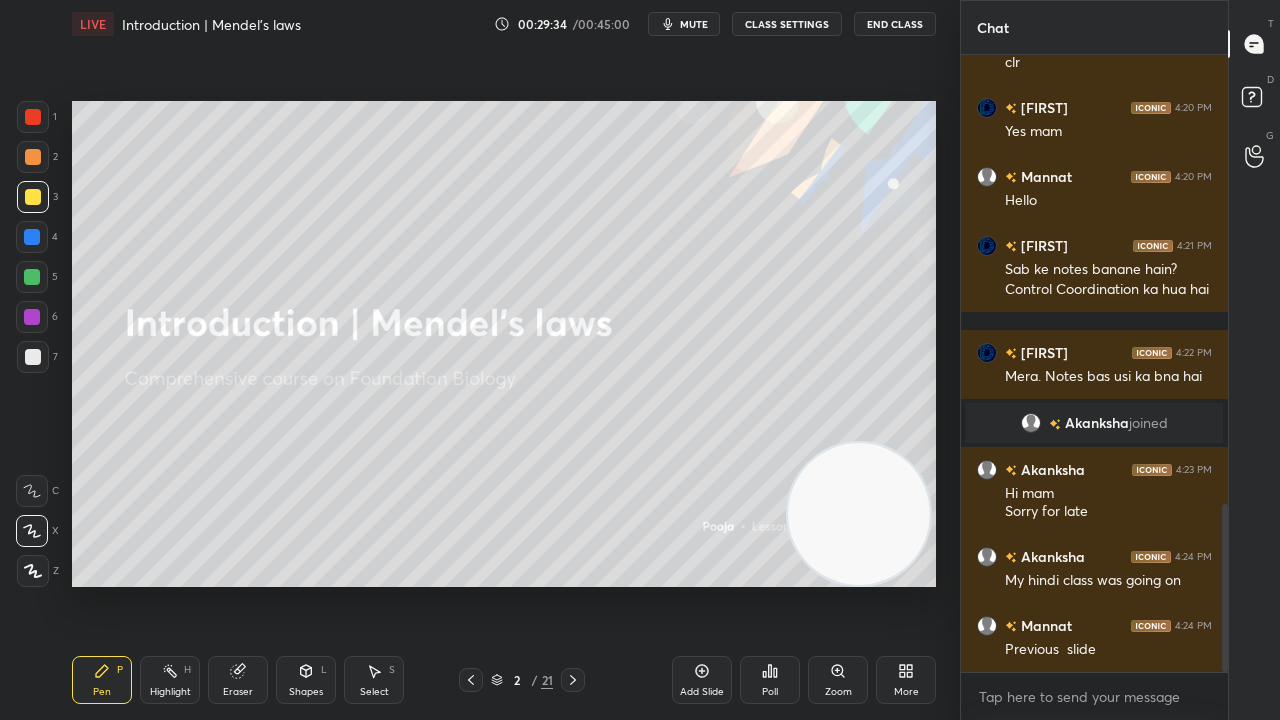 click 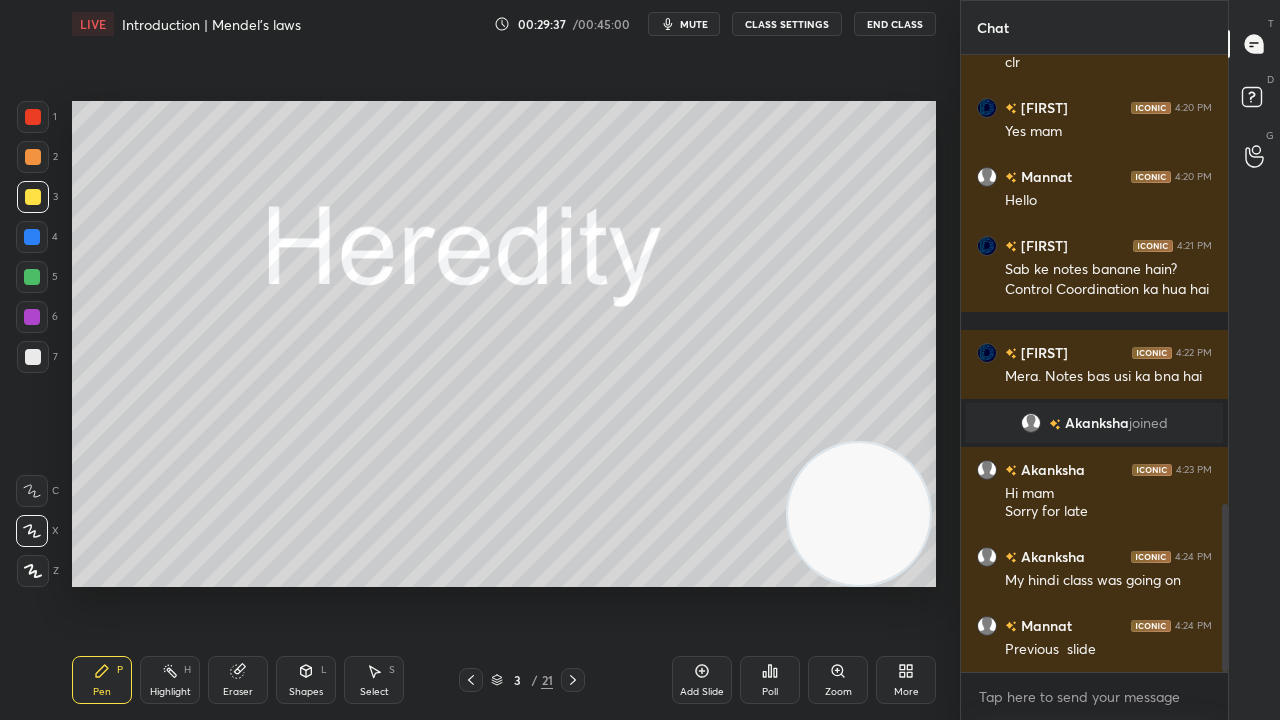 click 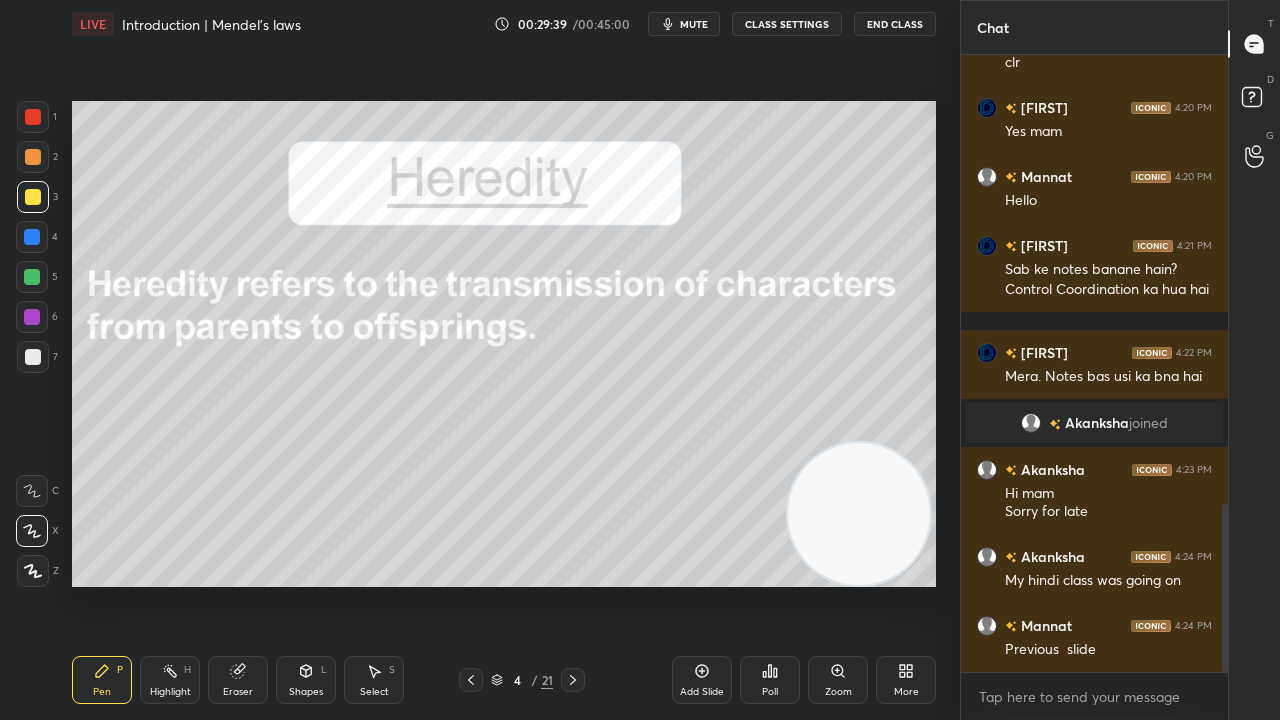 click 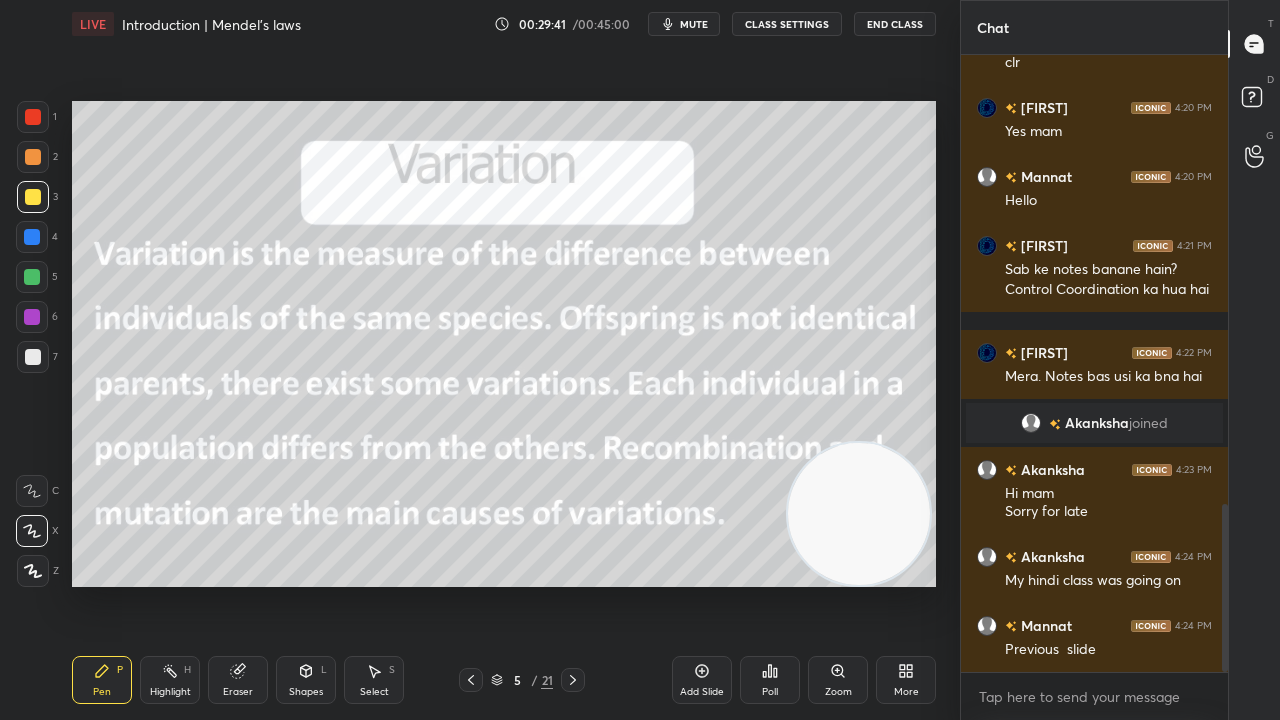 click at bounding box center (573, 680) 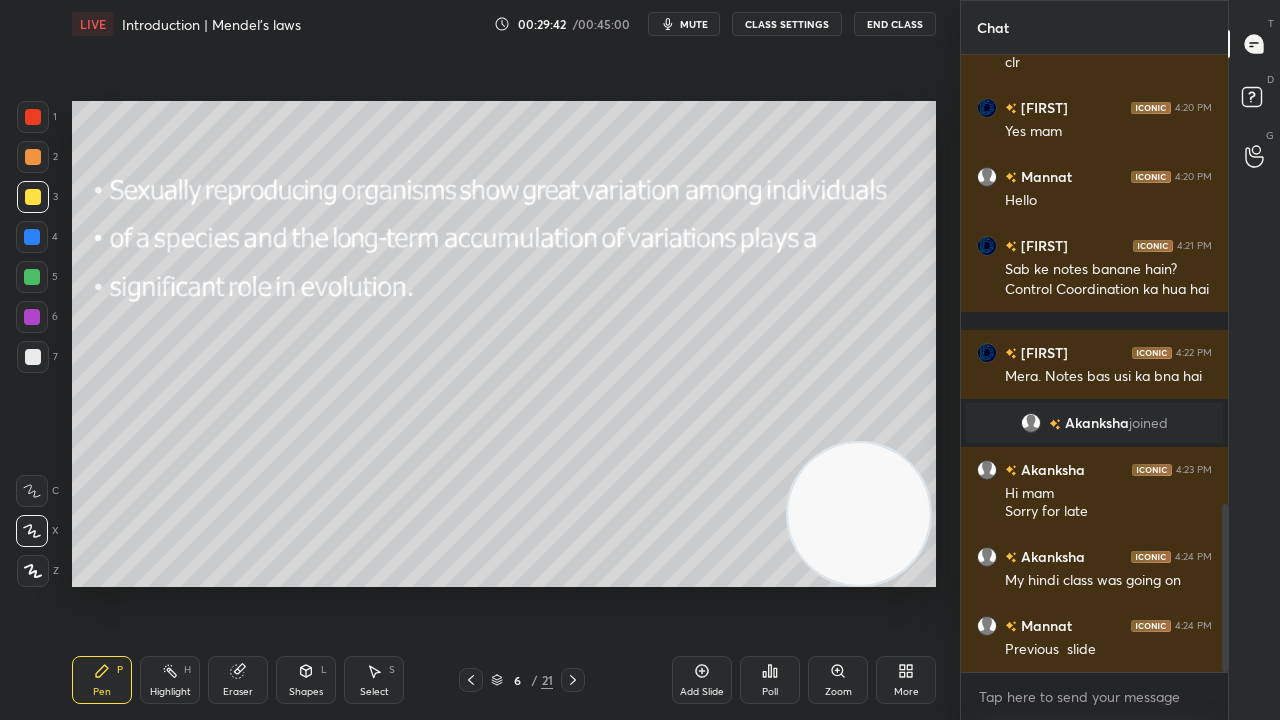 click at bounding box center (573, 680) 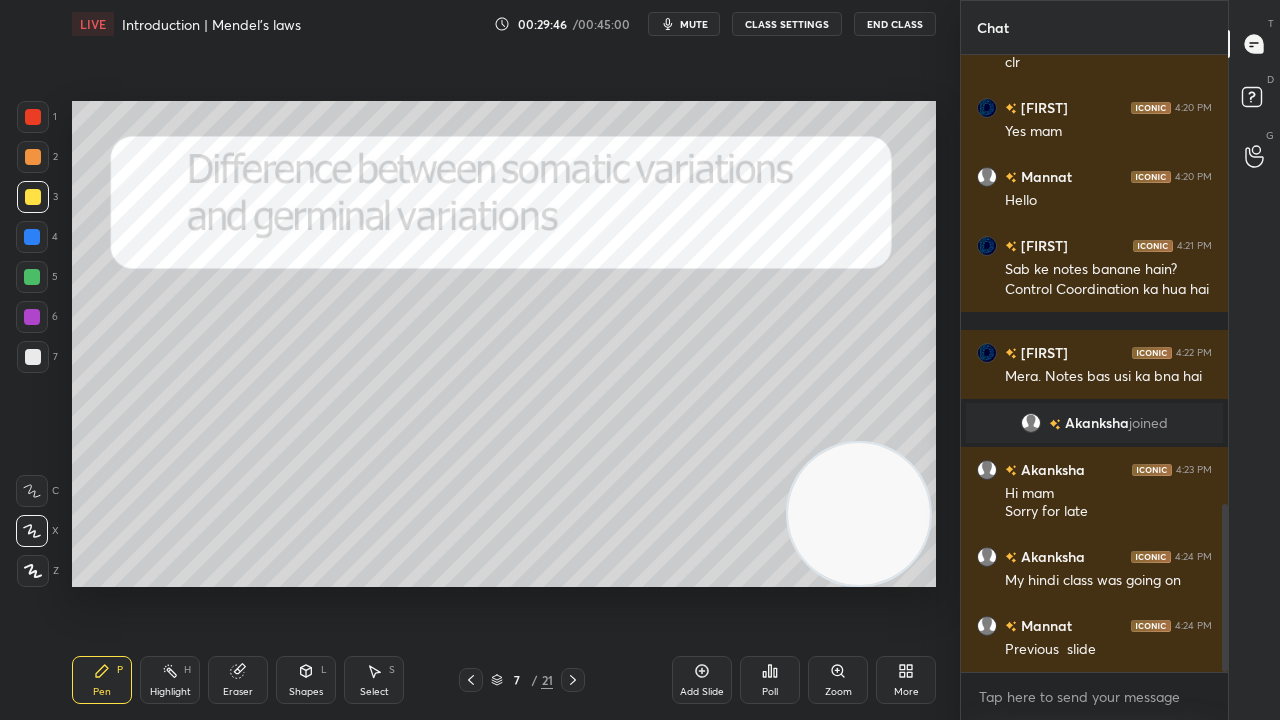 click 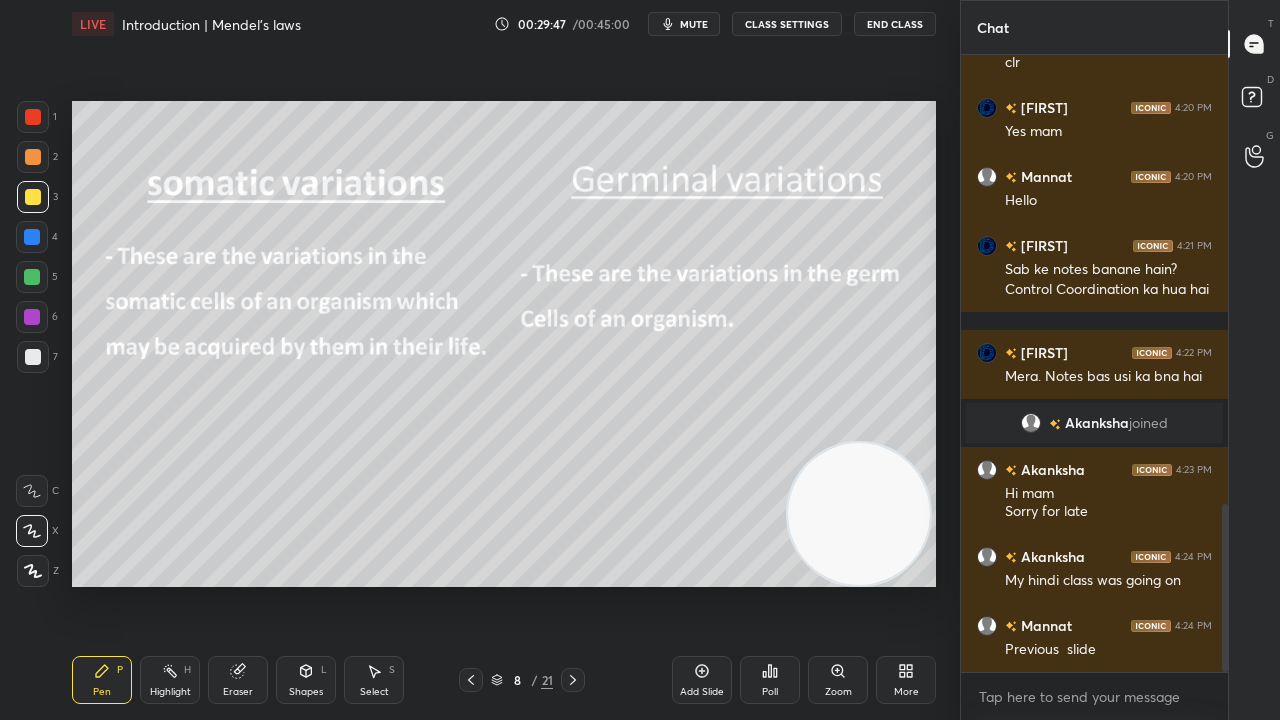 click 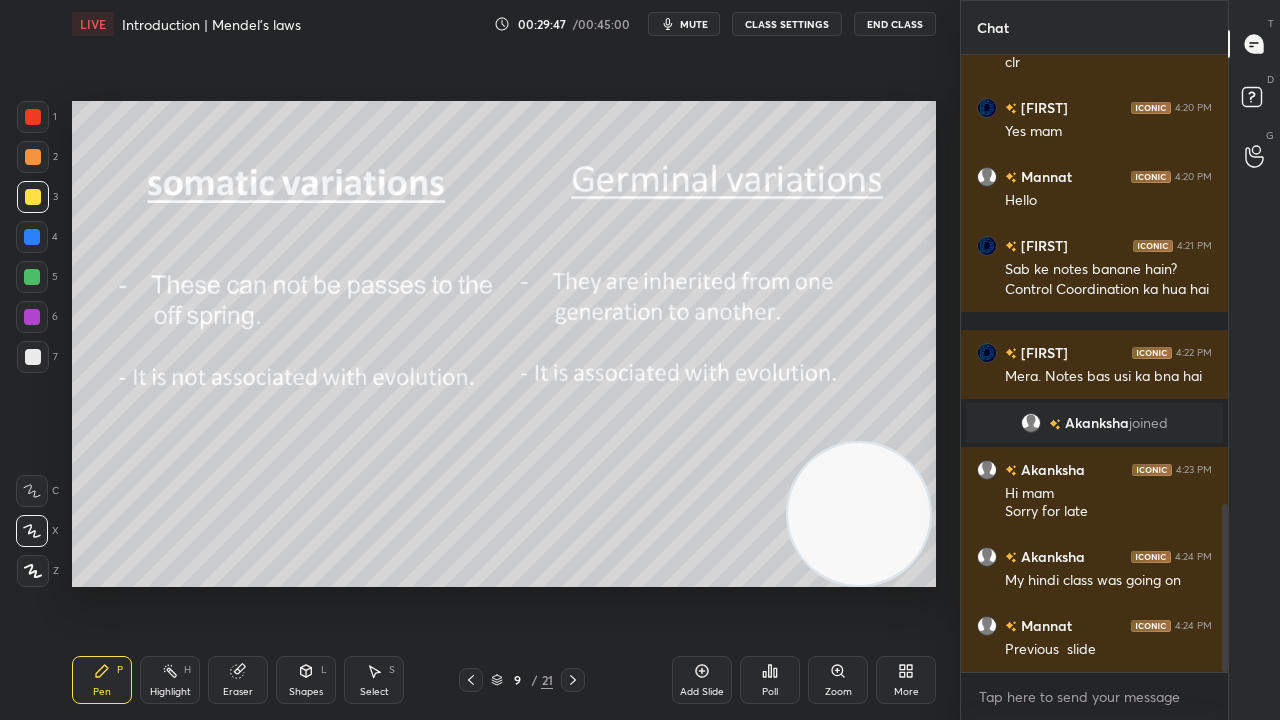click 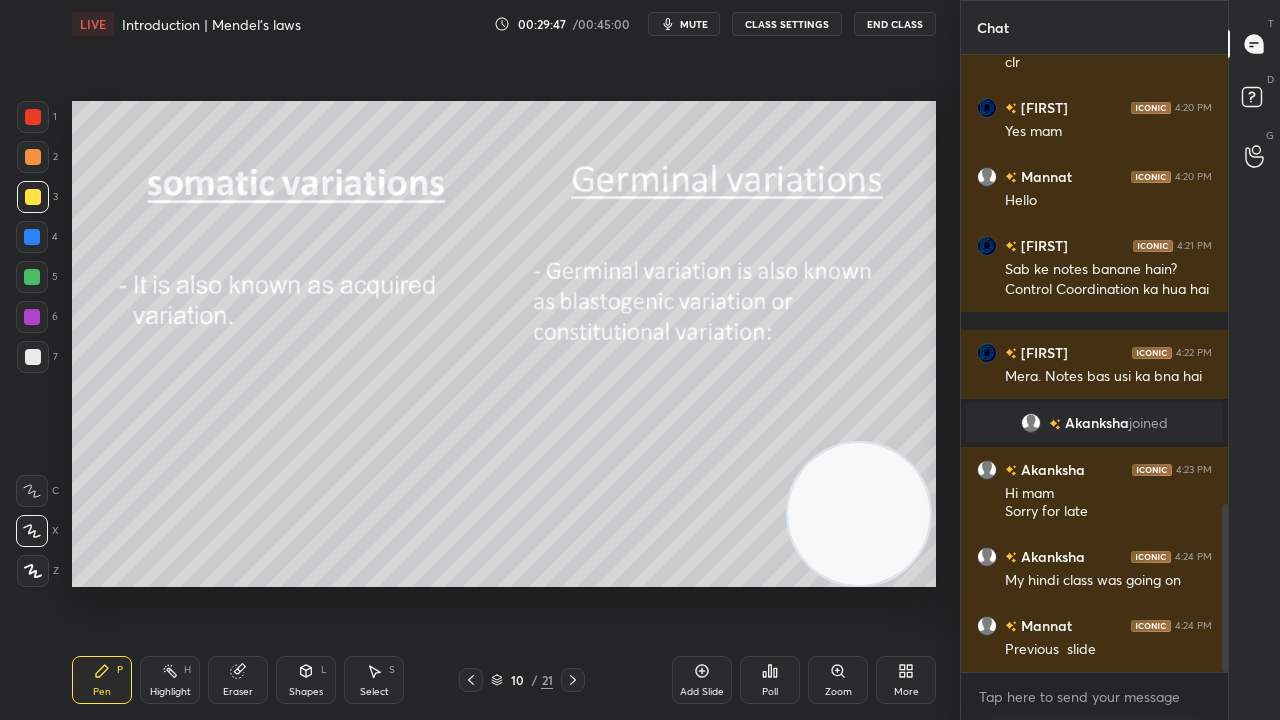click 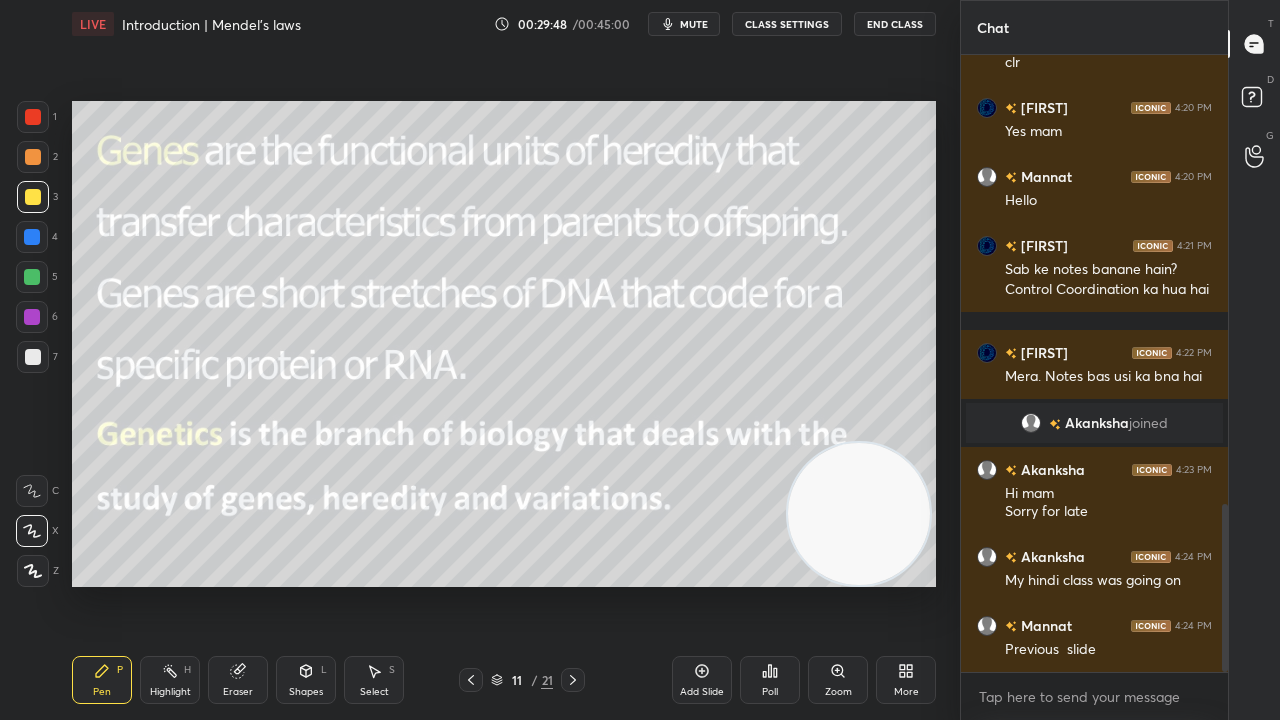 click 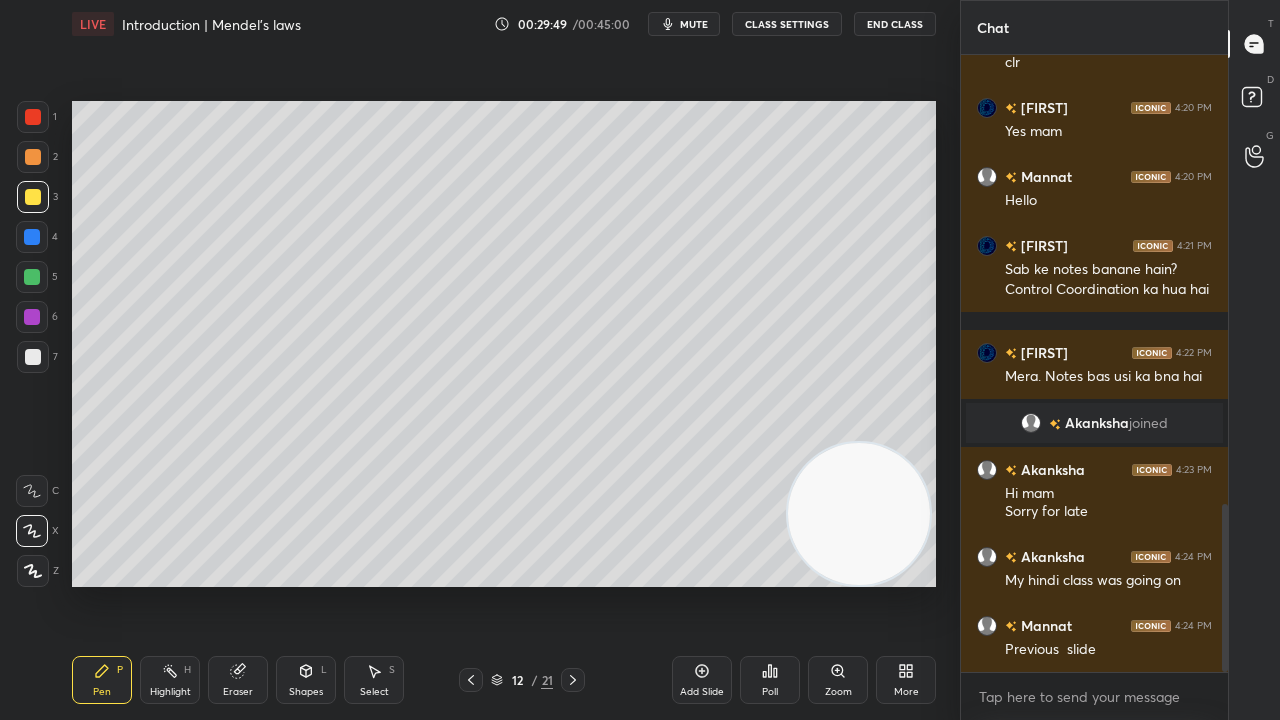 click 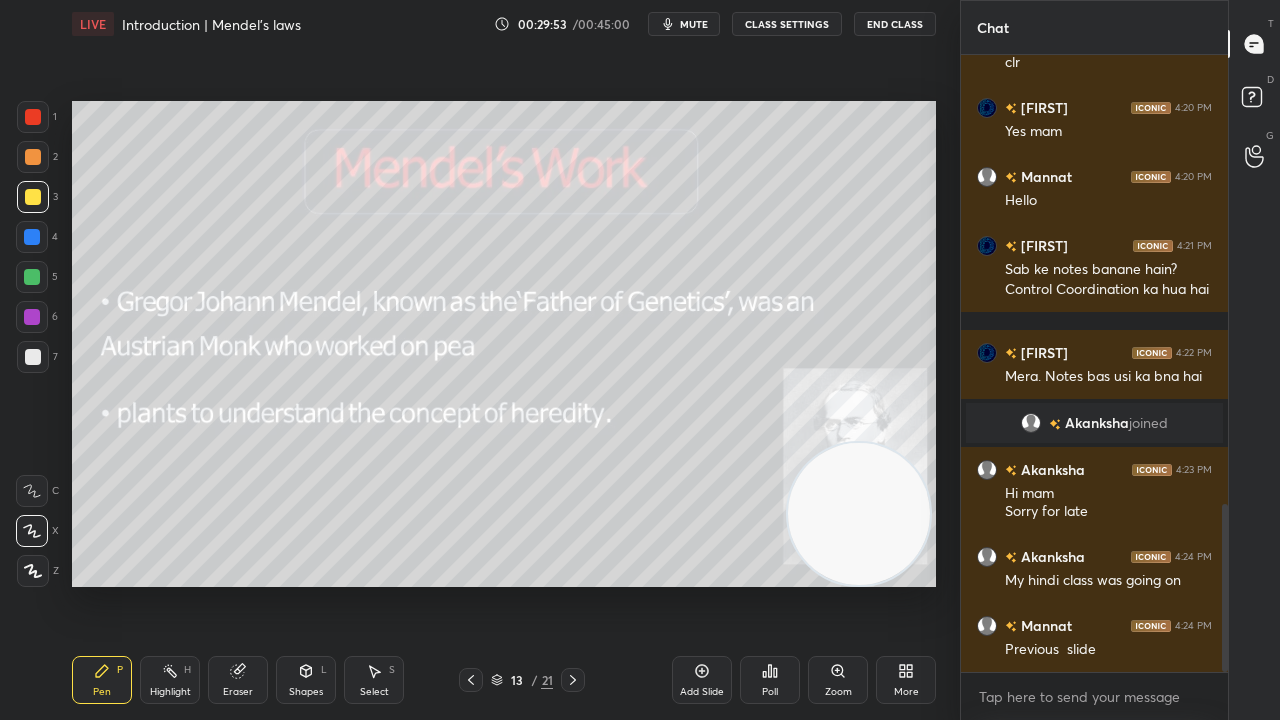 click 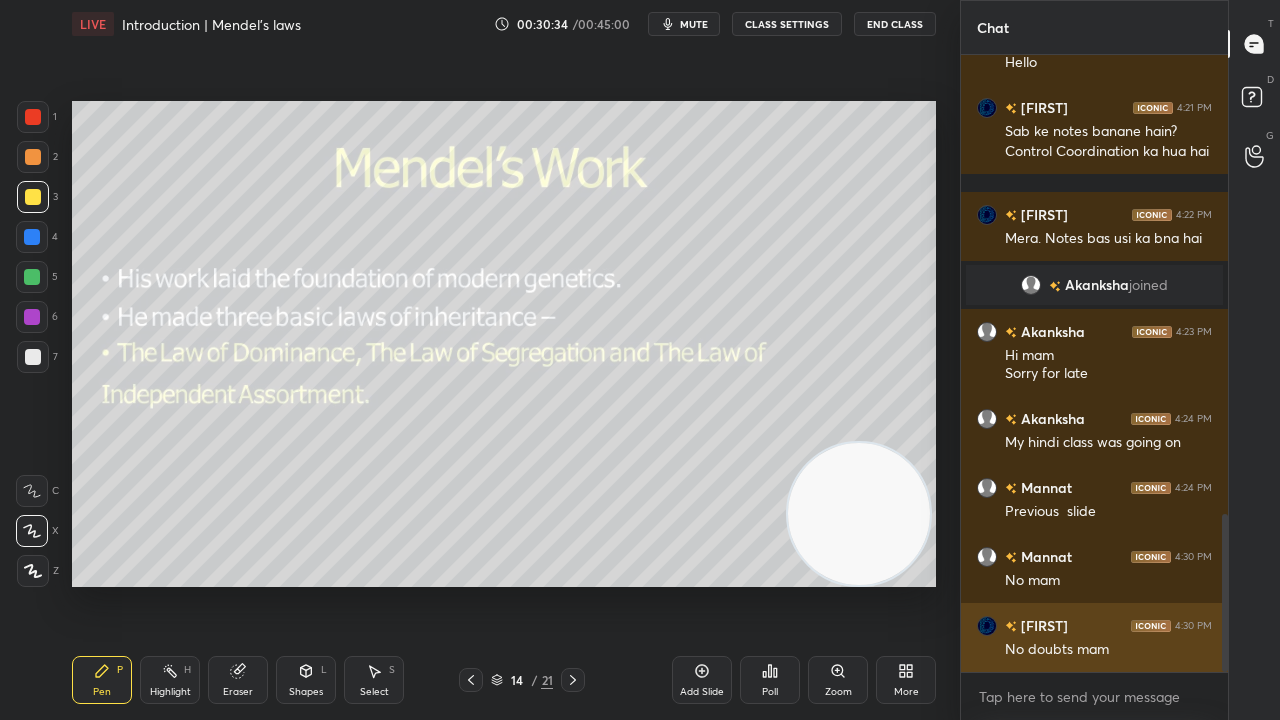 scroll, scrollTop: 1872, scrollLeft: 0, axis: vertical 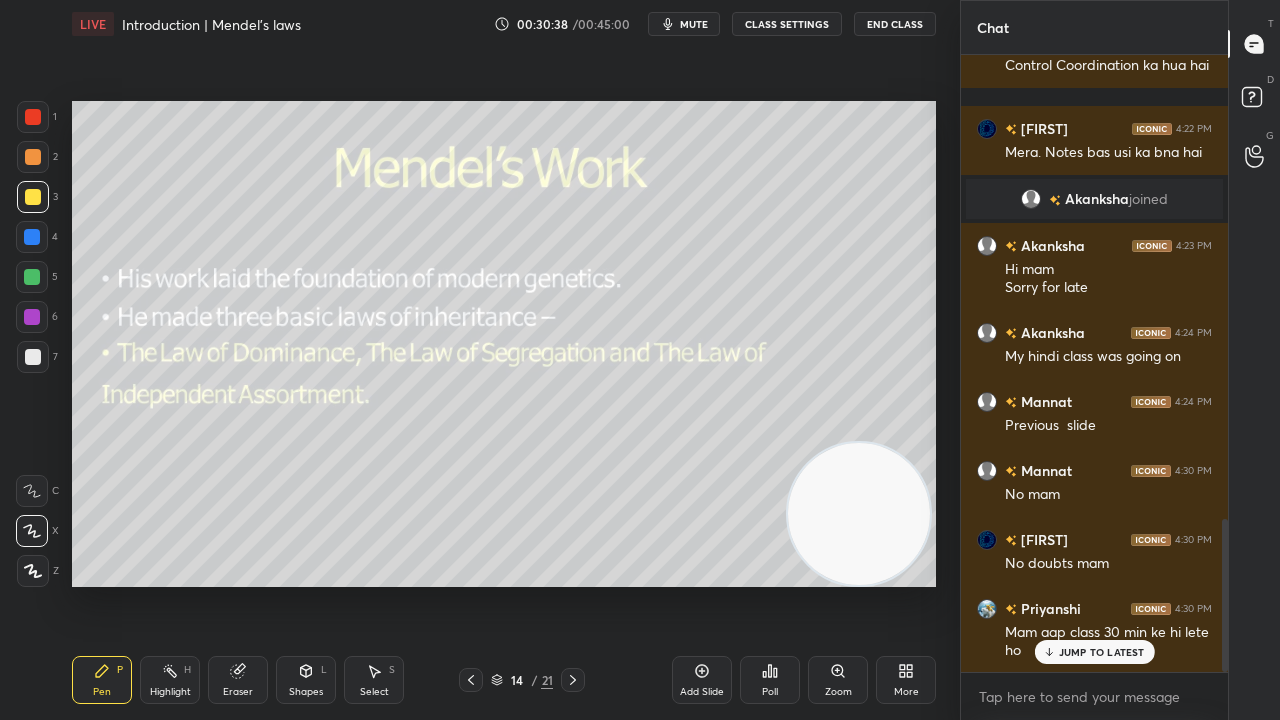 click on "JUMP TO LATEST" at bounding box center [1102, 652] 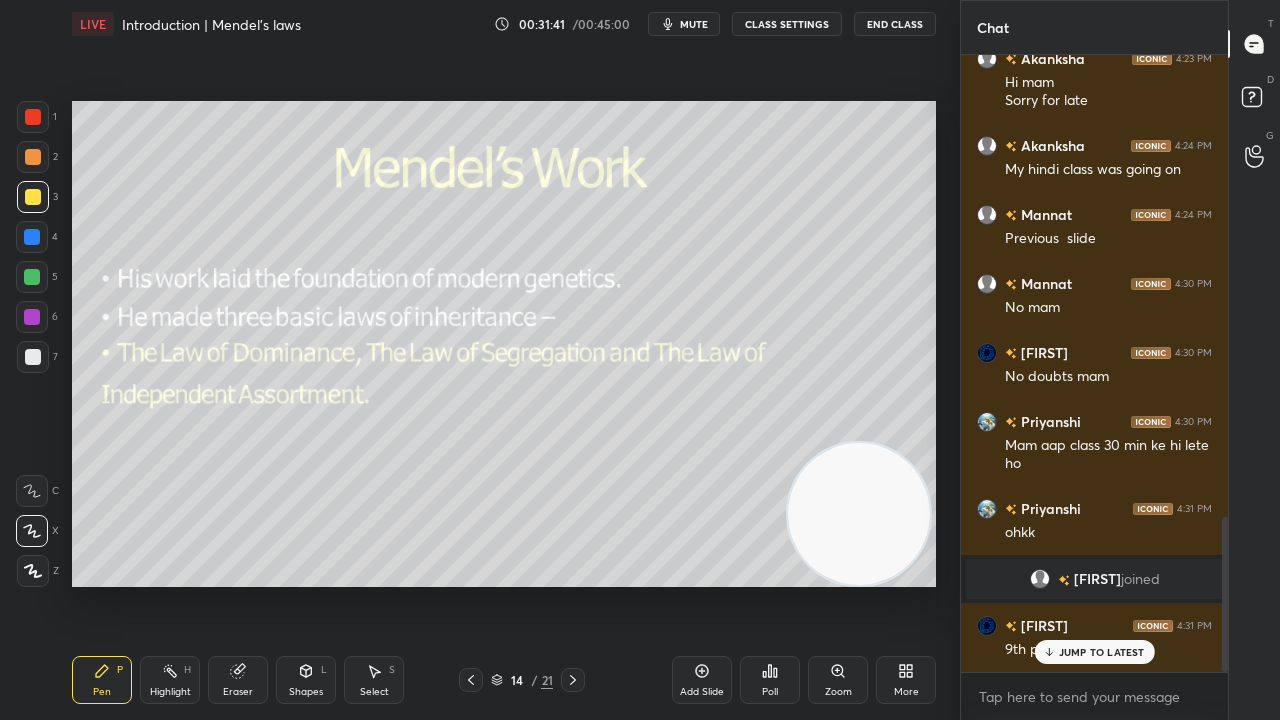 scroll, scrollTop: 1840, scrollLeft: 0, axis: vertical 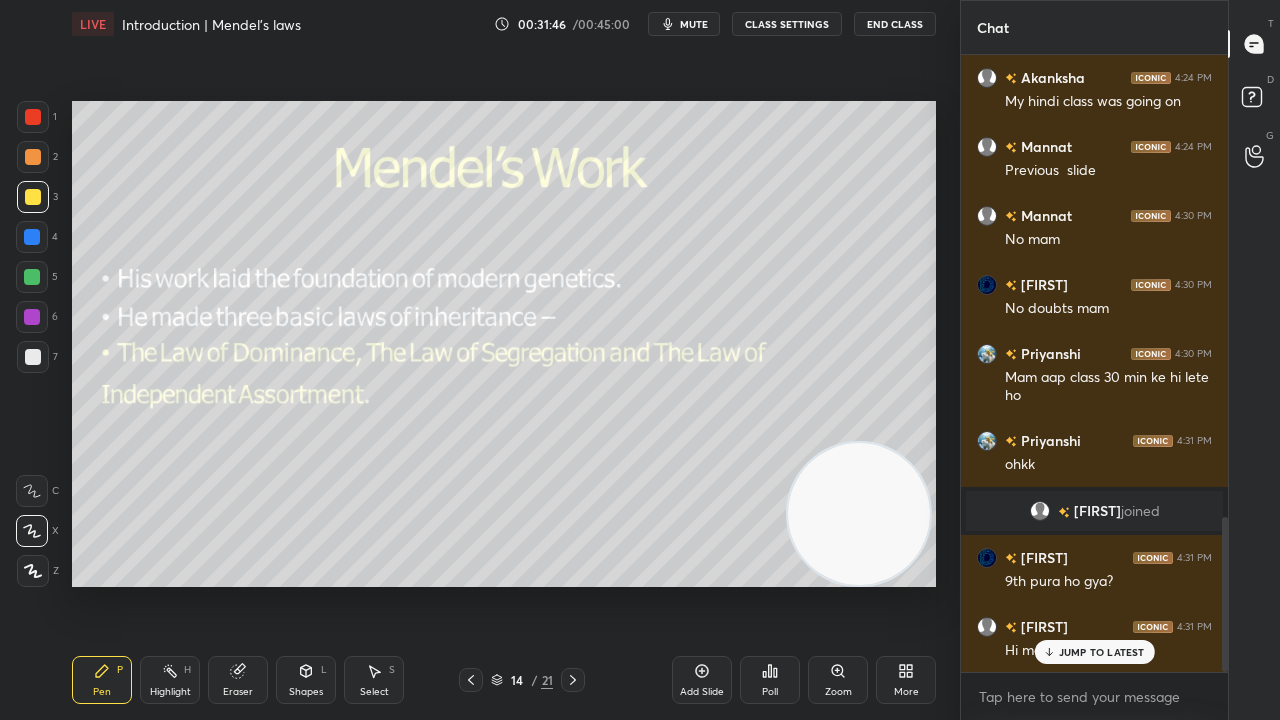 click on "JUMP TO LATEST" at bounding box center [1102, 652] 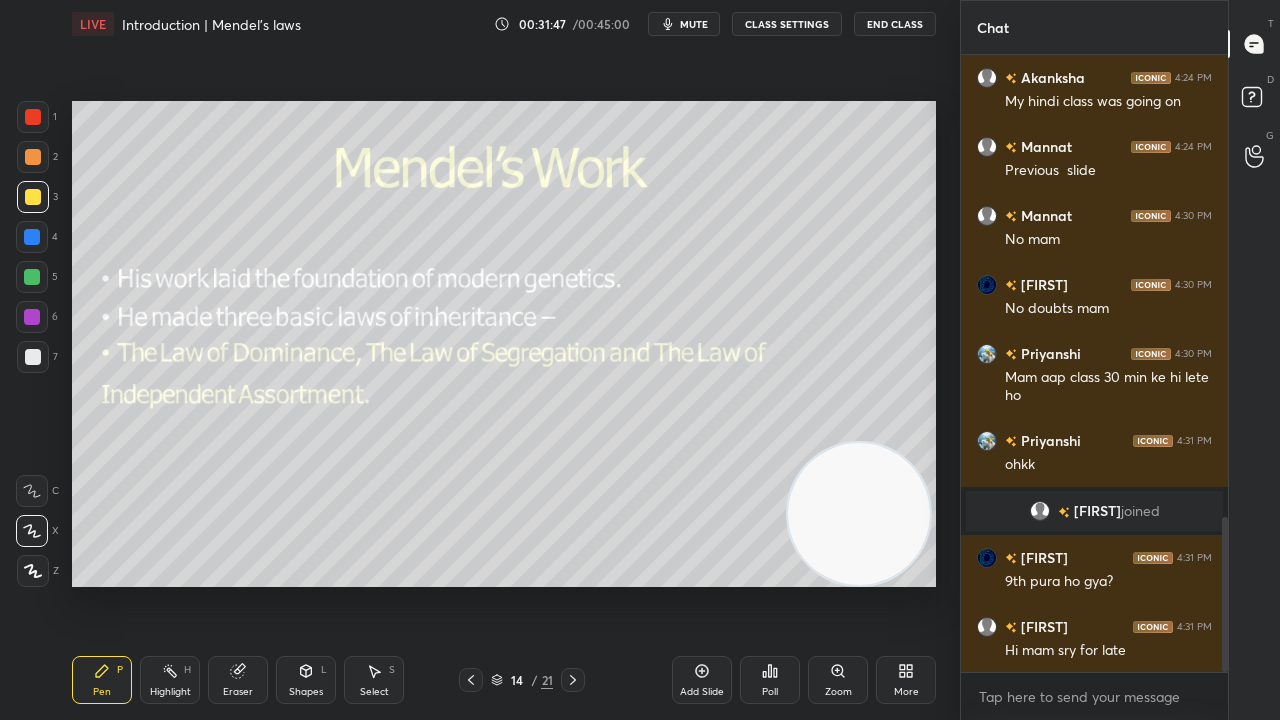 scroll, scrollTop: 1928, scrollLeft: 0, axis: vertical 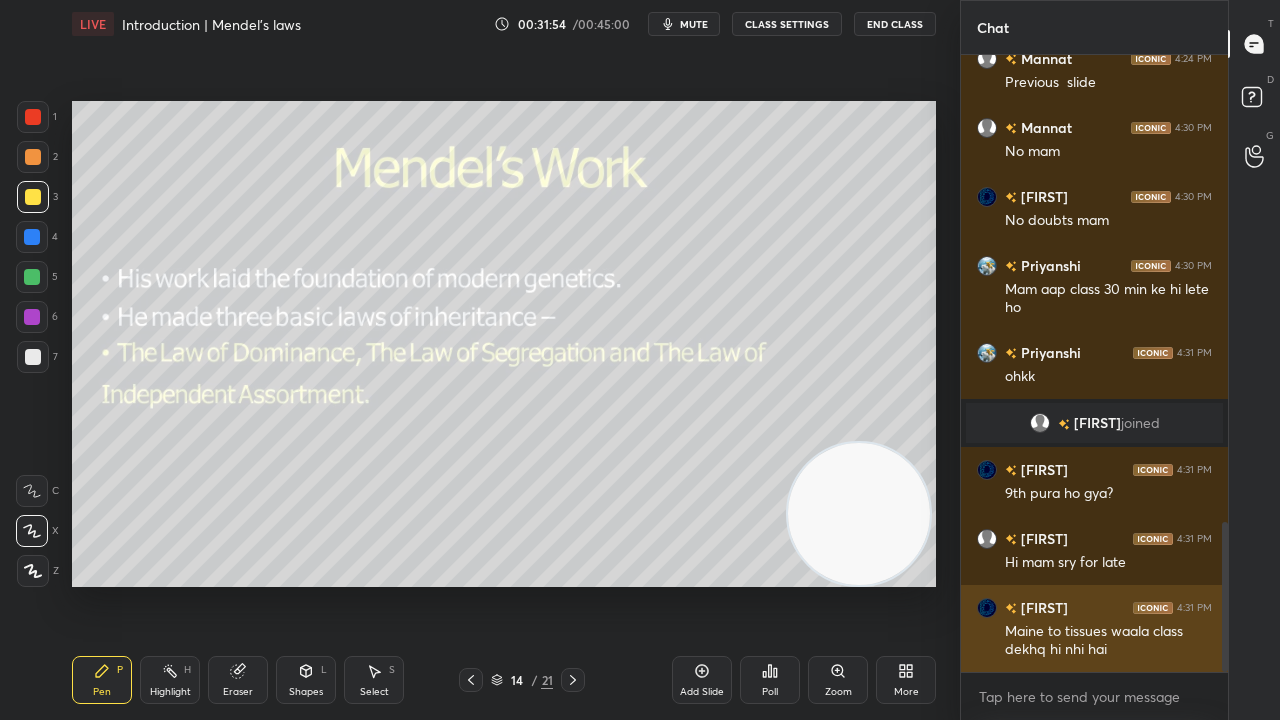 click on "Maine to tissues waala class dekhq hi nhi hai" at bounding box center (1108, 641) 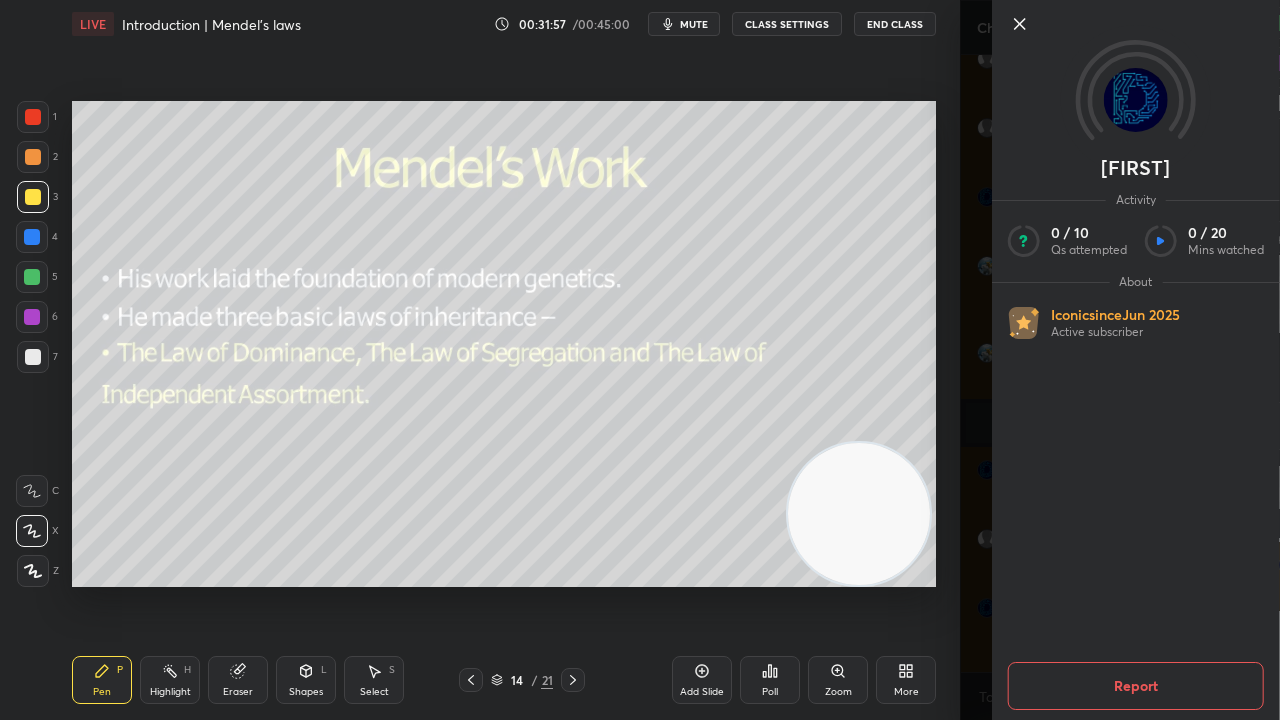 click 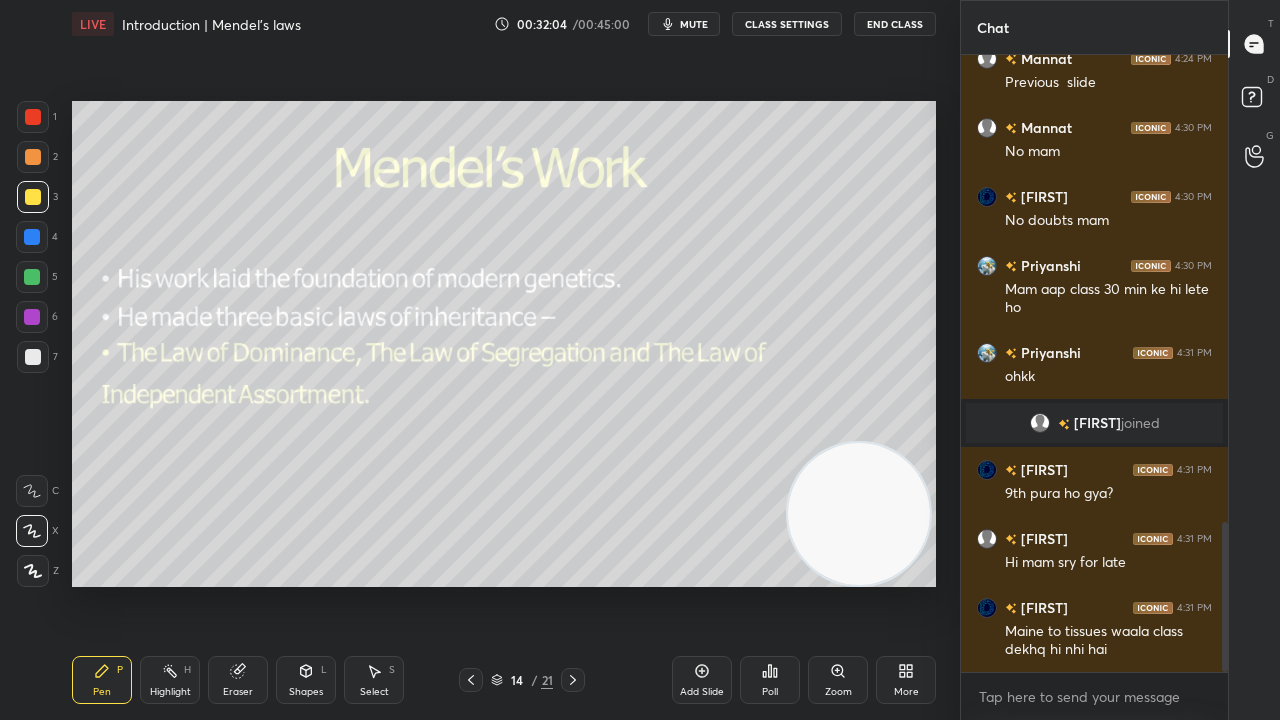 scroll, scrollTop: 2014, scrollLeft: 0, axis: vertical 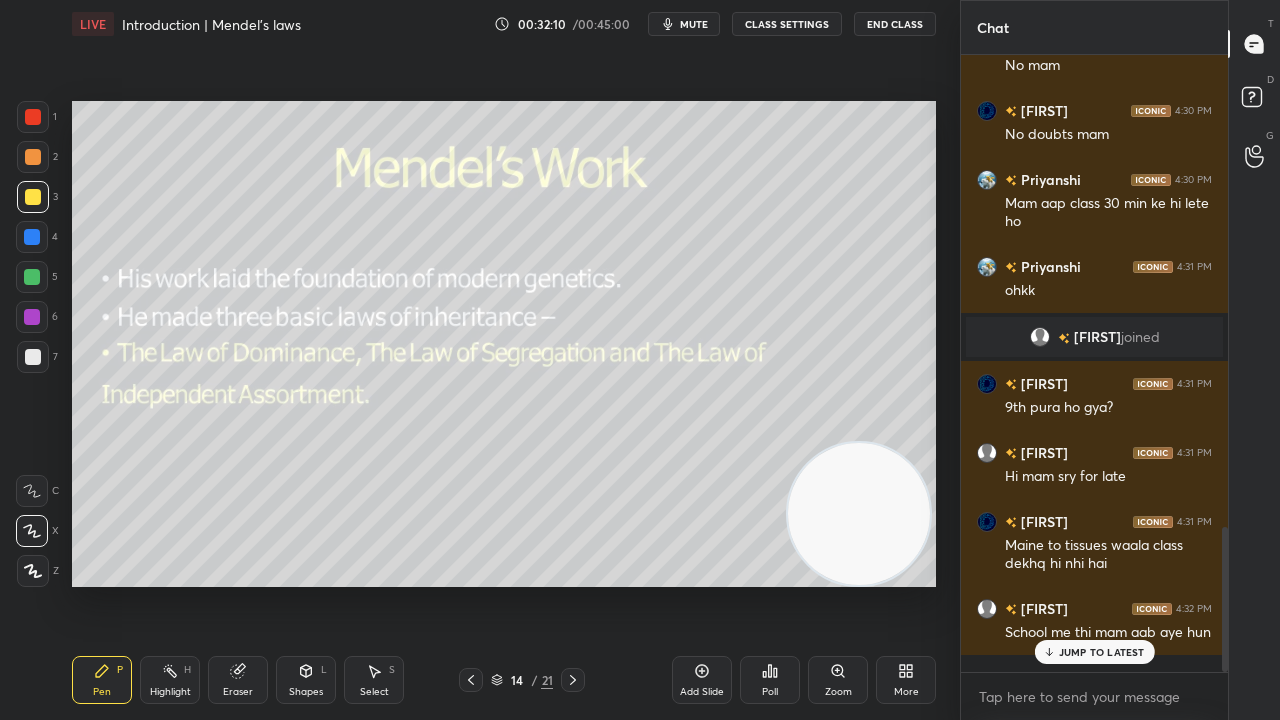 click on "JUMP TO LATEST" at bounding box center [1102, 652] 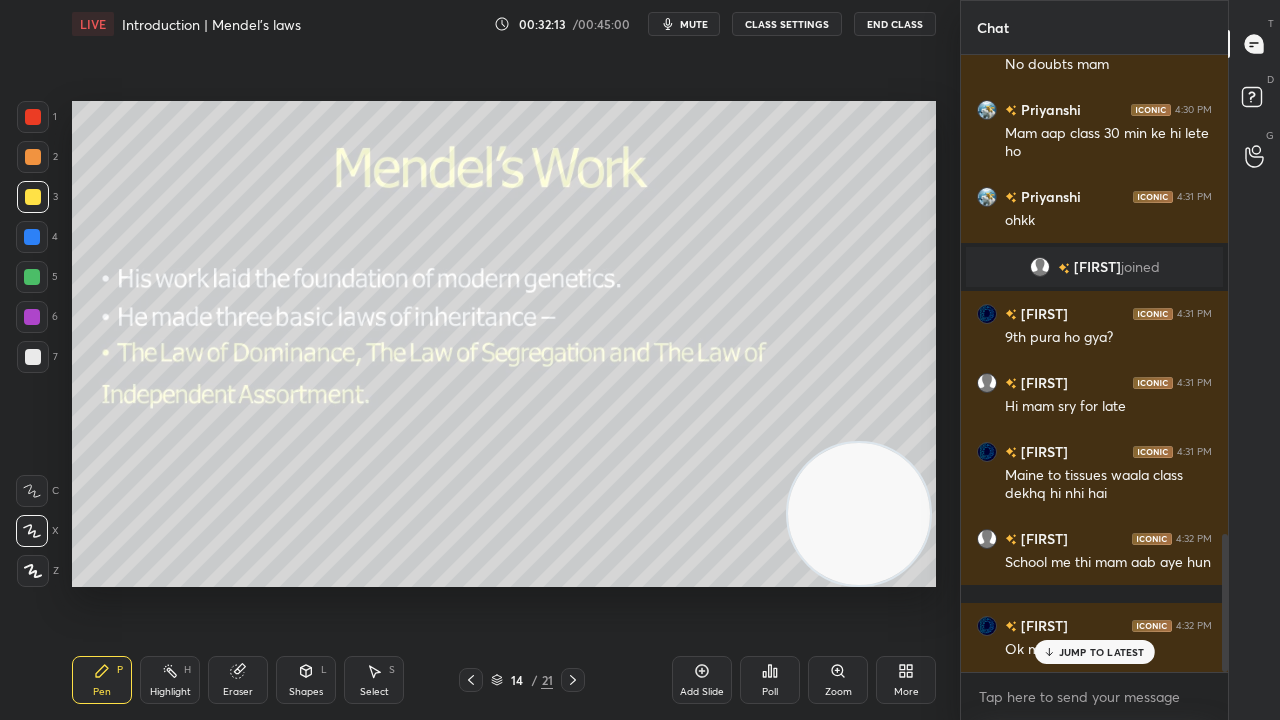 scroll, scrollTop: 2152, scrollLeft: 0, axis: vertical 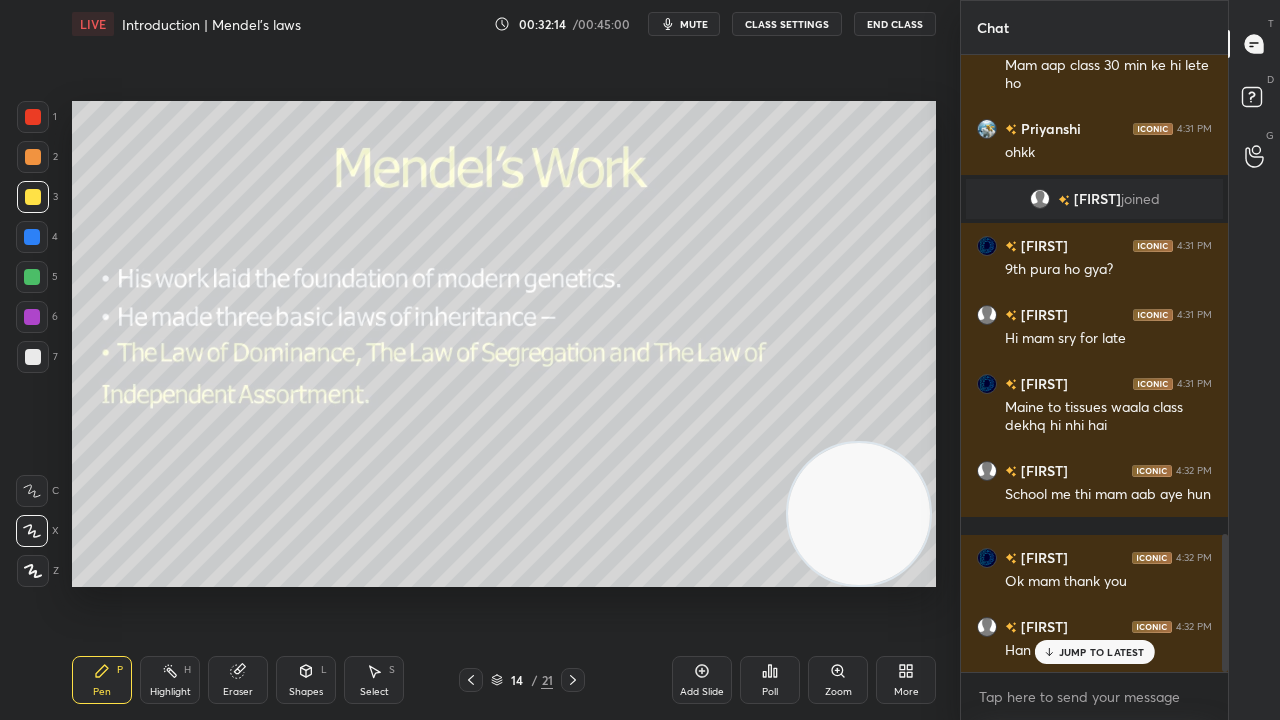 click on "JUMP TO LATEST" at bounding box center (1102, 652) 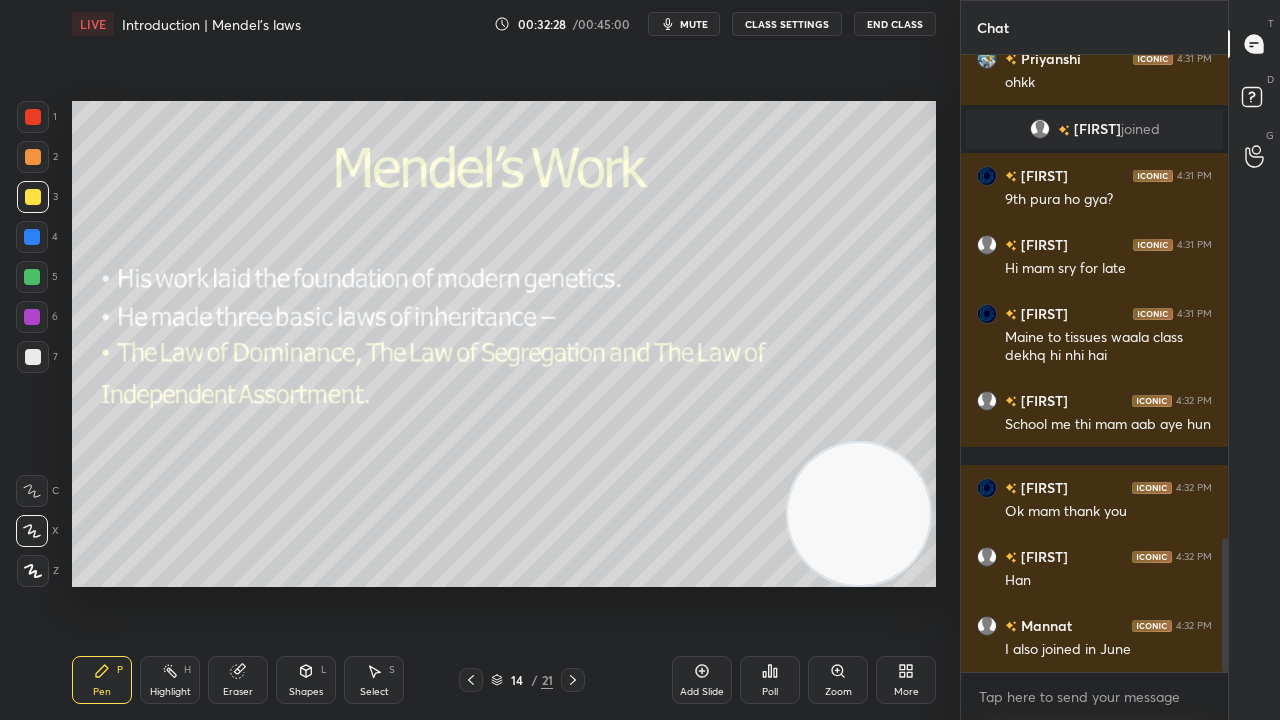 scroll, scrollTop: 2290, scrollLeft: 0, axis: vertical 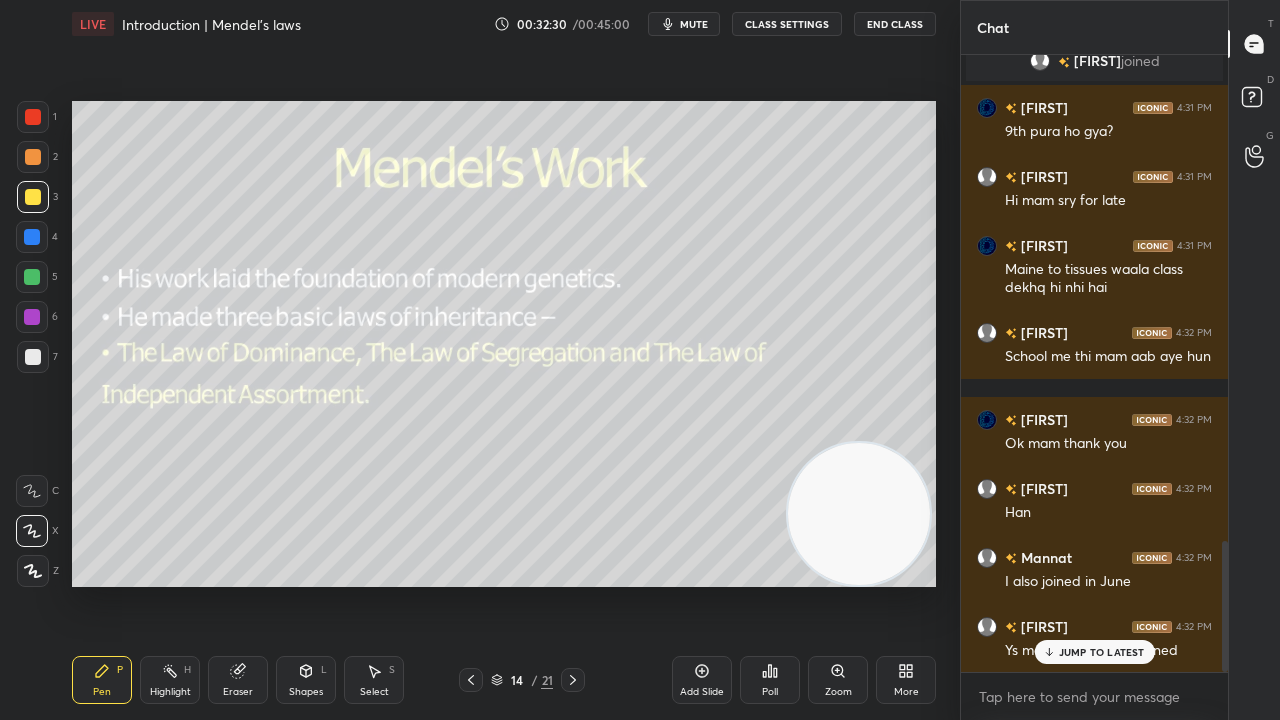 click on "JUMP TO LATEST" at bounding box center [1102, 652] 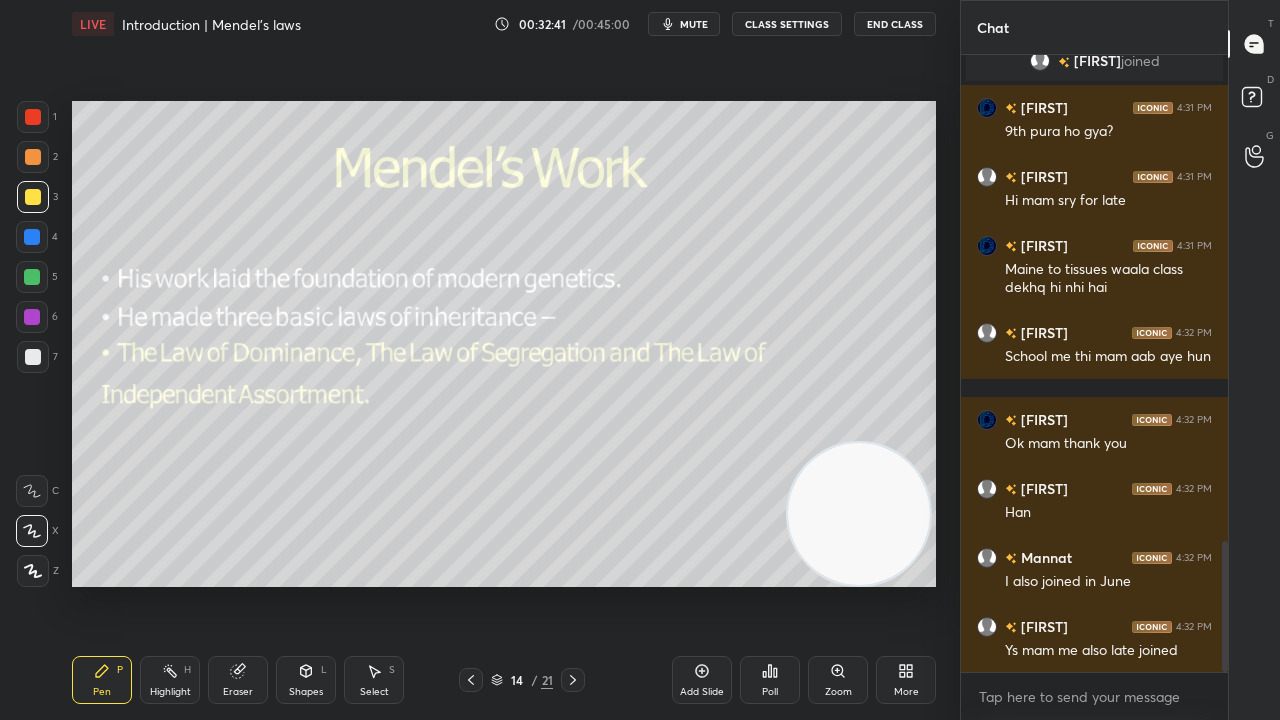 scroll, scrollTop: 2310, scrollLeft: 0, axis: vertical 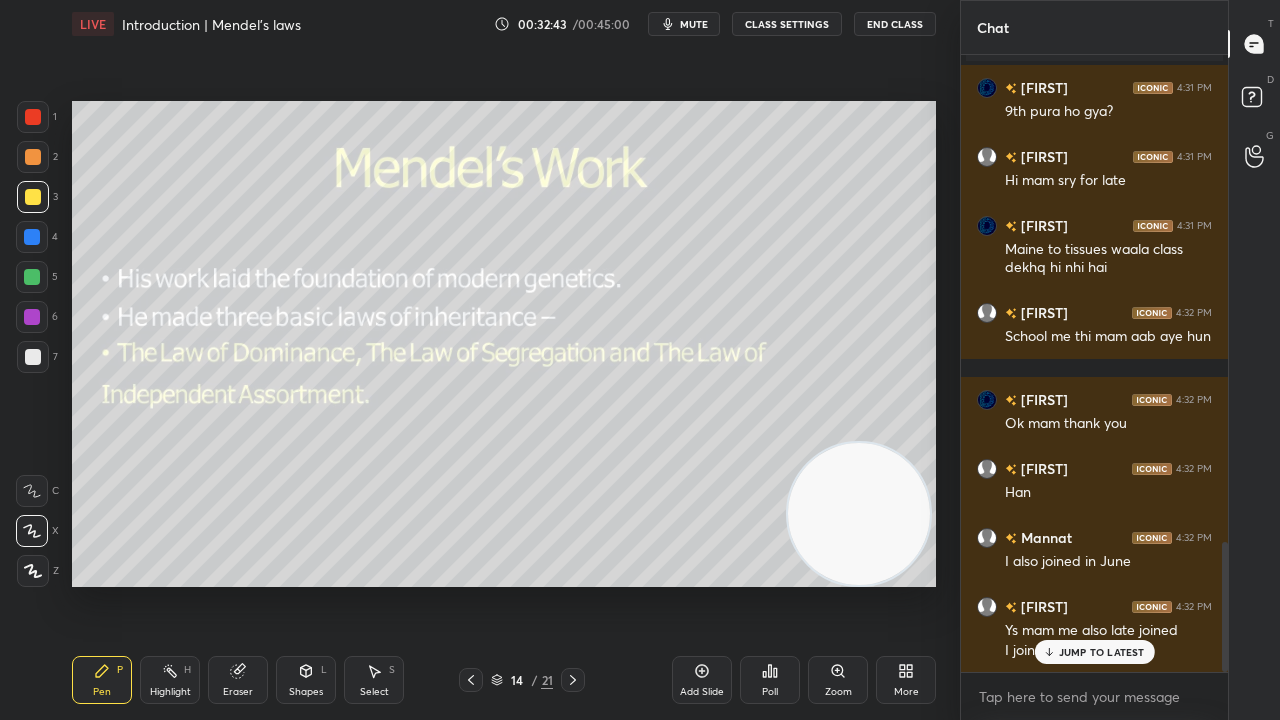 click on "JUMP TO LATEST" at bounding box center [1102, 652] 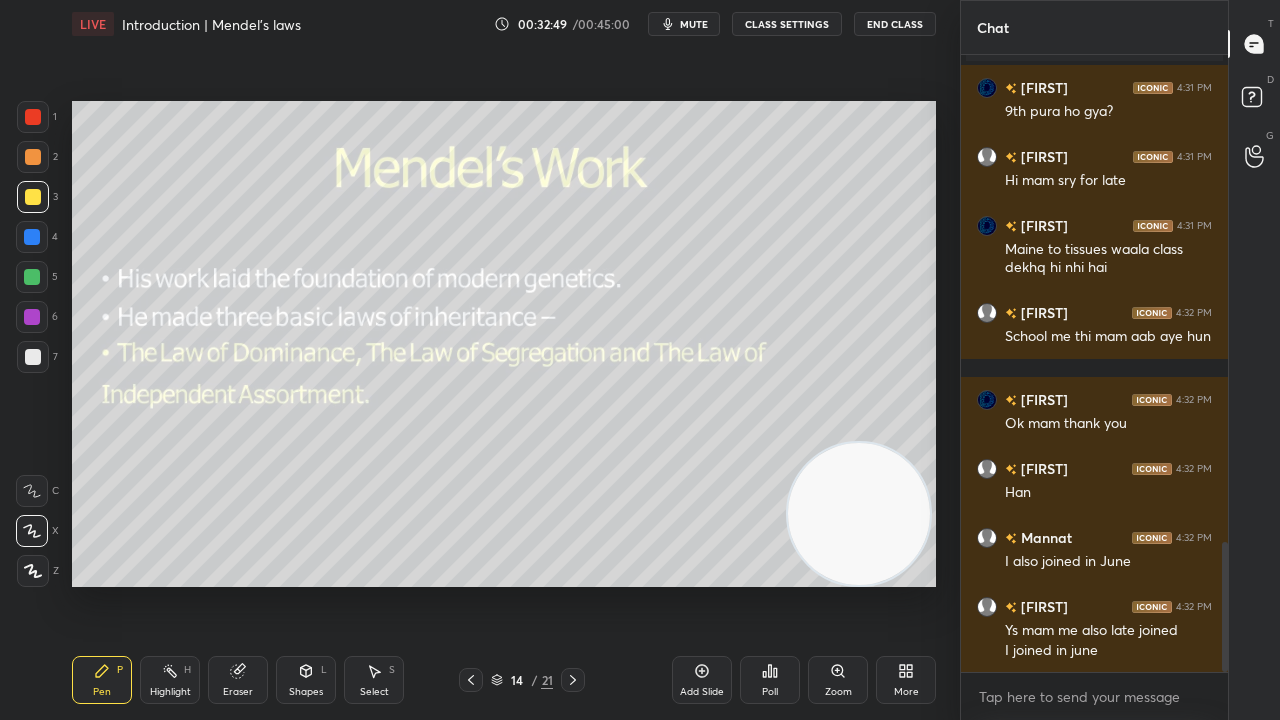 scroll, scrollTop: 2330, scrollLeft: 0, axis: vertical 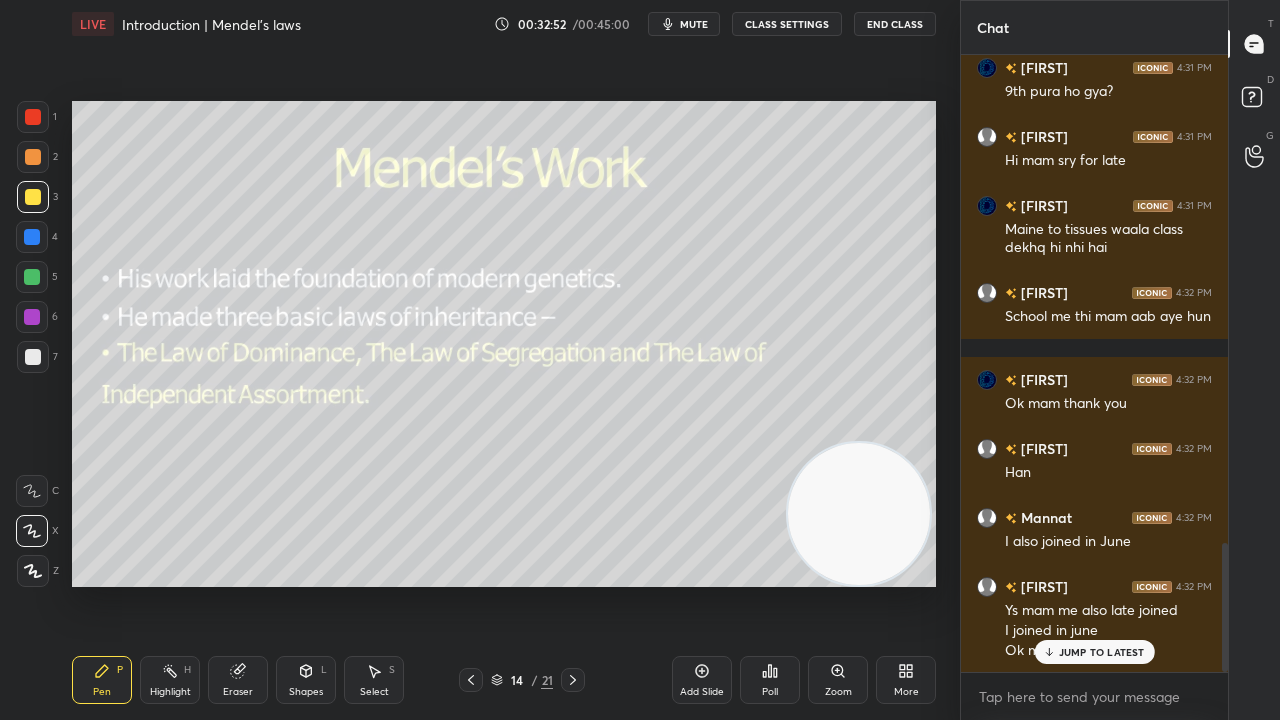 click on "JUMP TO LATEST" at bounding box center [1102, 652] 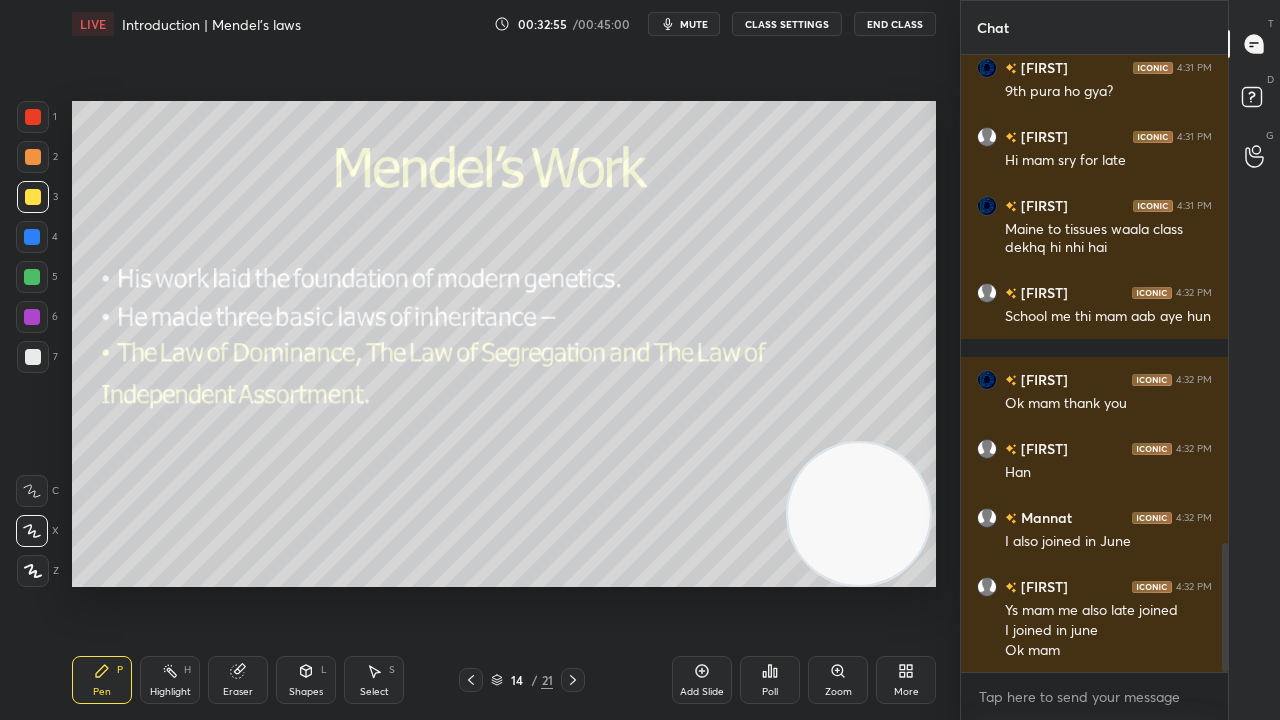 click on "Ok mam" at bounding box center (1108, 651) 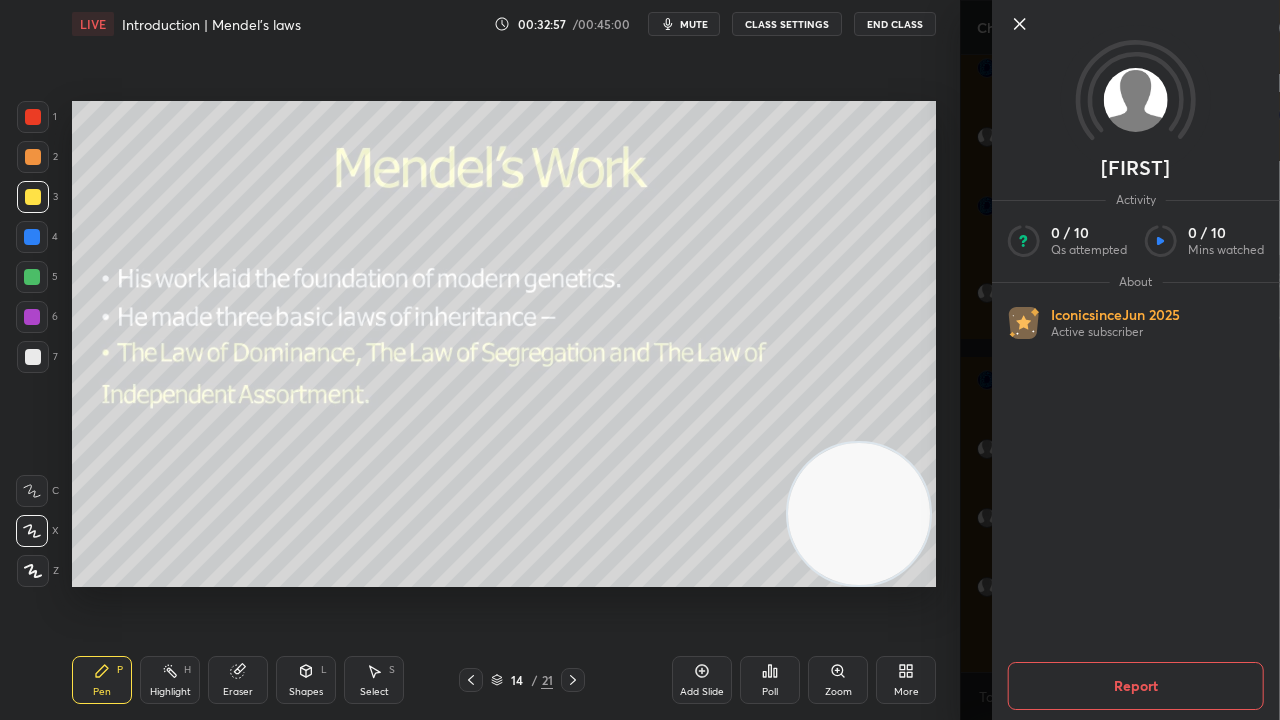 click at bounding box center (859, 514) 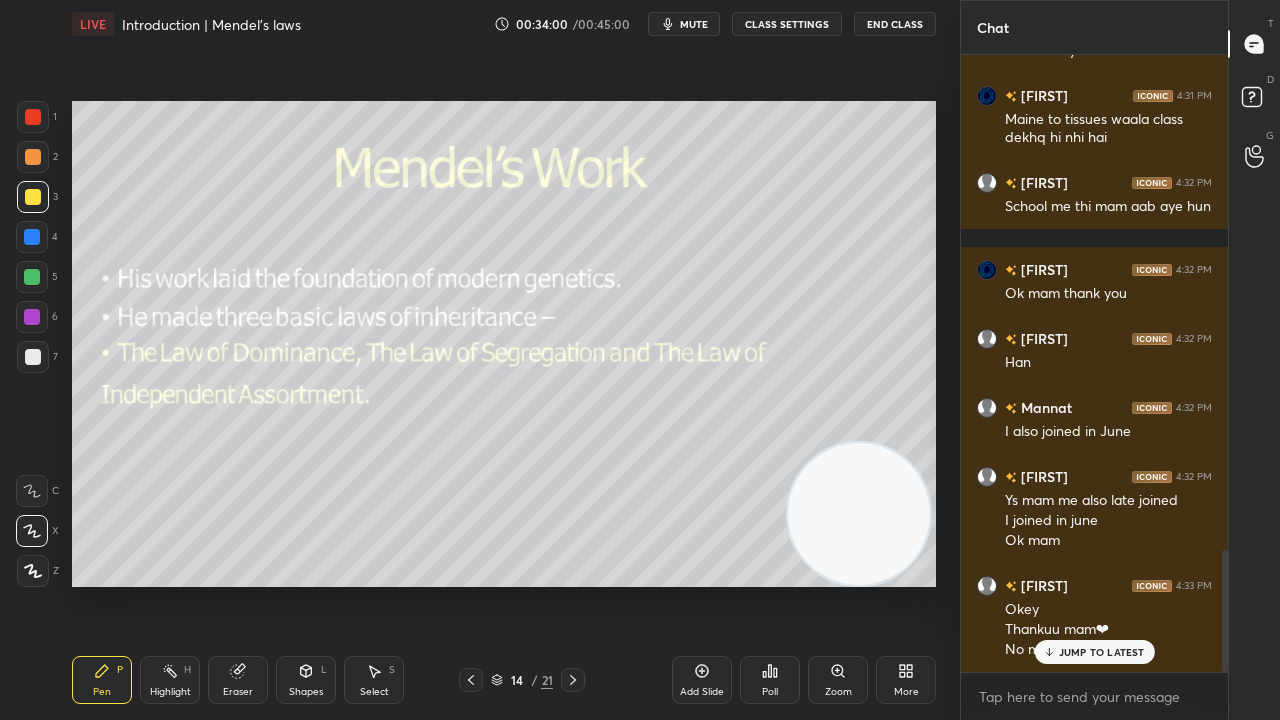 scroll, scrollTop: 2508, scrollLeft: 0, axis: vertical 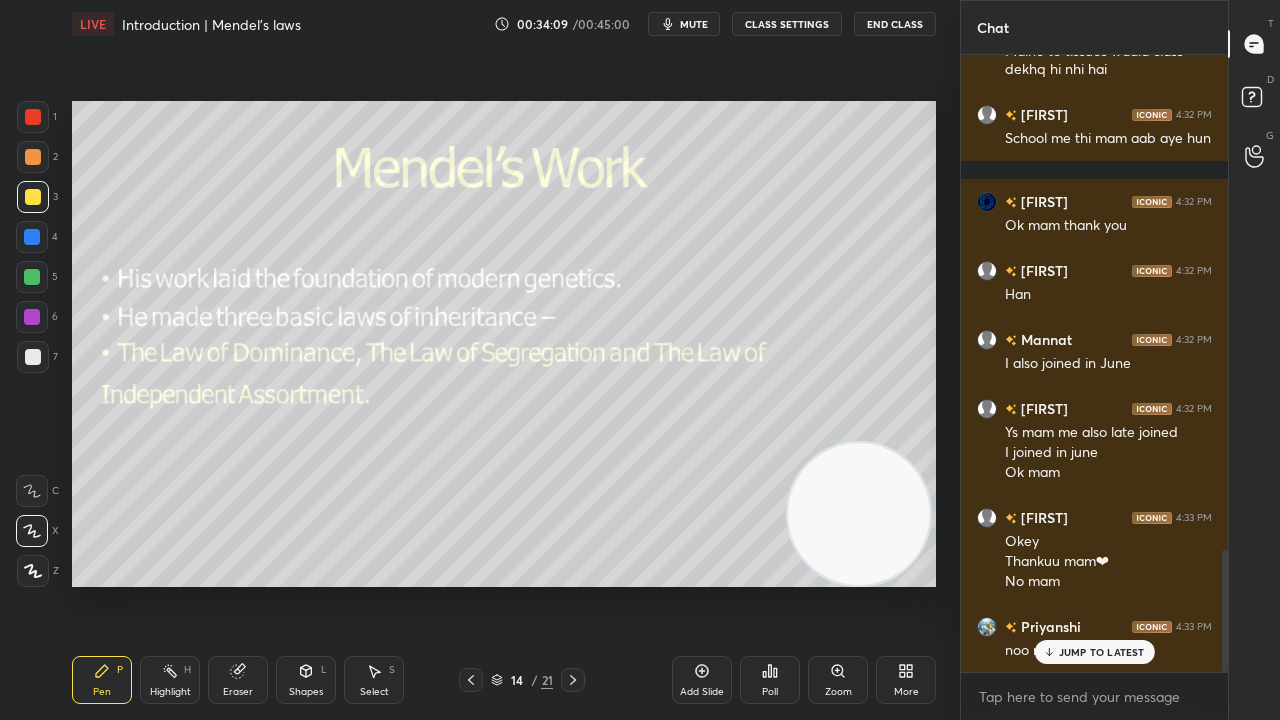 click on "JUMP TO LATEST" at bounding box center [1102, 652] 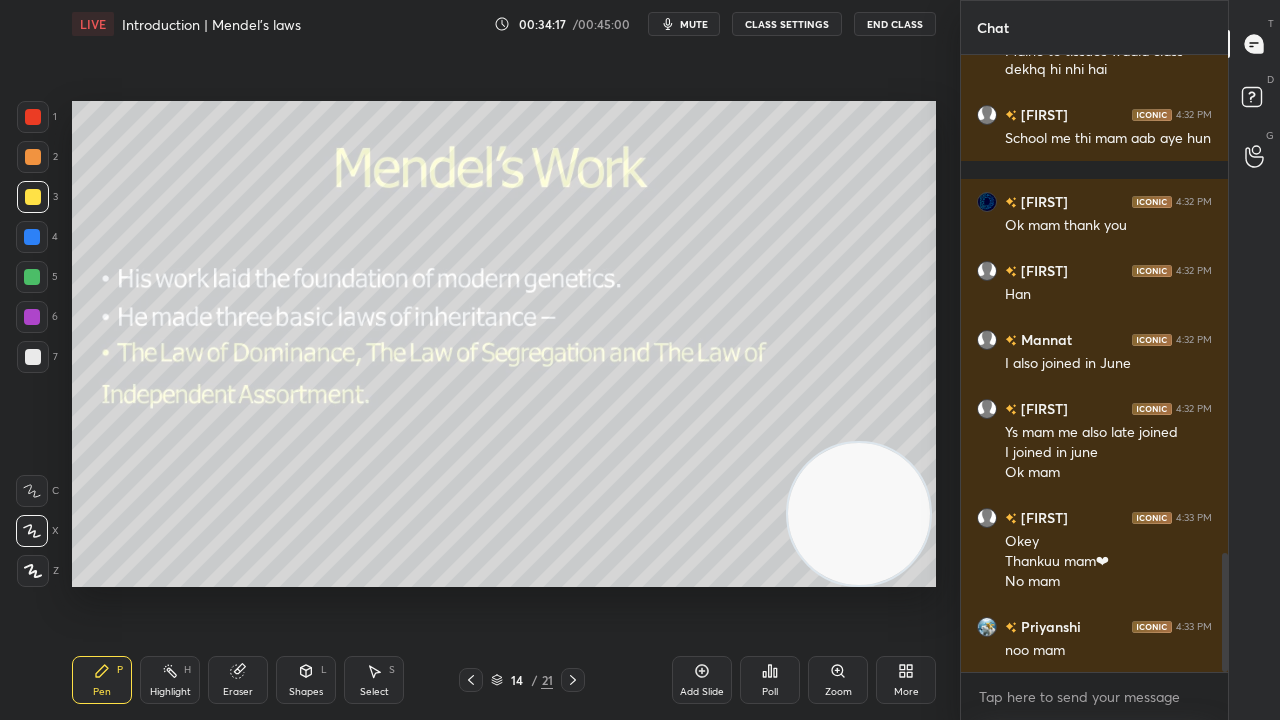 scroll, scrollTop: 2578, scrollLeft: 0, axis: vertical 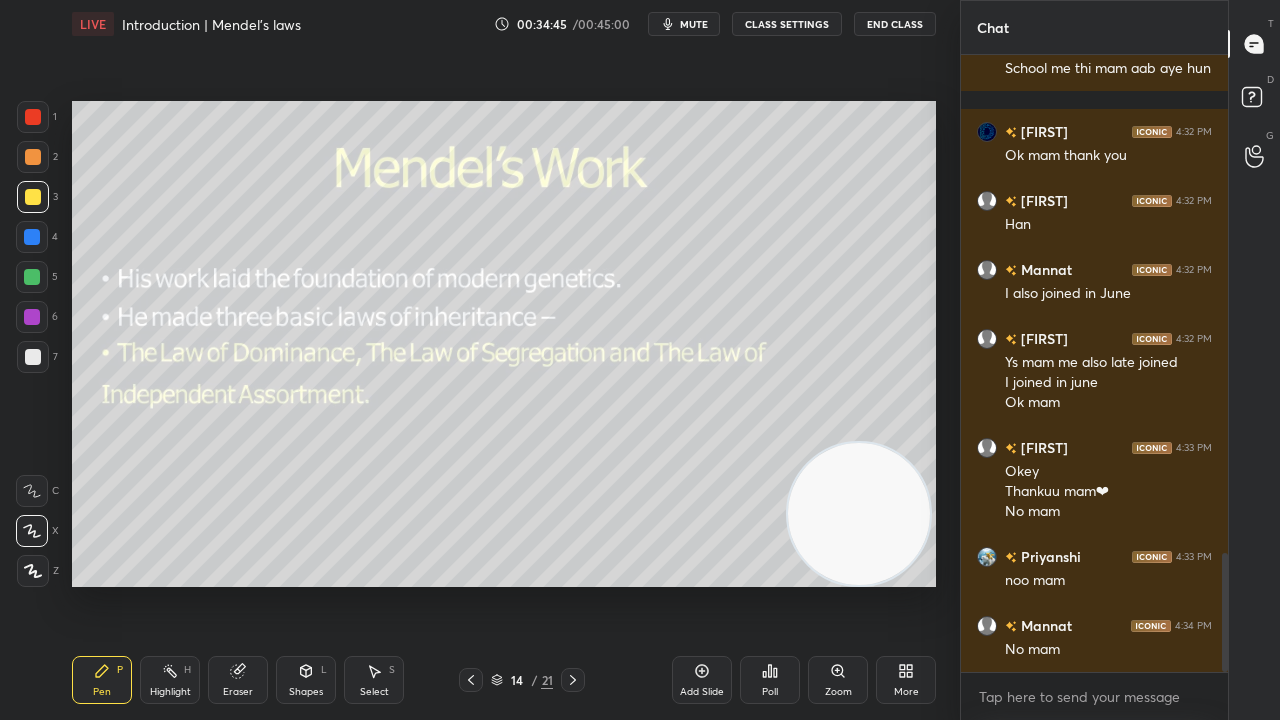 click 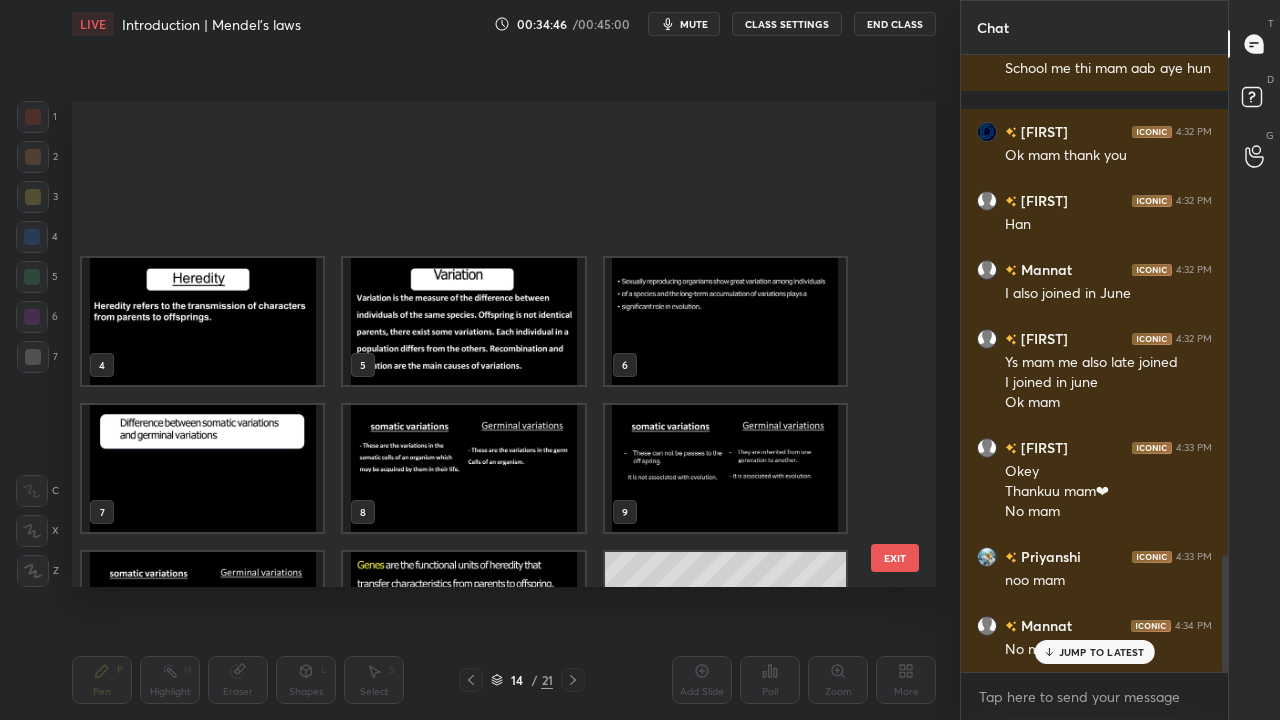 scroll, scrollTop: 2646, scrollLeft: 0, axis: vertical 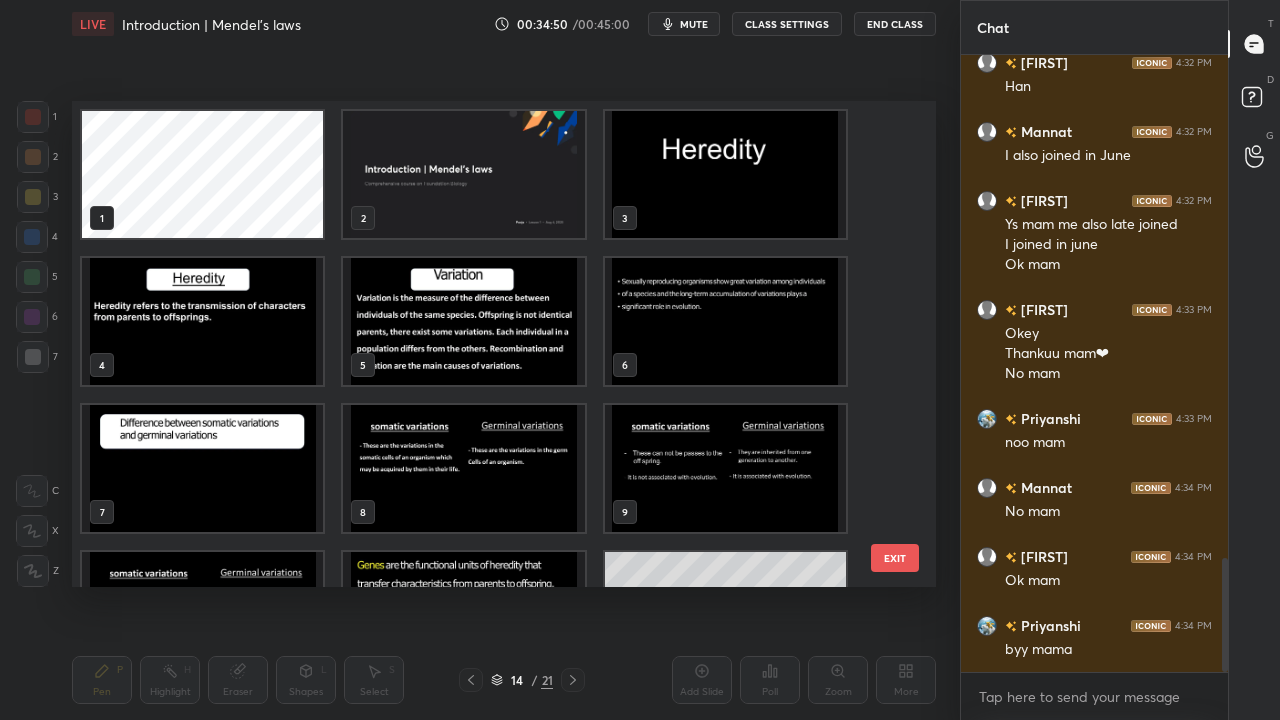 click at bounding box center [202, 321] 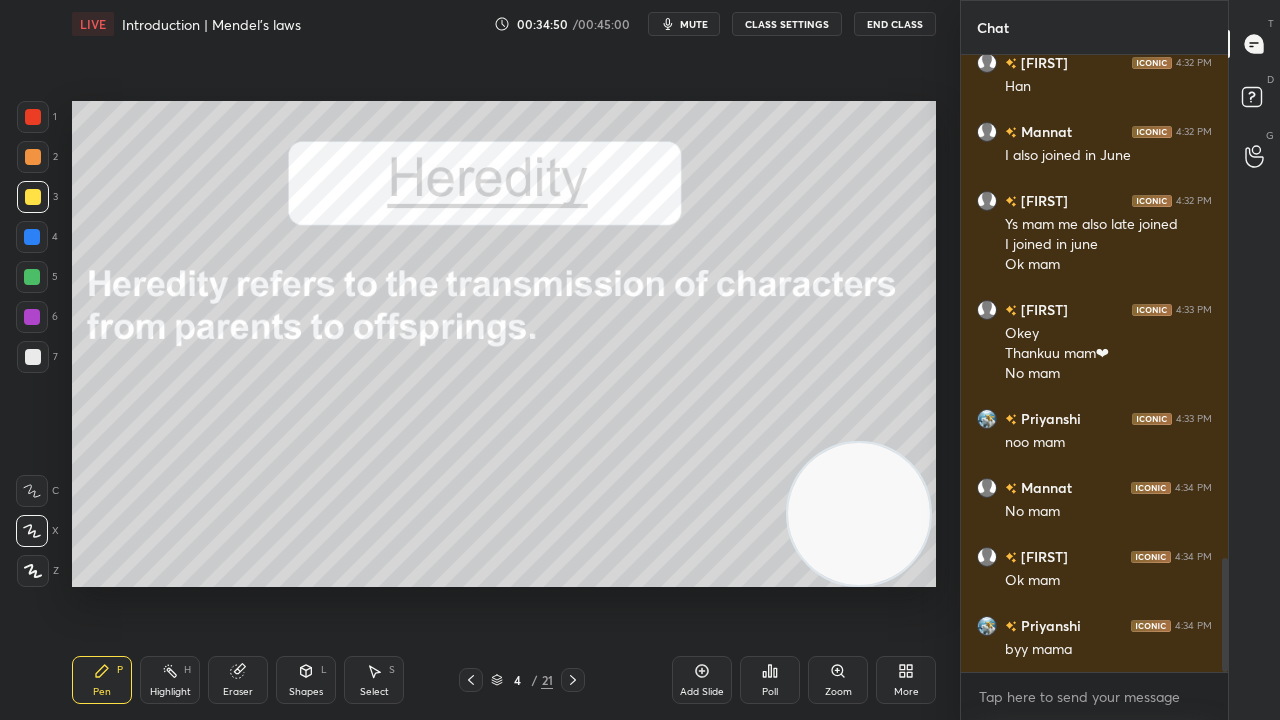 click at bounding box center [202, 321] 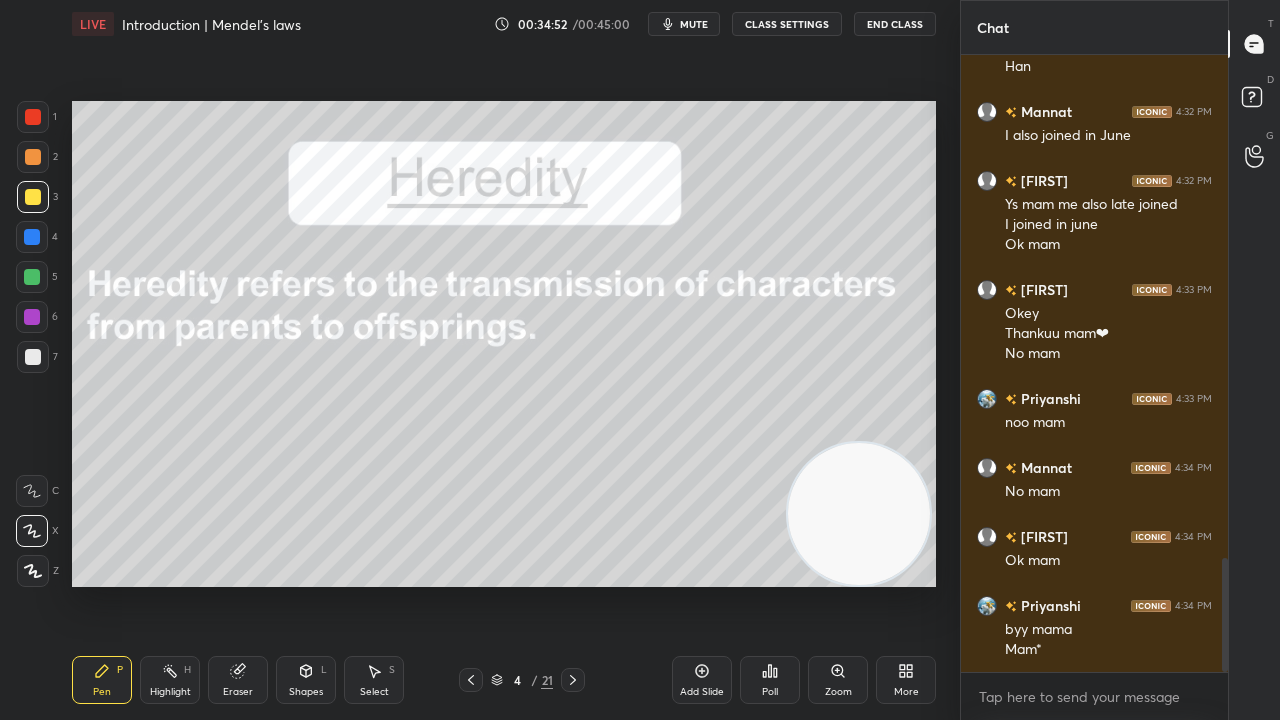 scroll, scrollTop: 2804, scrollLeft: 0, axis: vertical 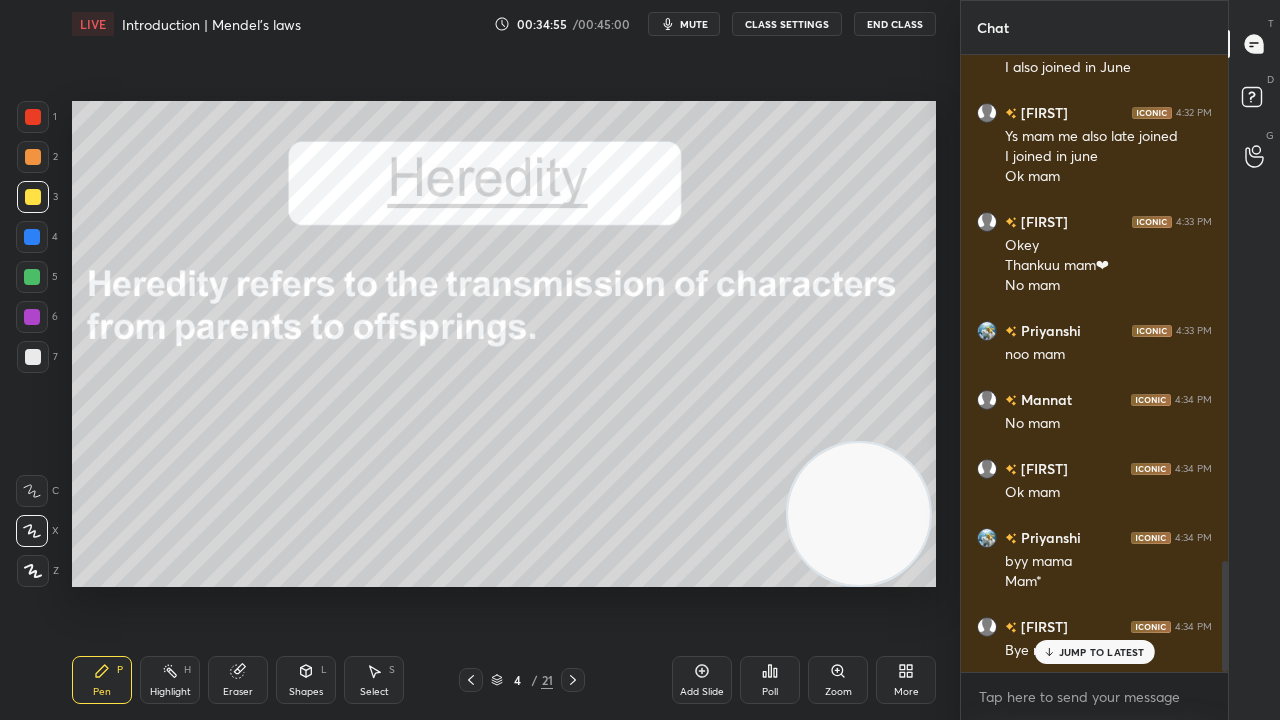 click on "JUMP TO LATEST" at bounding box center (1102, 652) 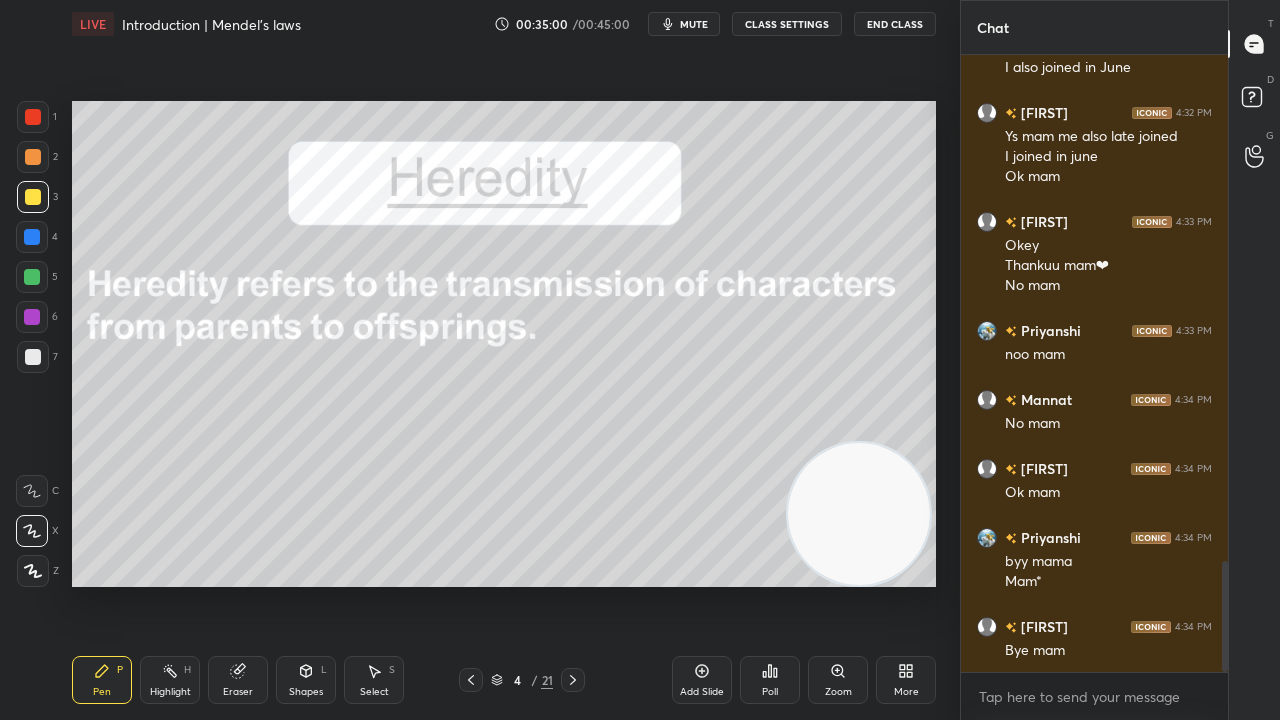 click 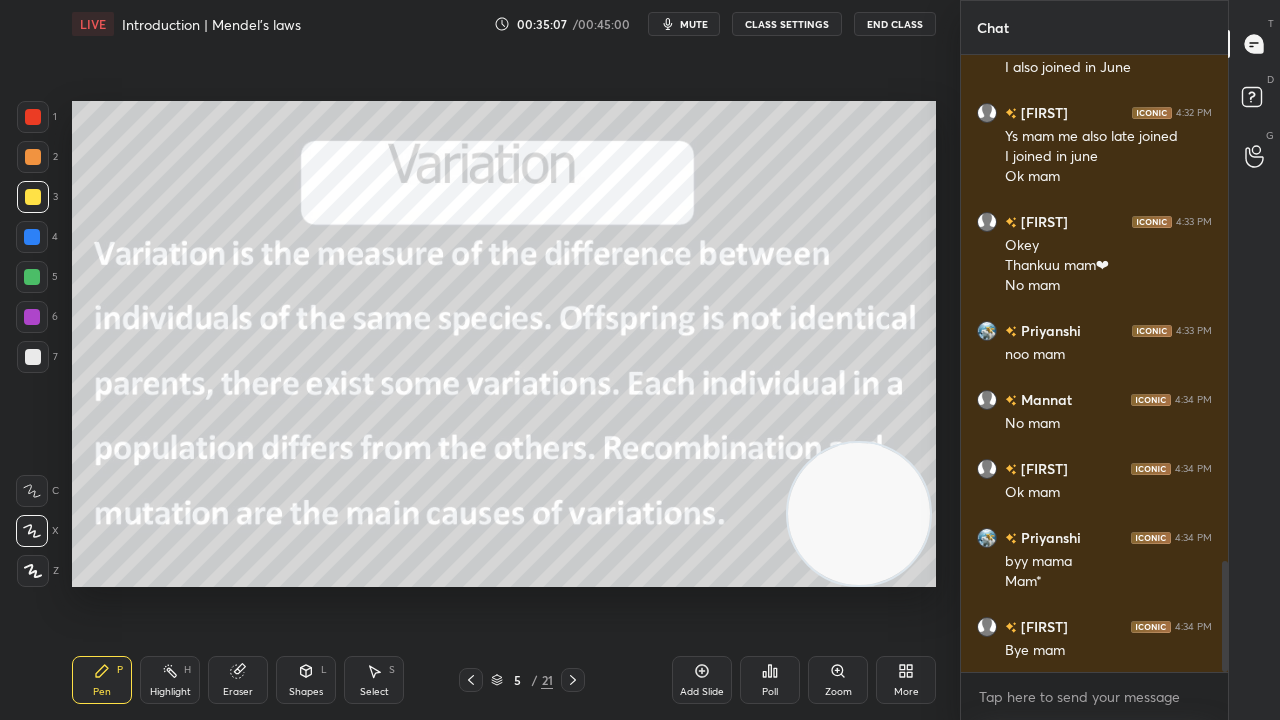 click 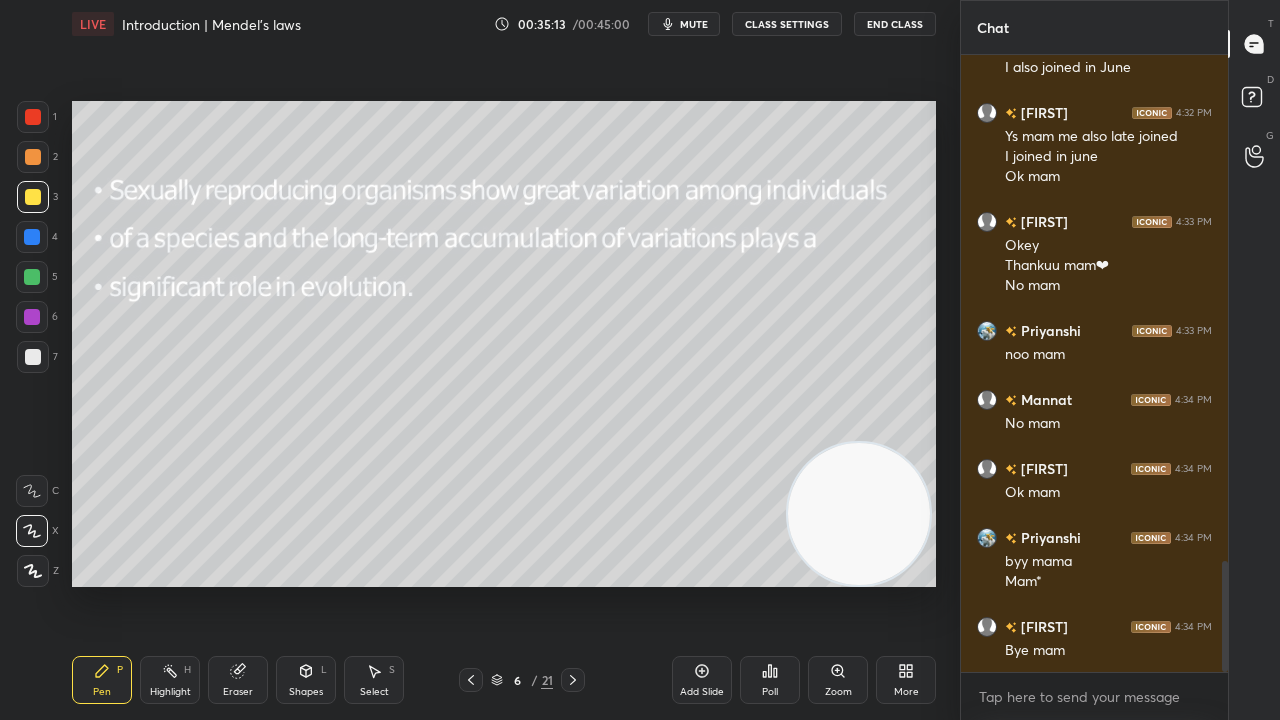 click 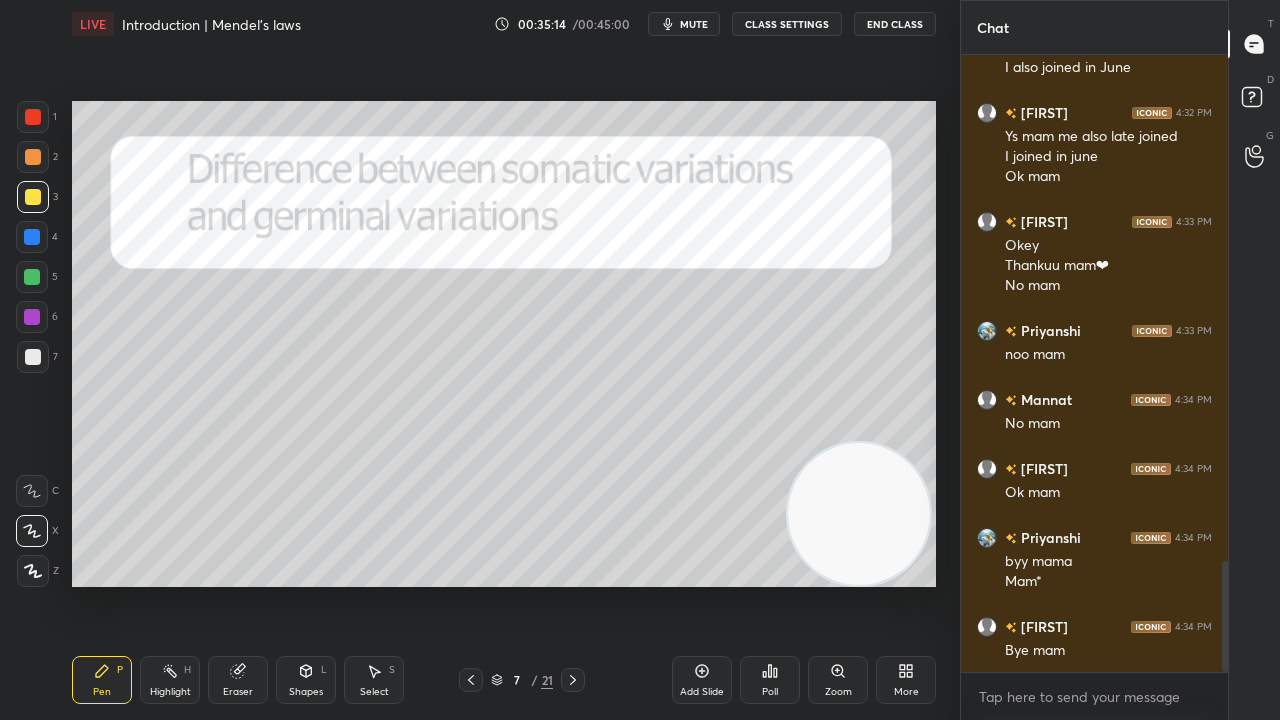 click 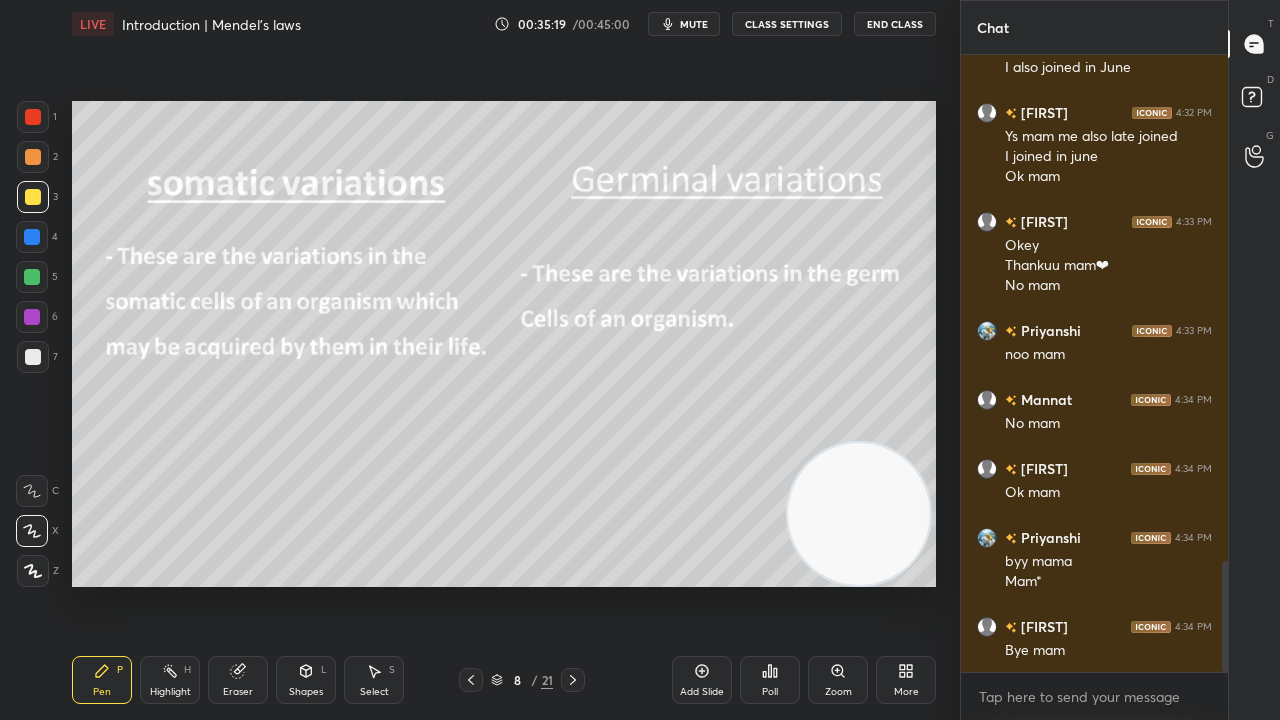 click 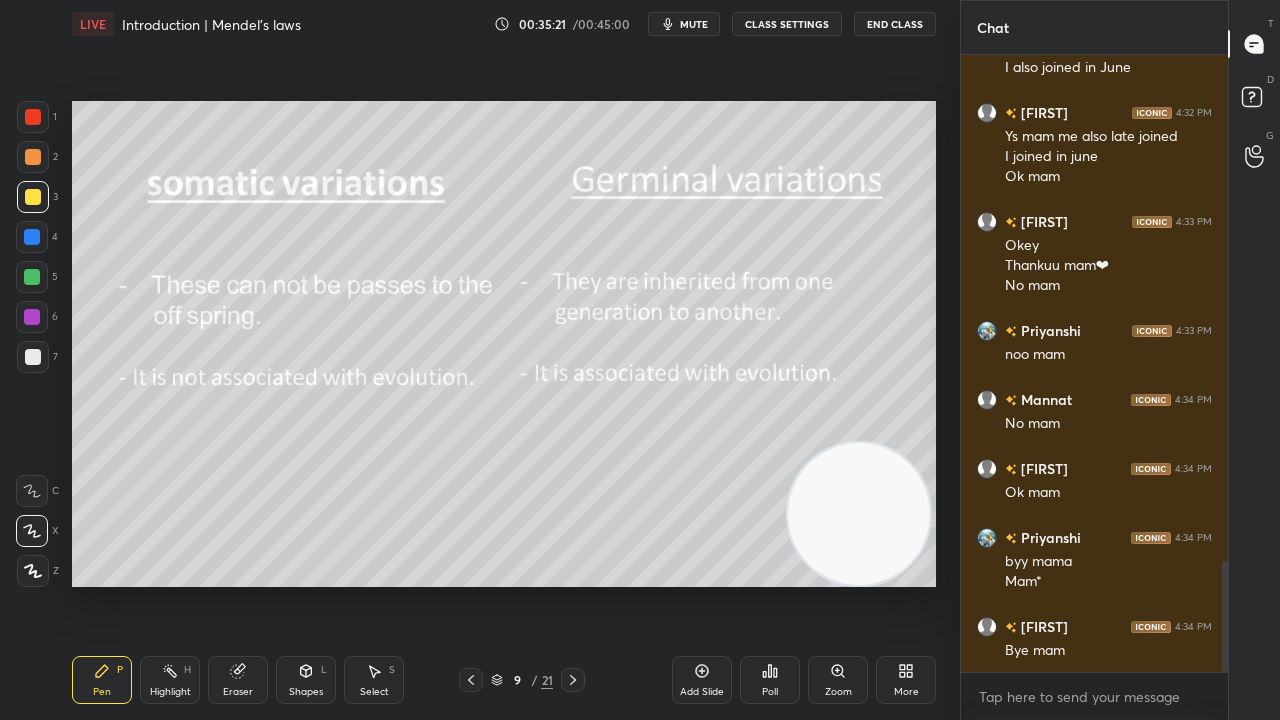 click 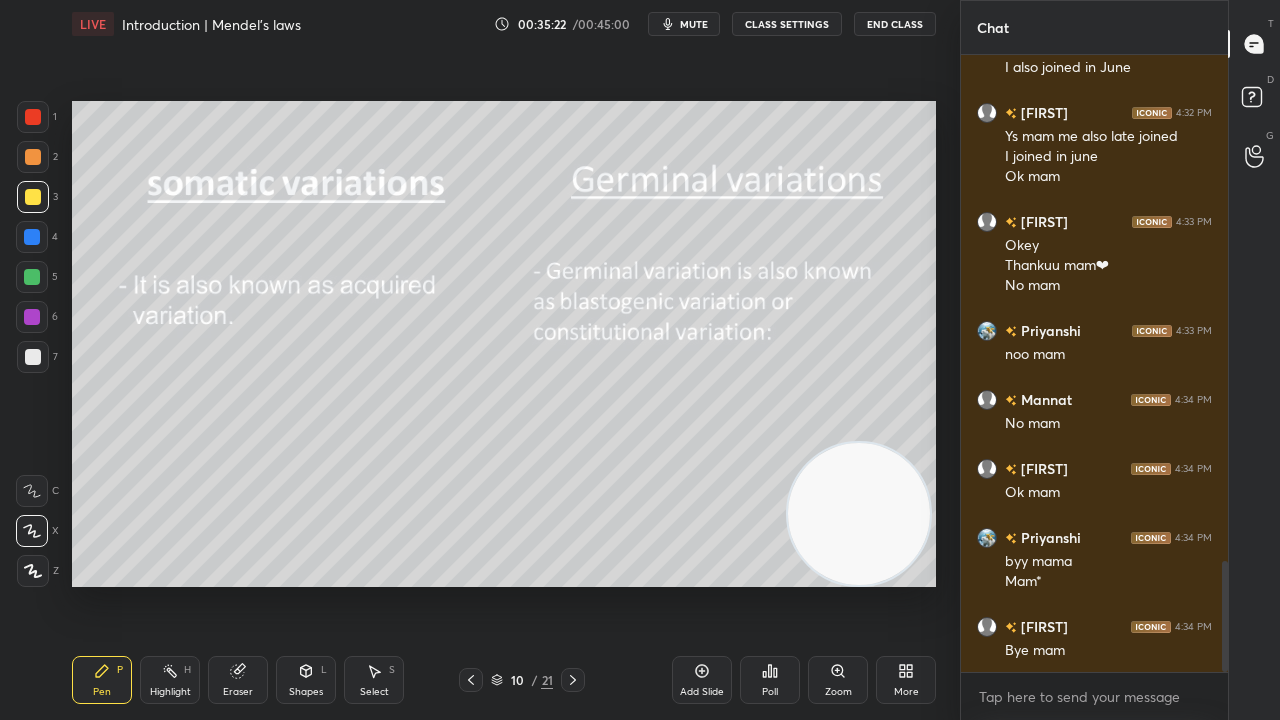 click 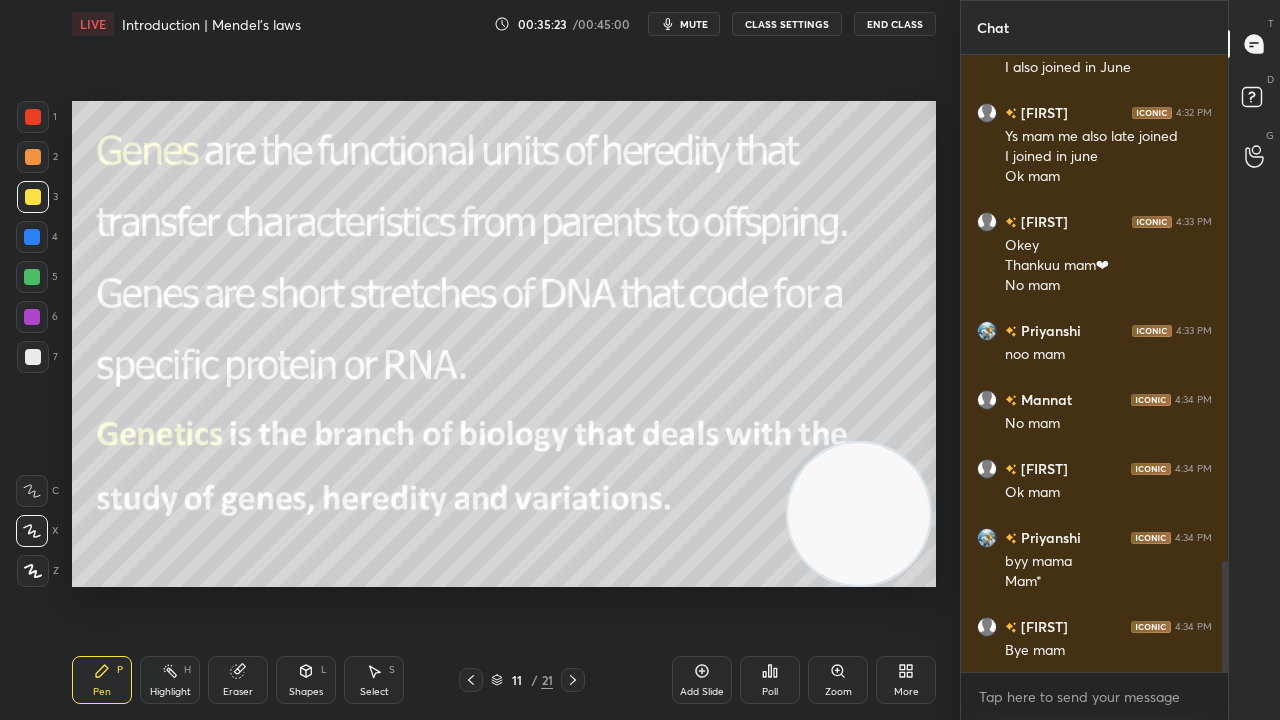 click 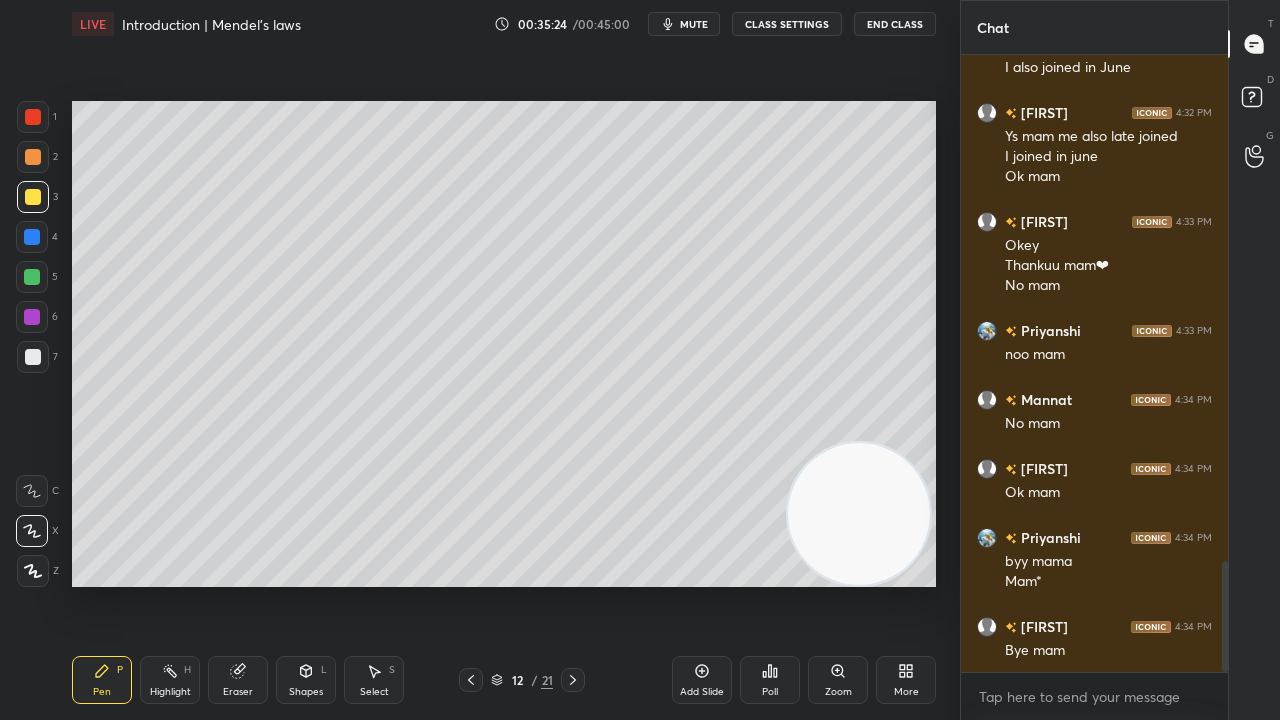 click 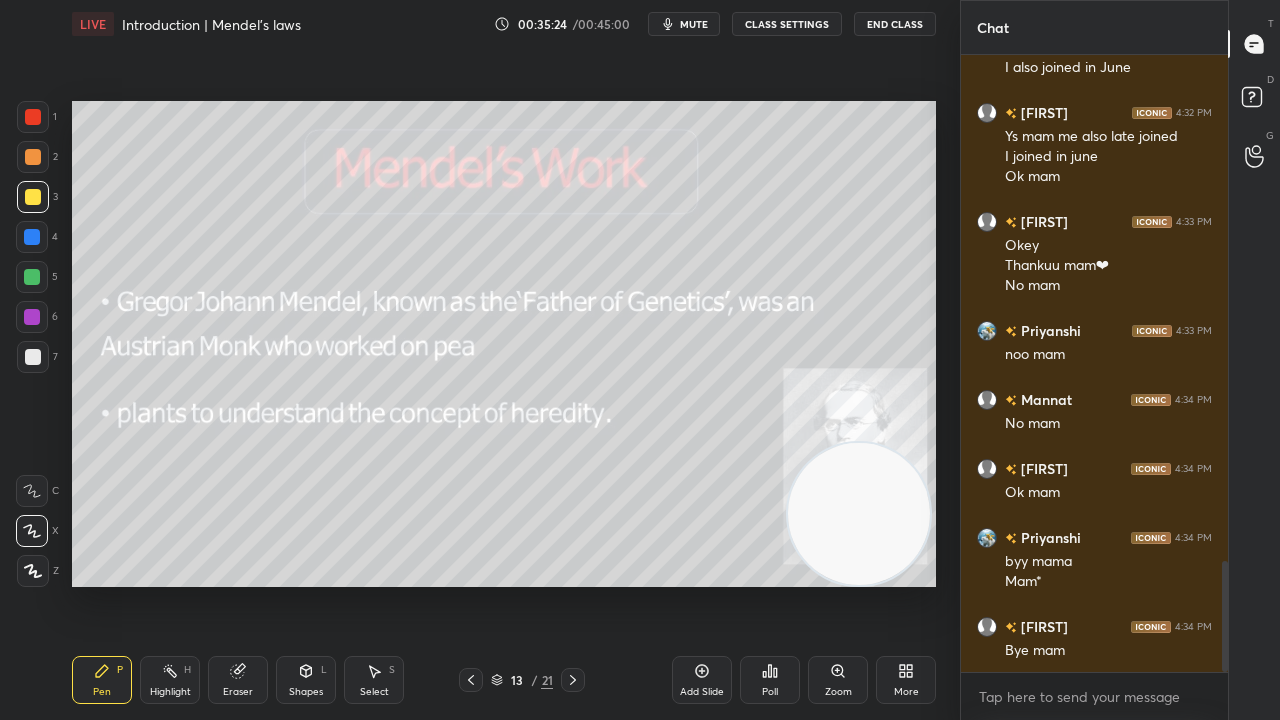 click 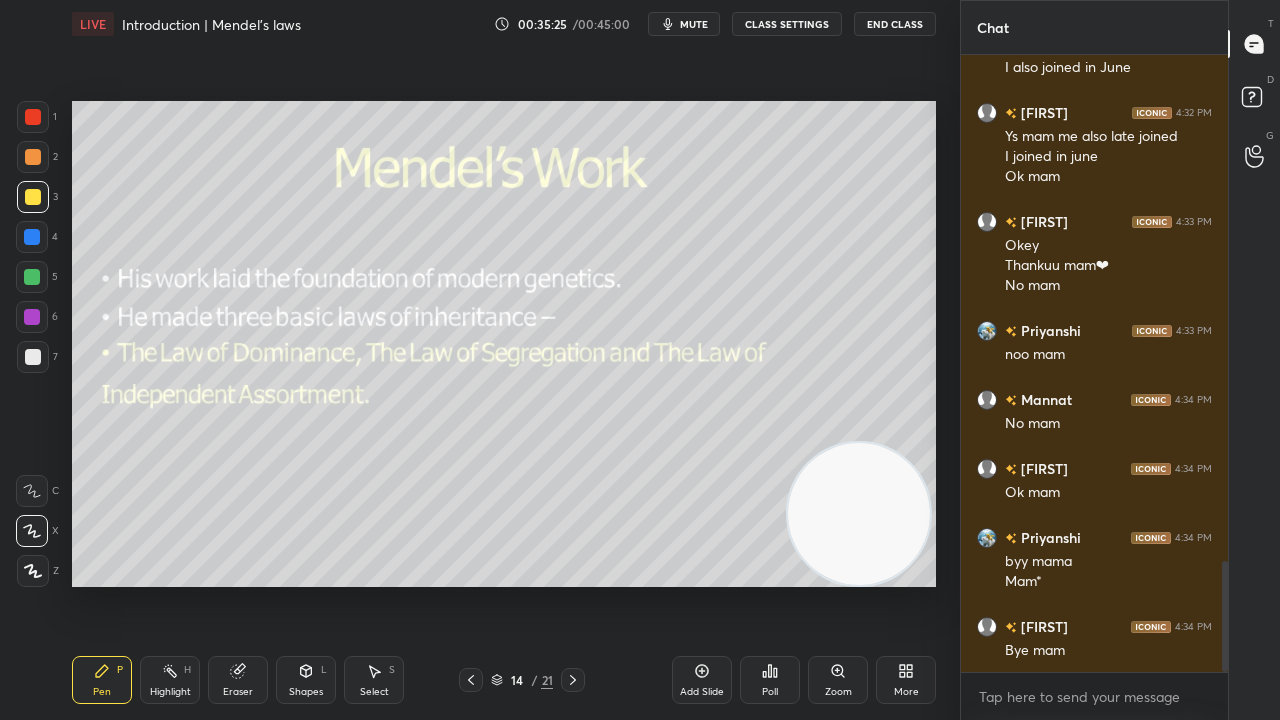 click 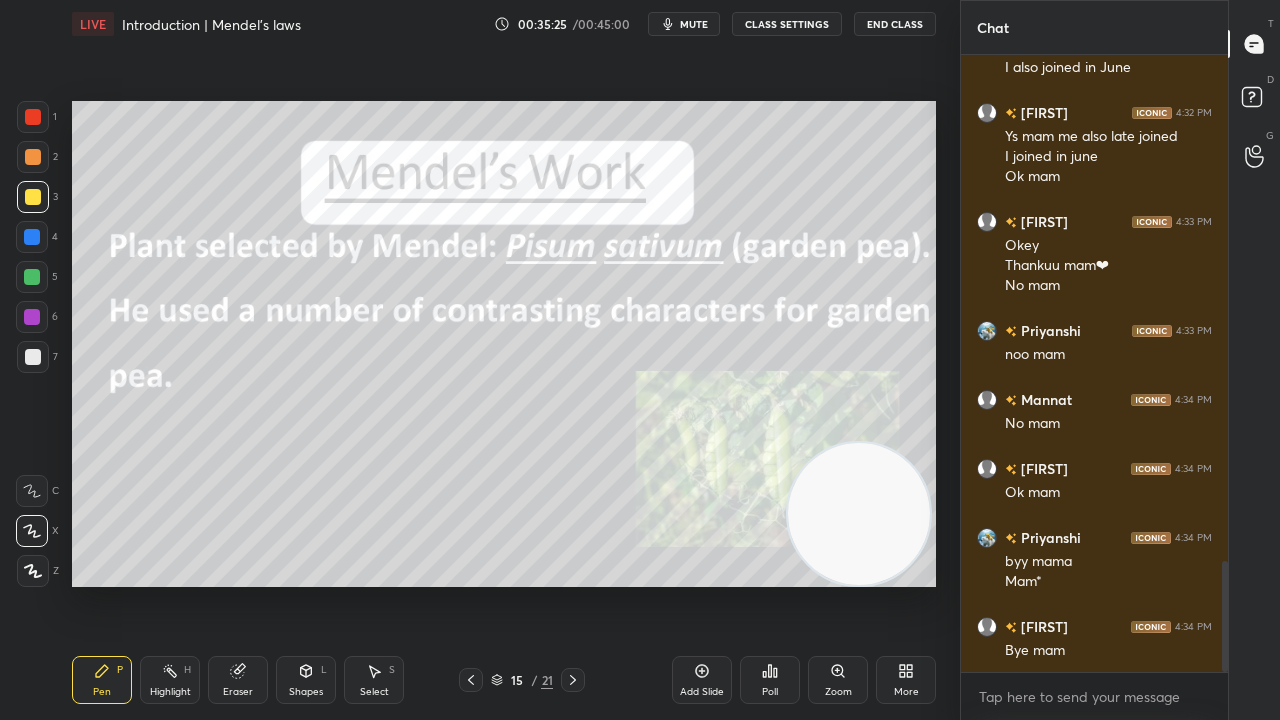 click 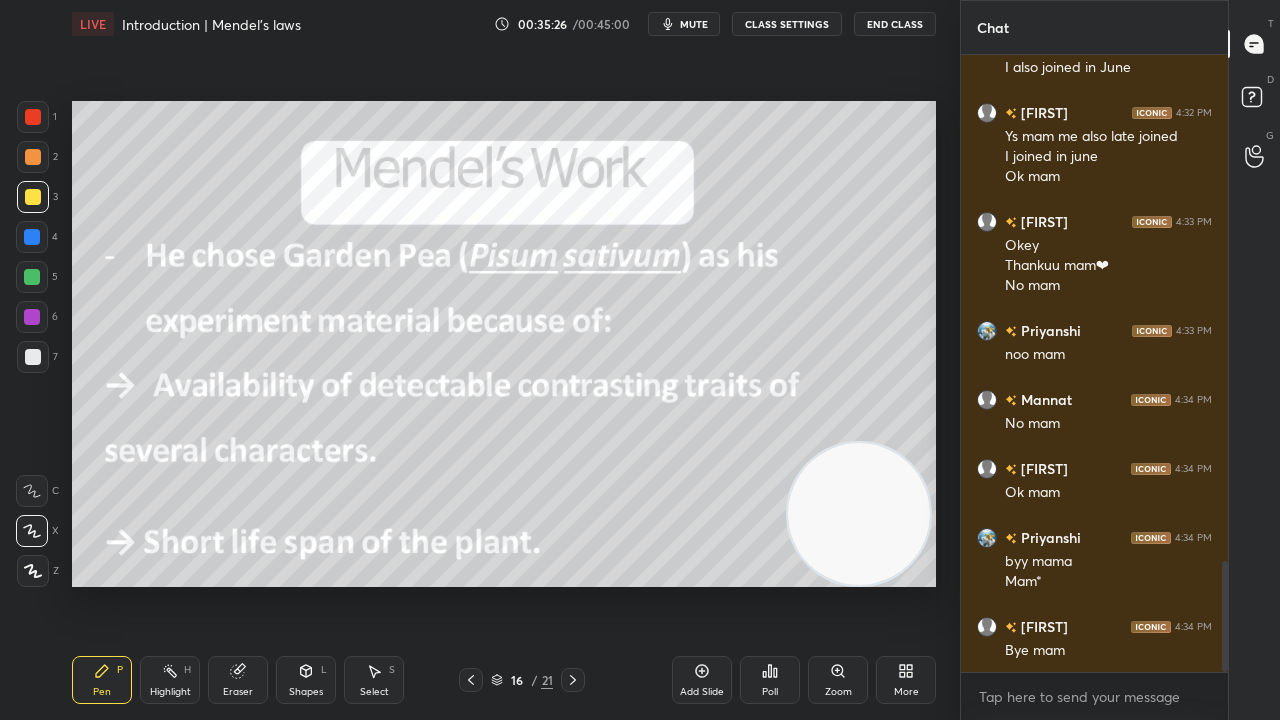 click 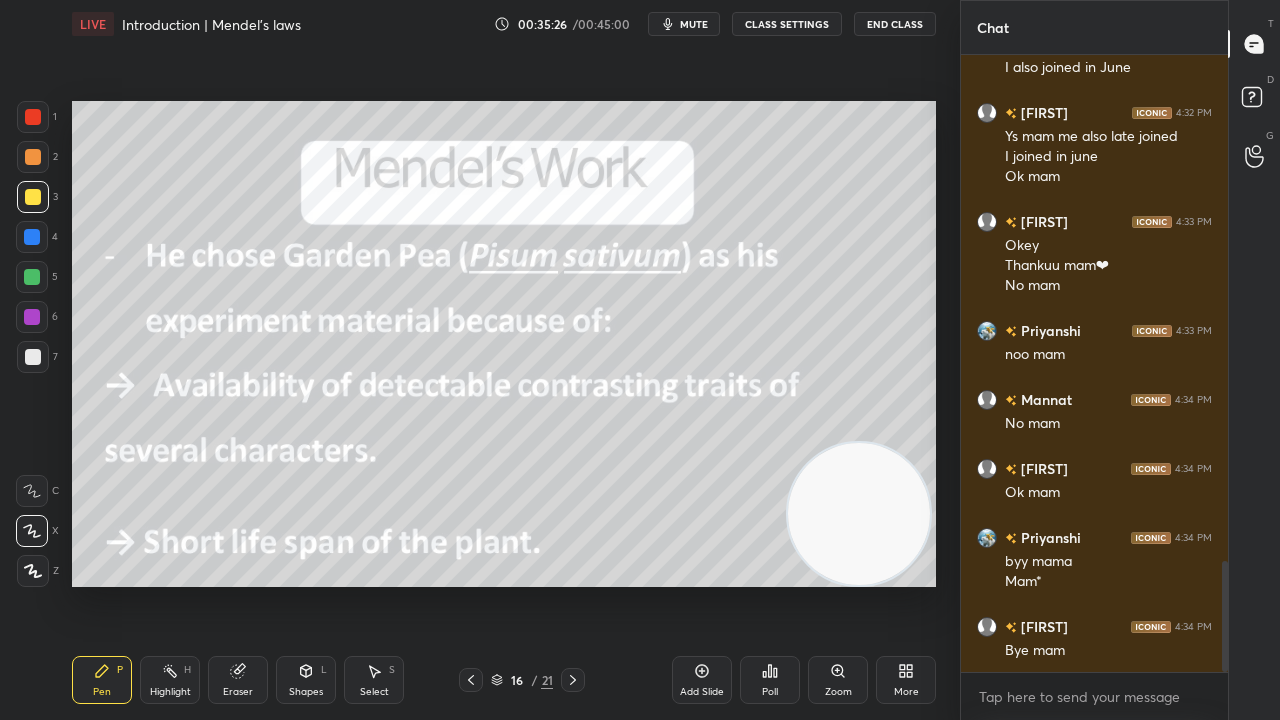 click 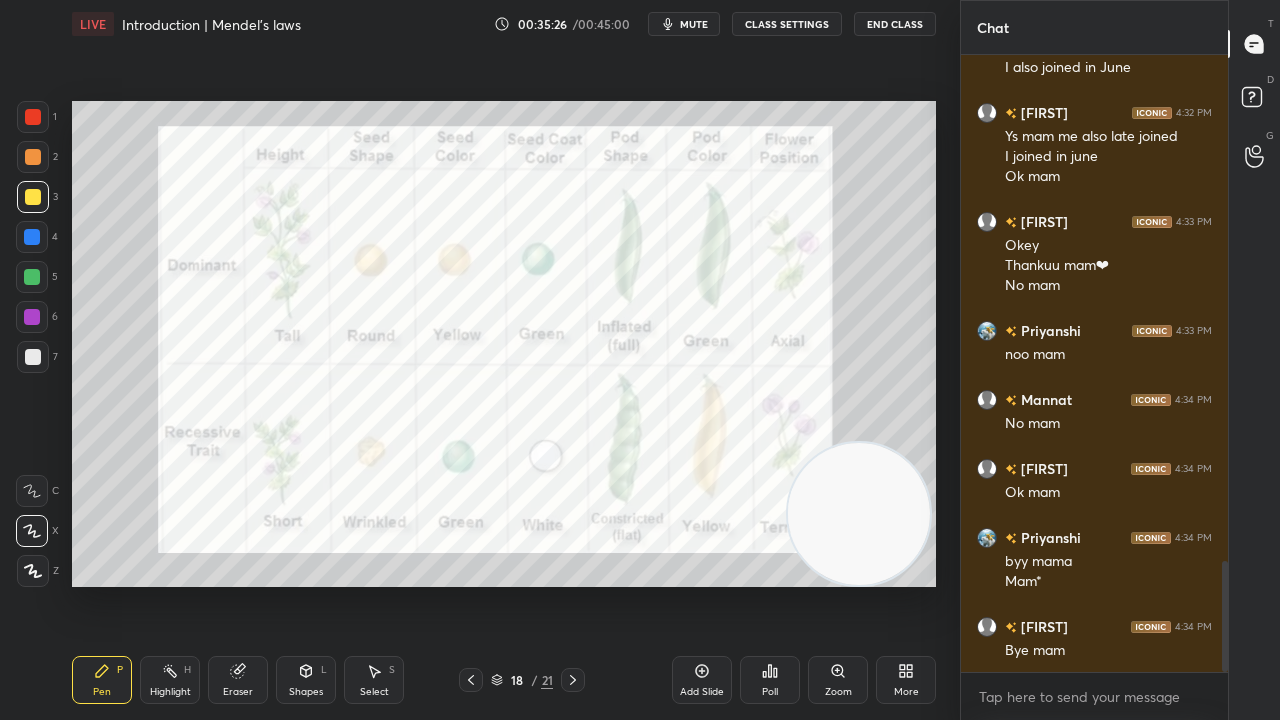 click 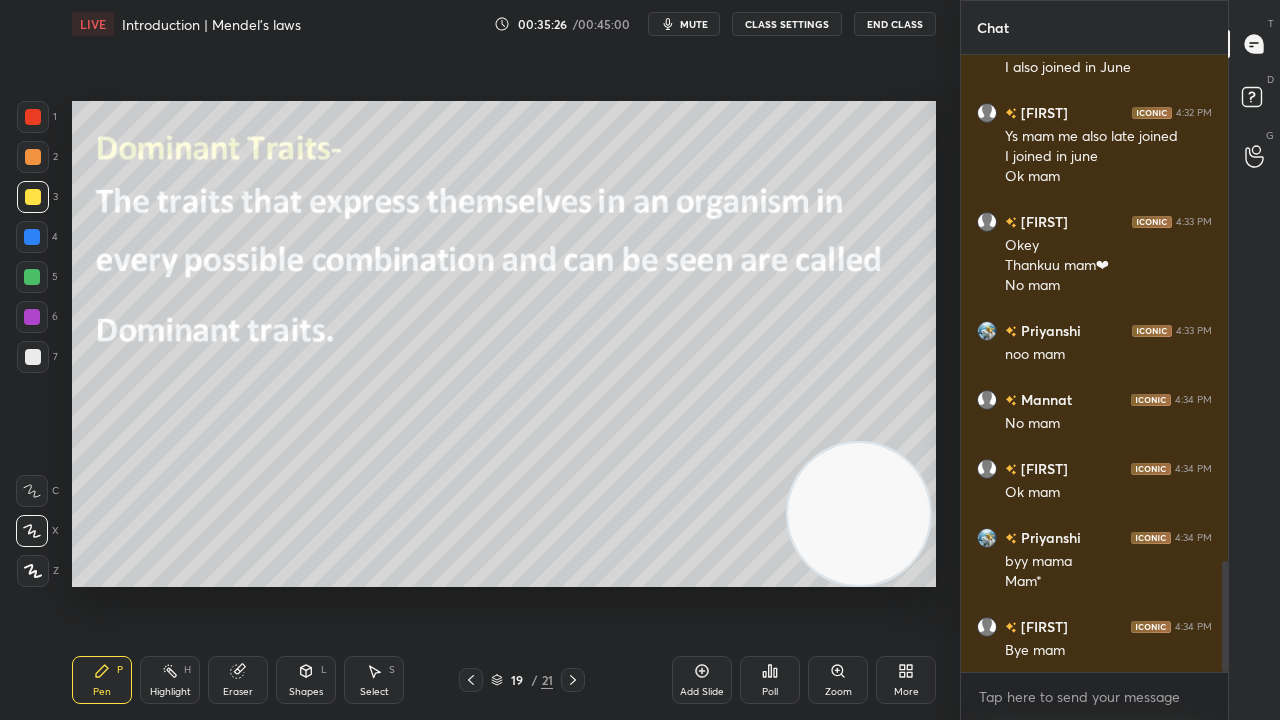 click 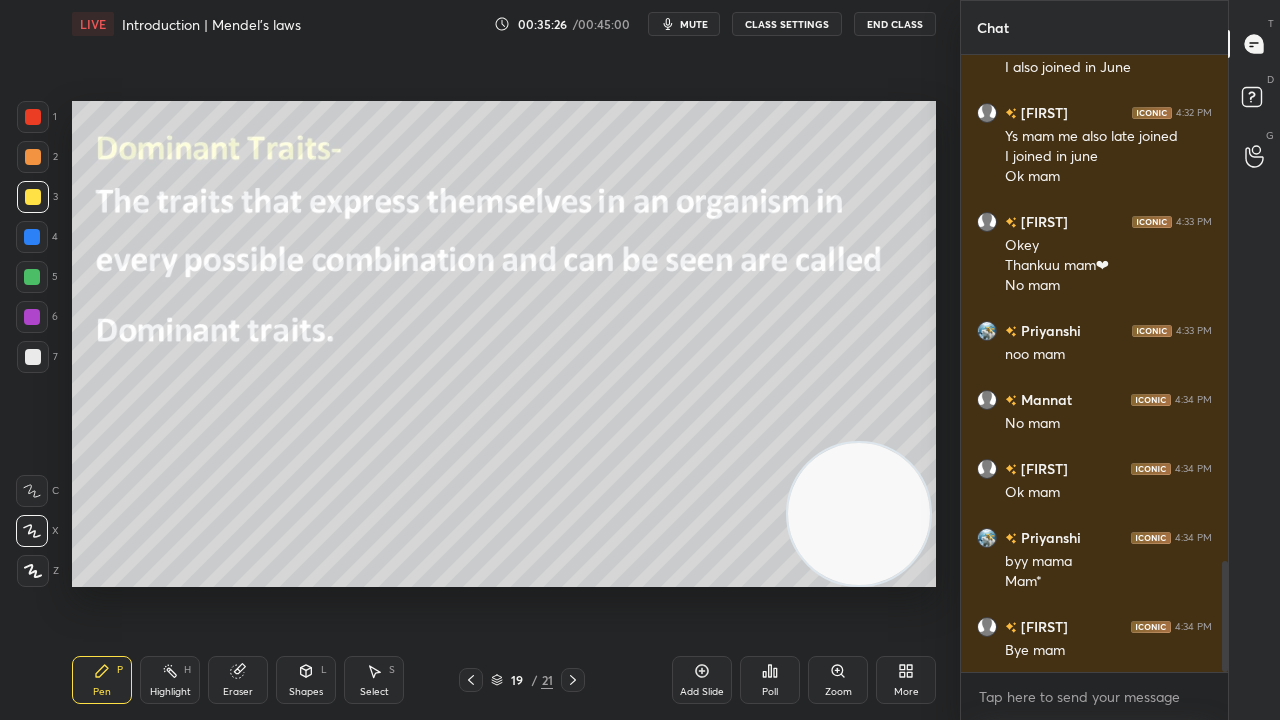 click 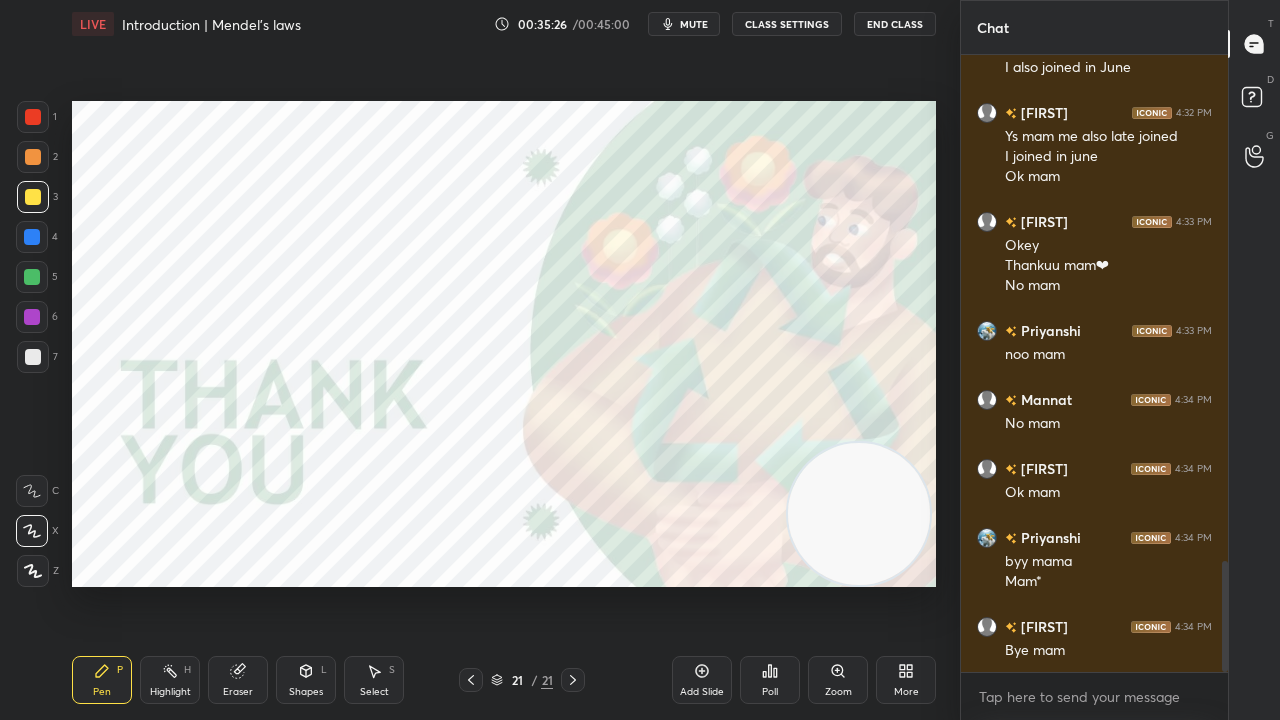 click 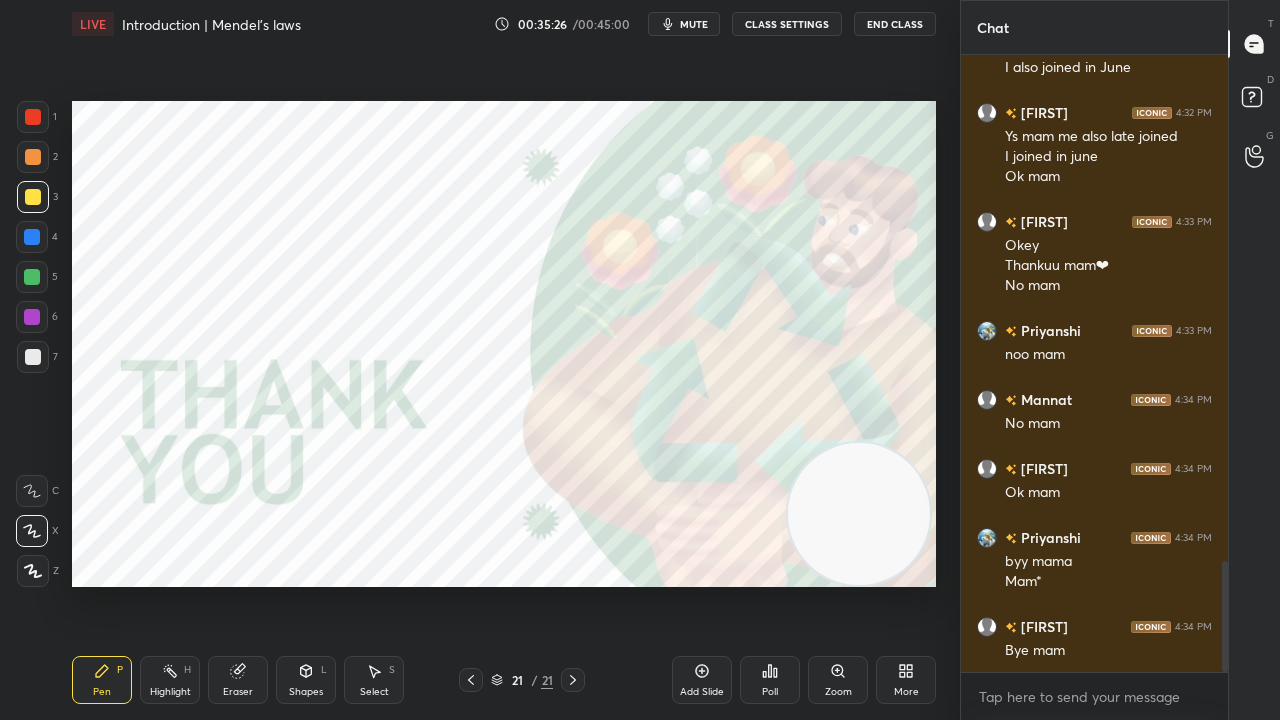 scroll, scrollTop: 2874, scrollLeft: 0, axis: vertical 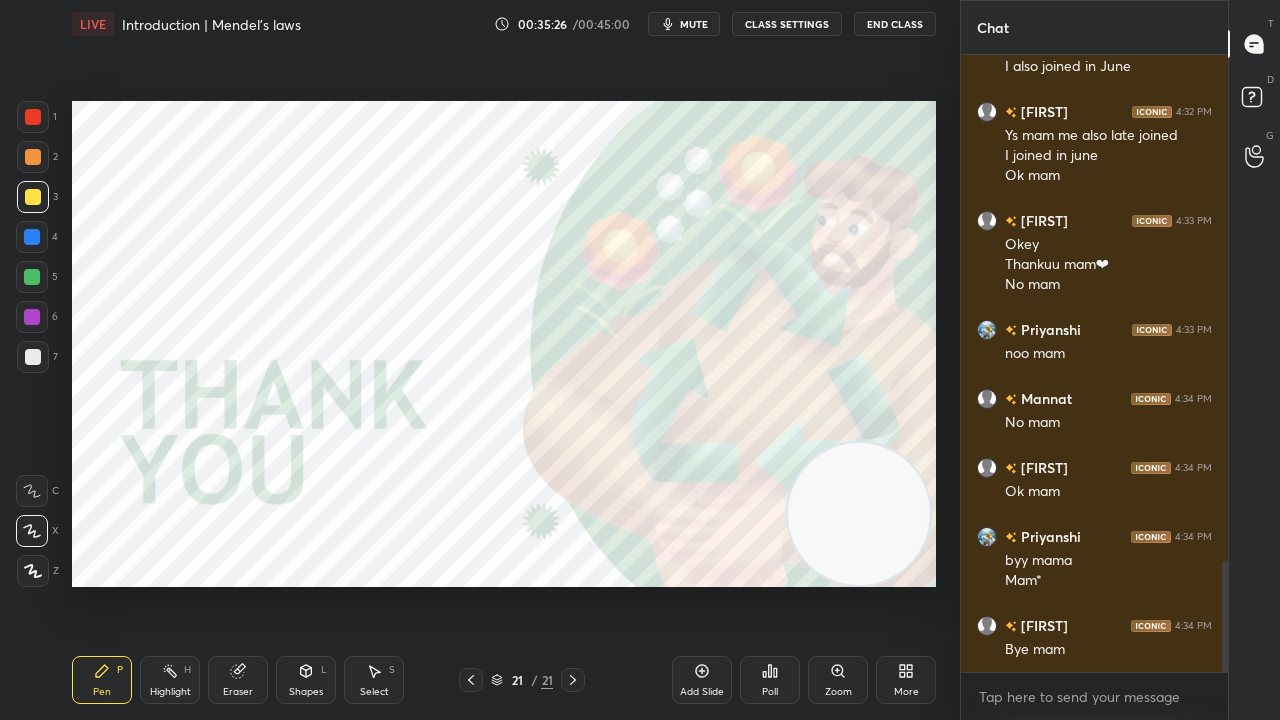 click 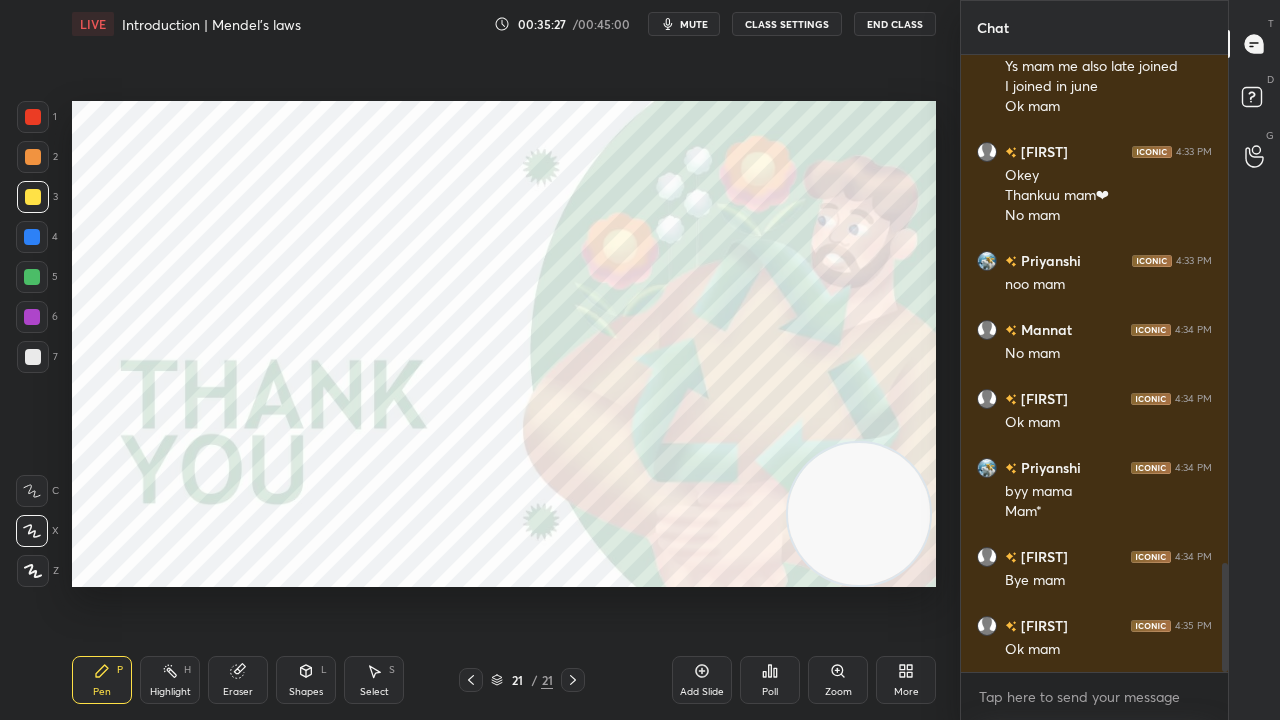 click 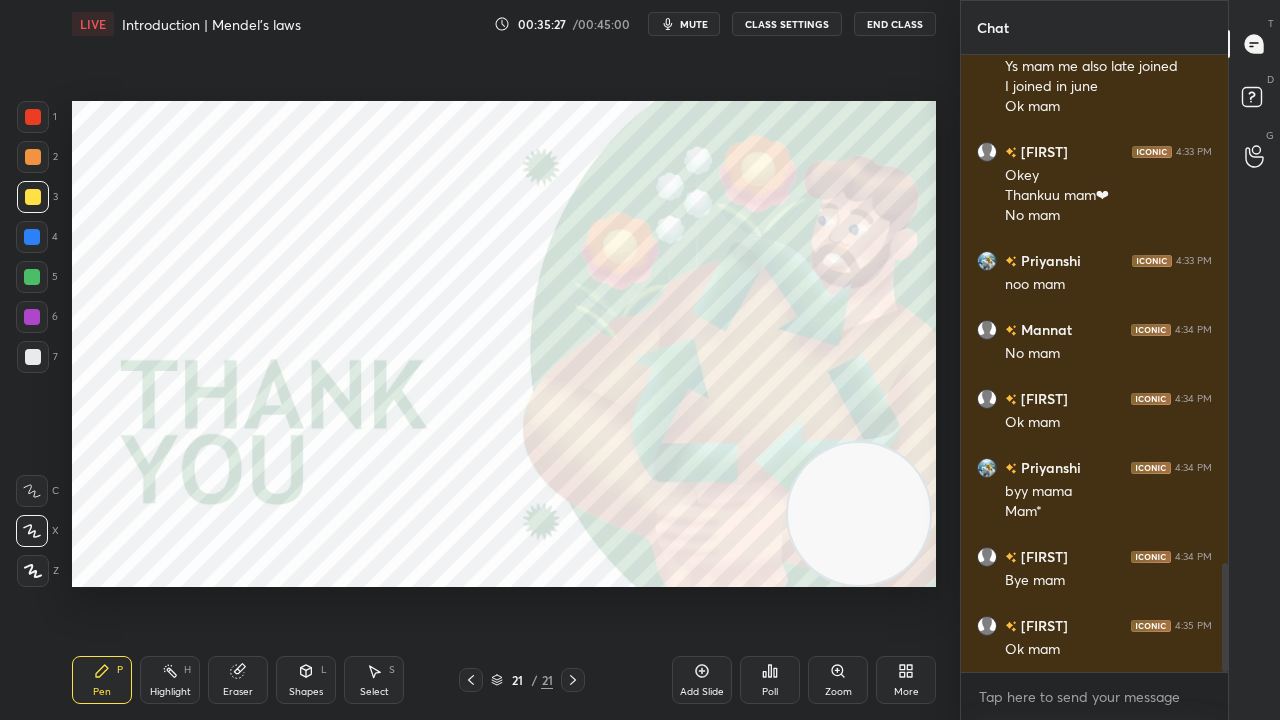 click 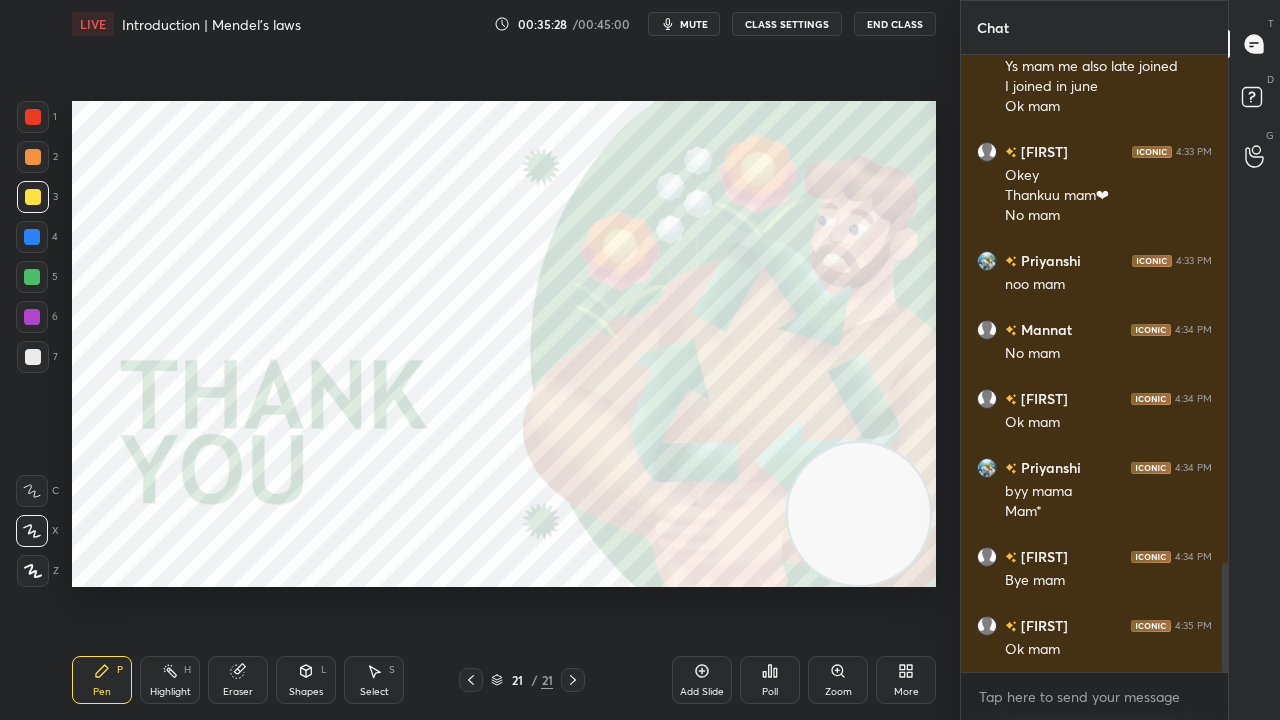 click 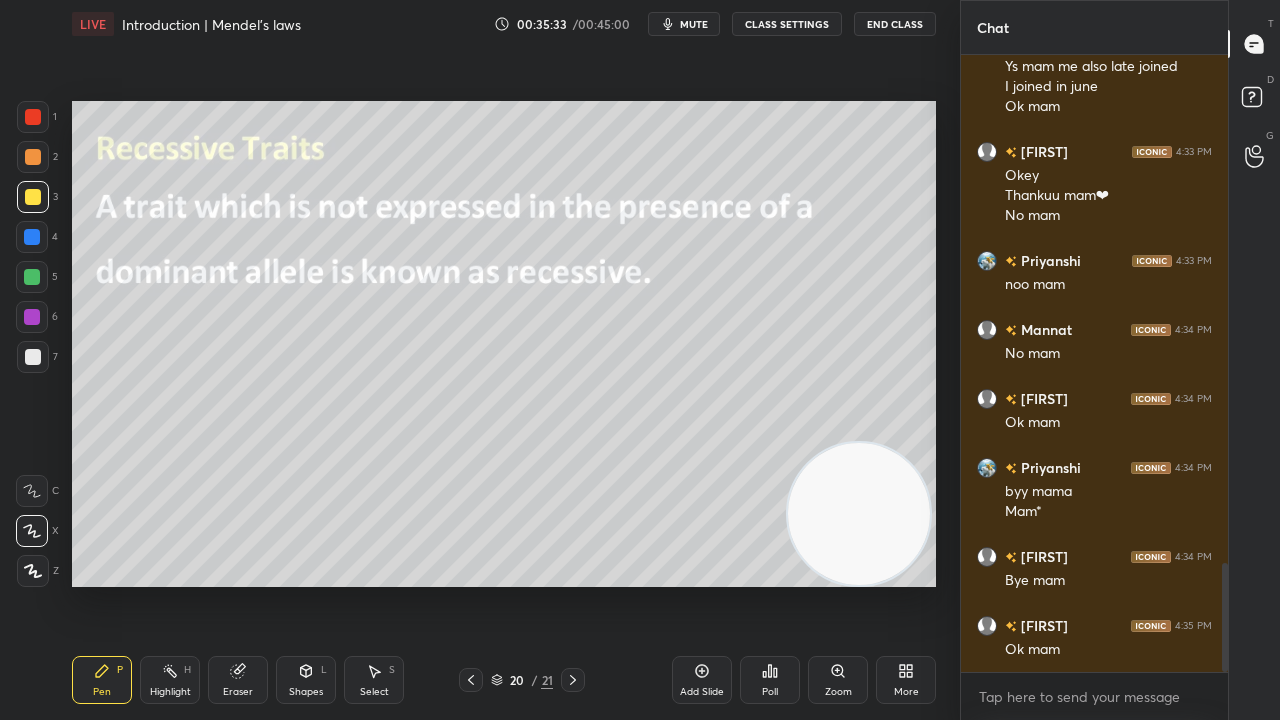 click on "End Class" at bounding box center [895, 24] 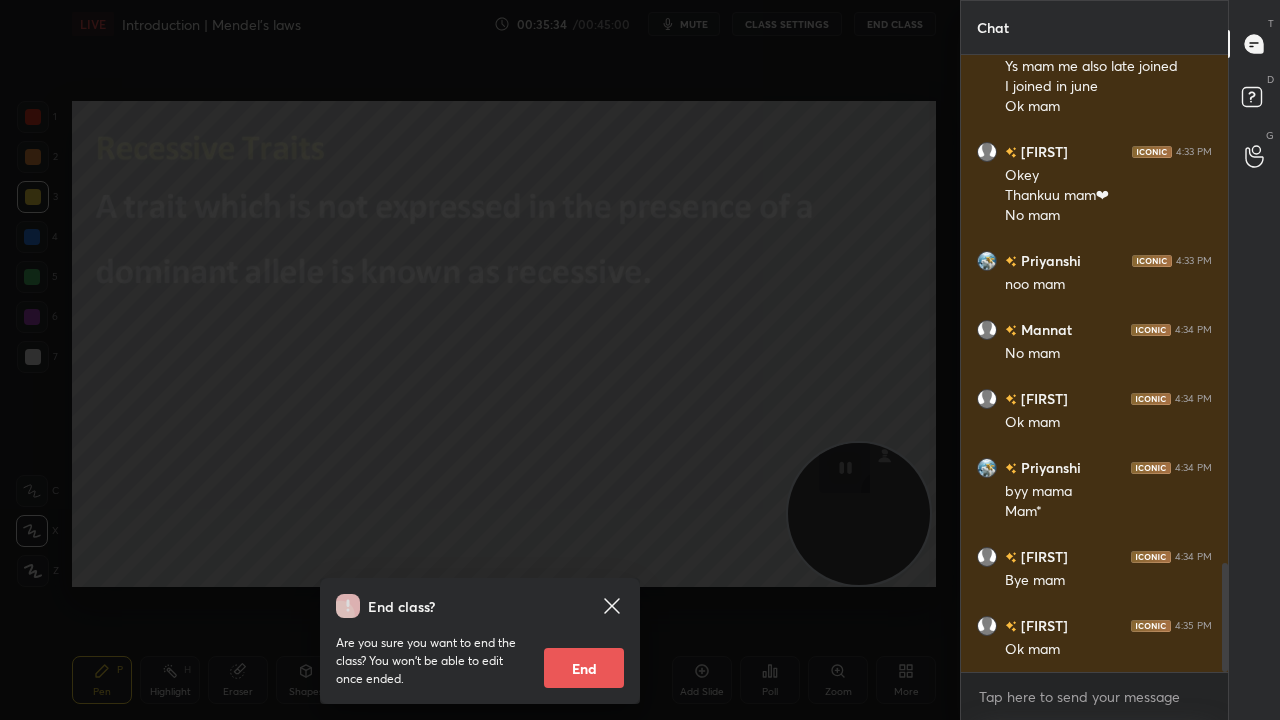 click on "End" at bounding box center (584, 668) 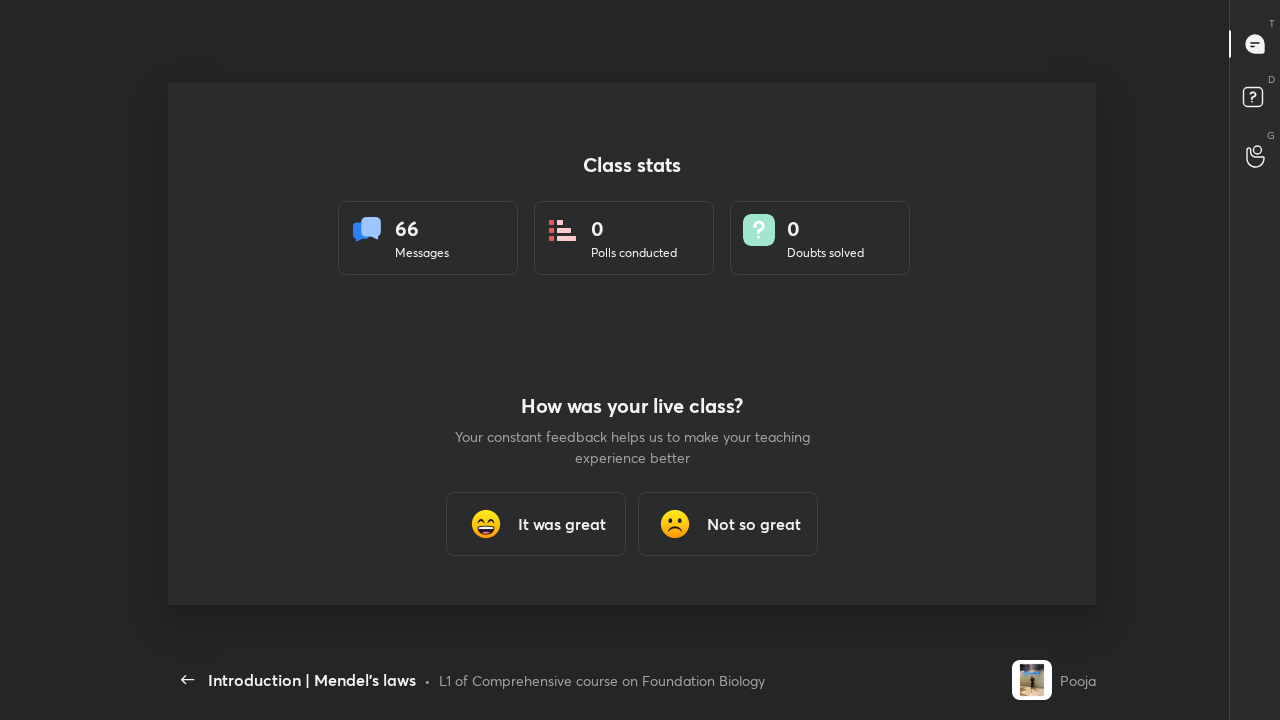 scroll, scrollTop: 99408, scrollLeft: 99055, axis: both 